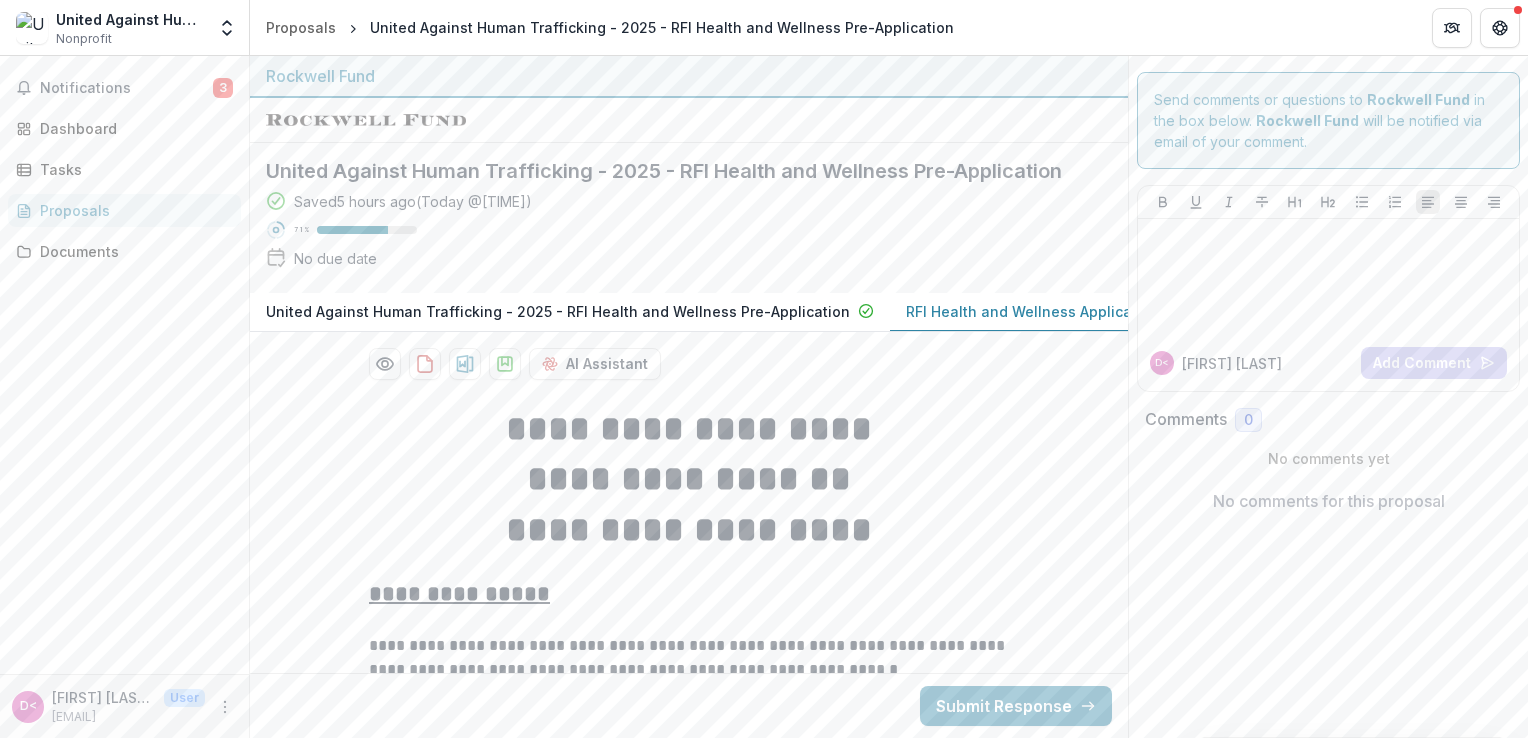 scroll, scrollTop: 0, scrollLeft: 0, axis: both 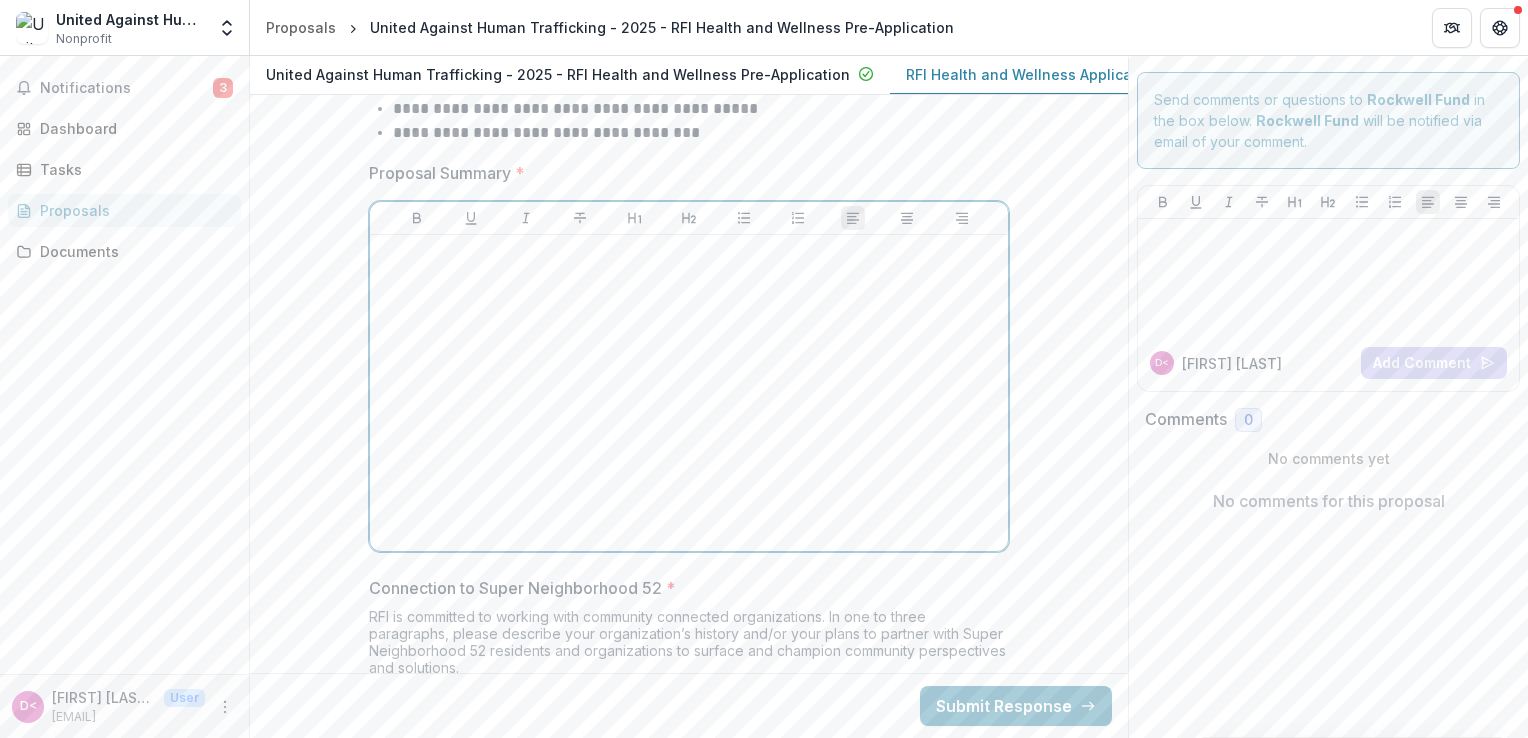 click at bounding box center [689, 393] 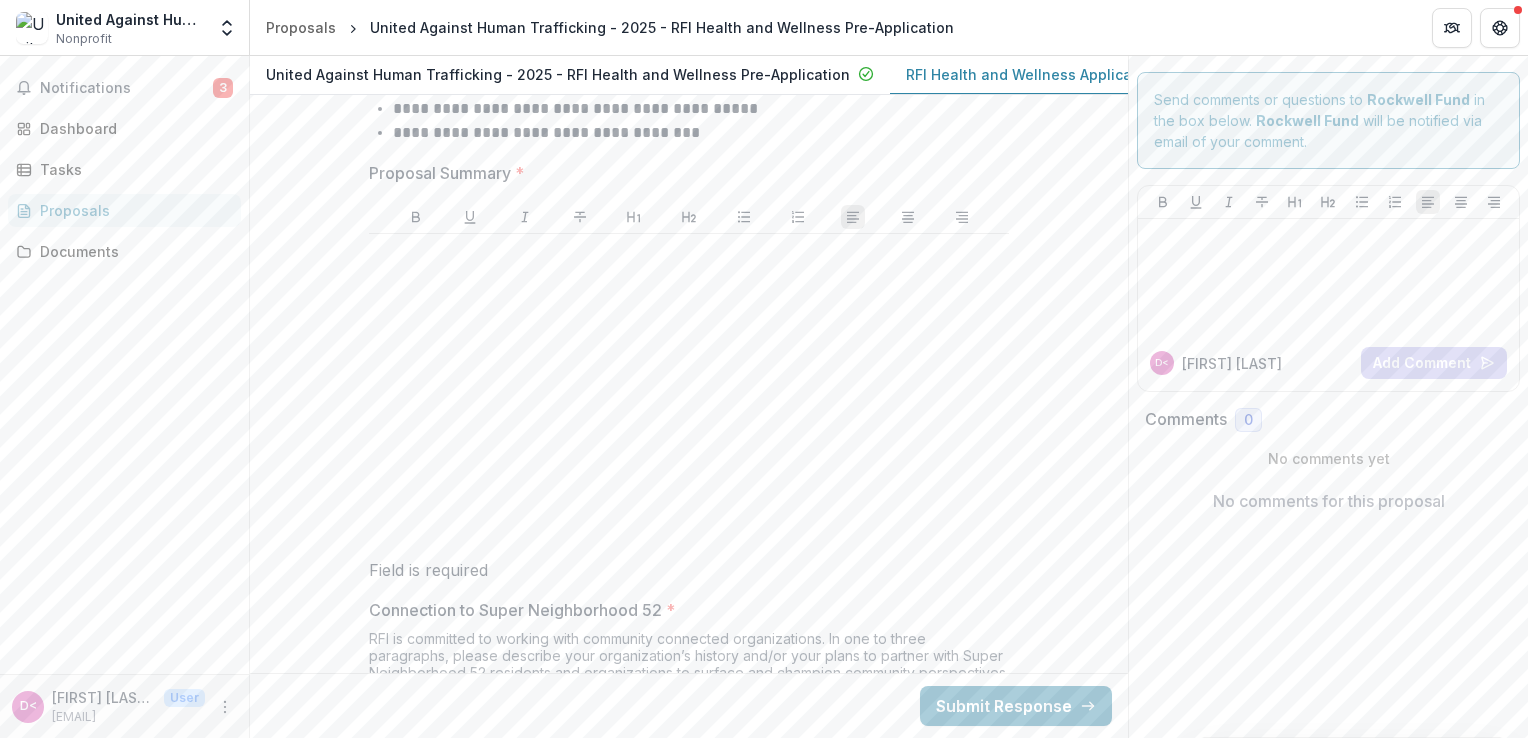 click at bounding box center [689, 392] 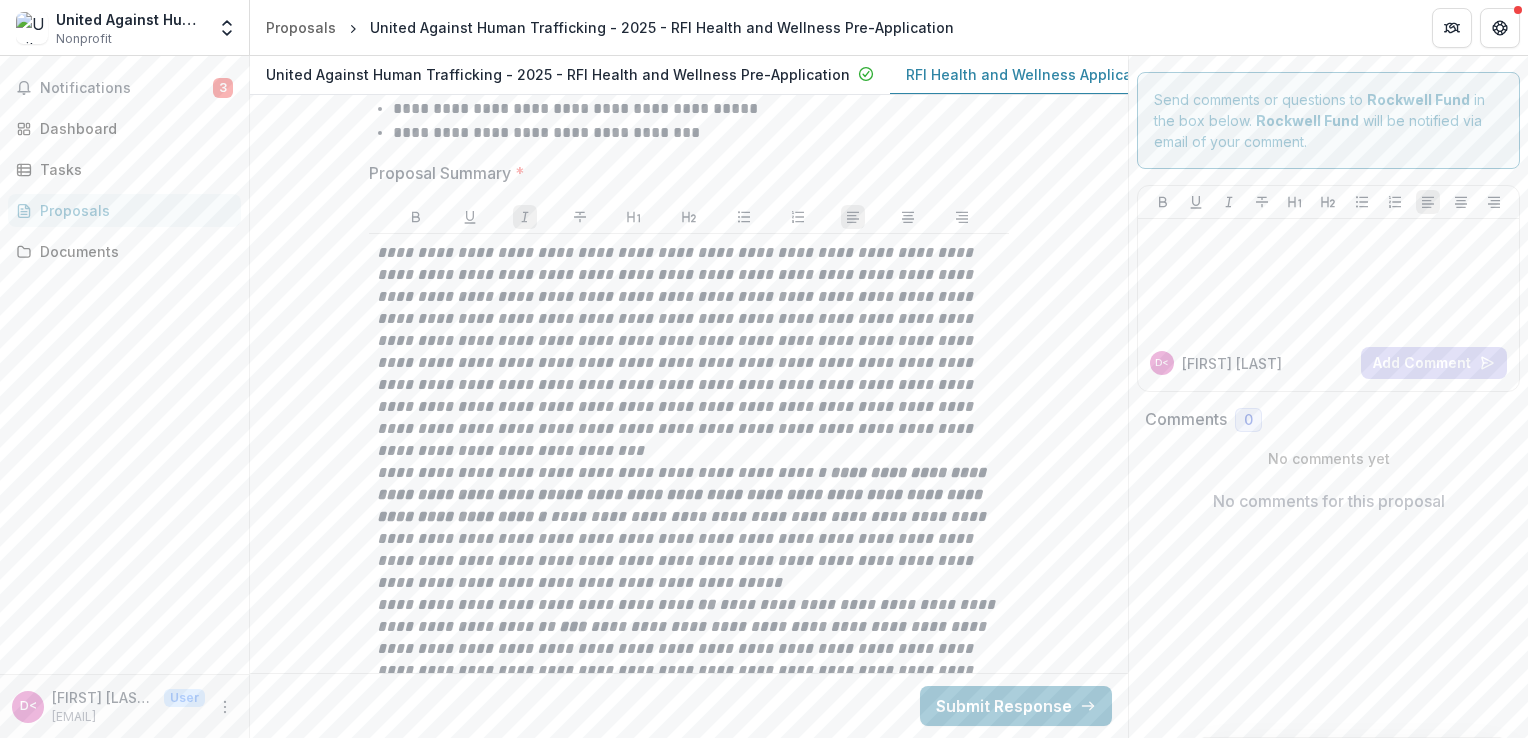 scroll, scrollTop: 4668, scrollLeft: 0, axis: vertical 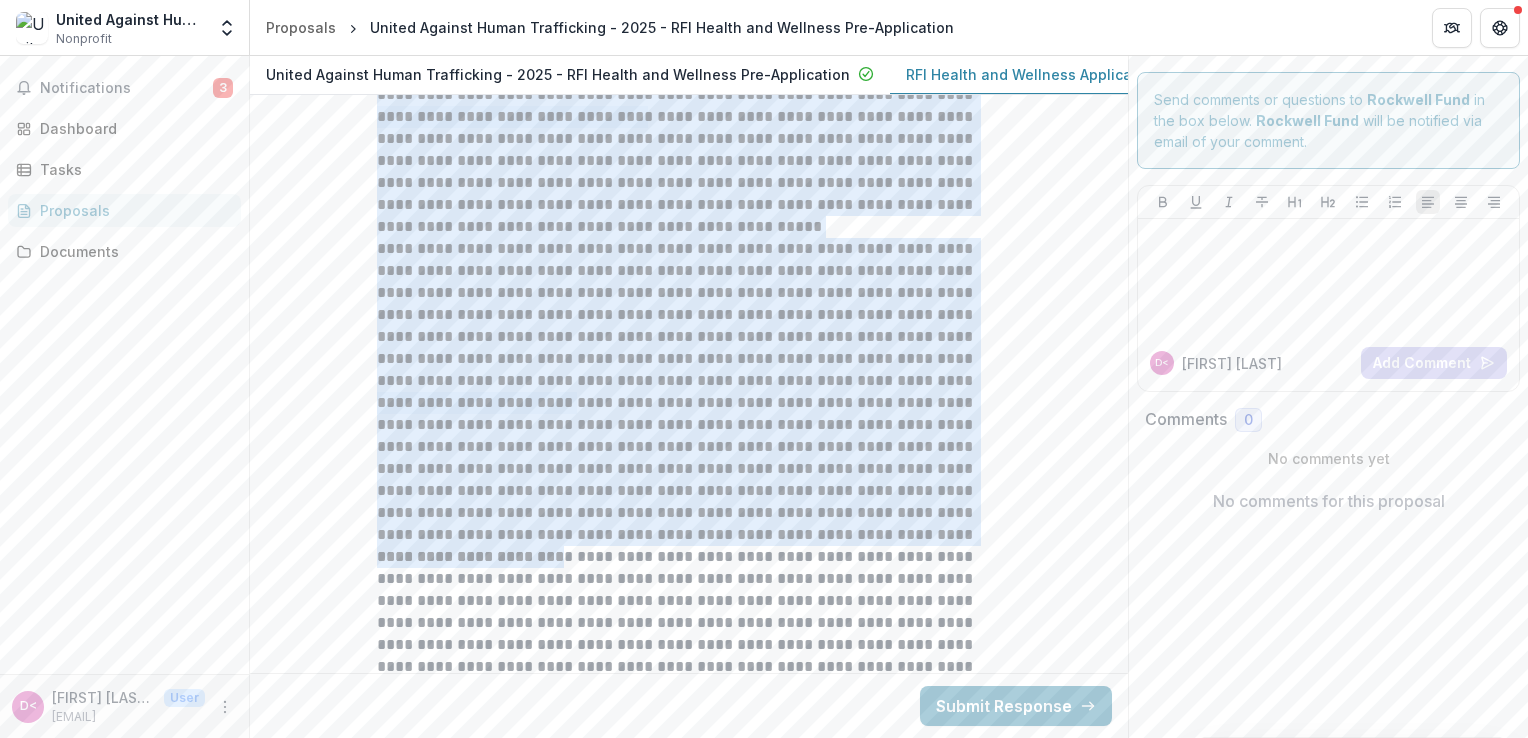 click on "**********" at bounding box center (688, 315) 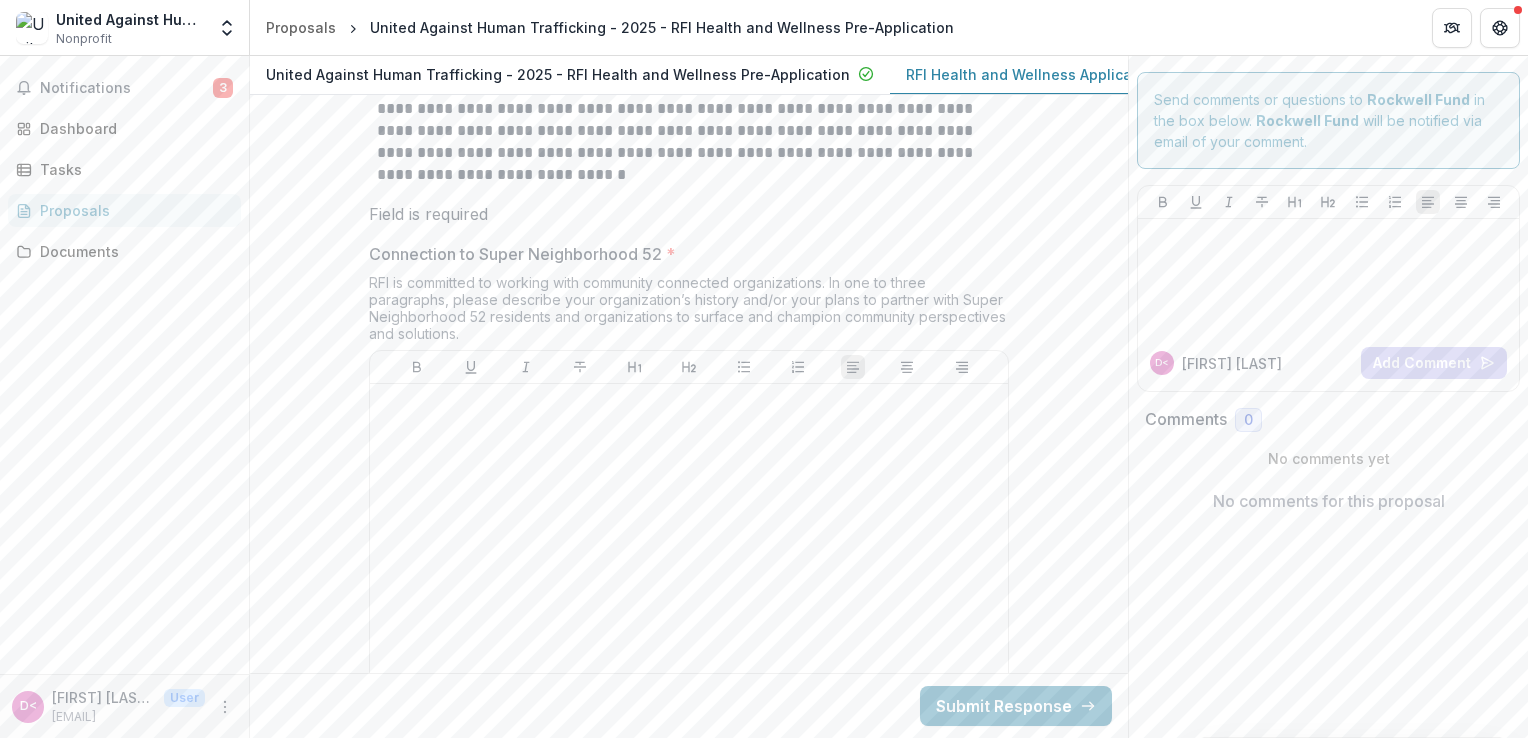 scroll, scrollTop: 5168, scrollLeft: 0, axis: vertical 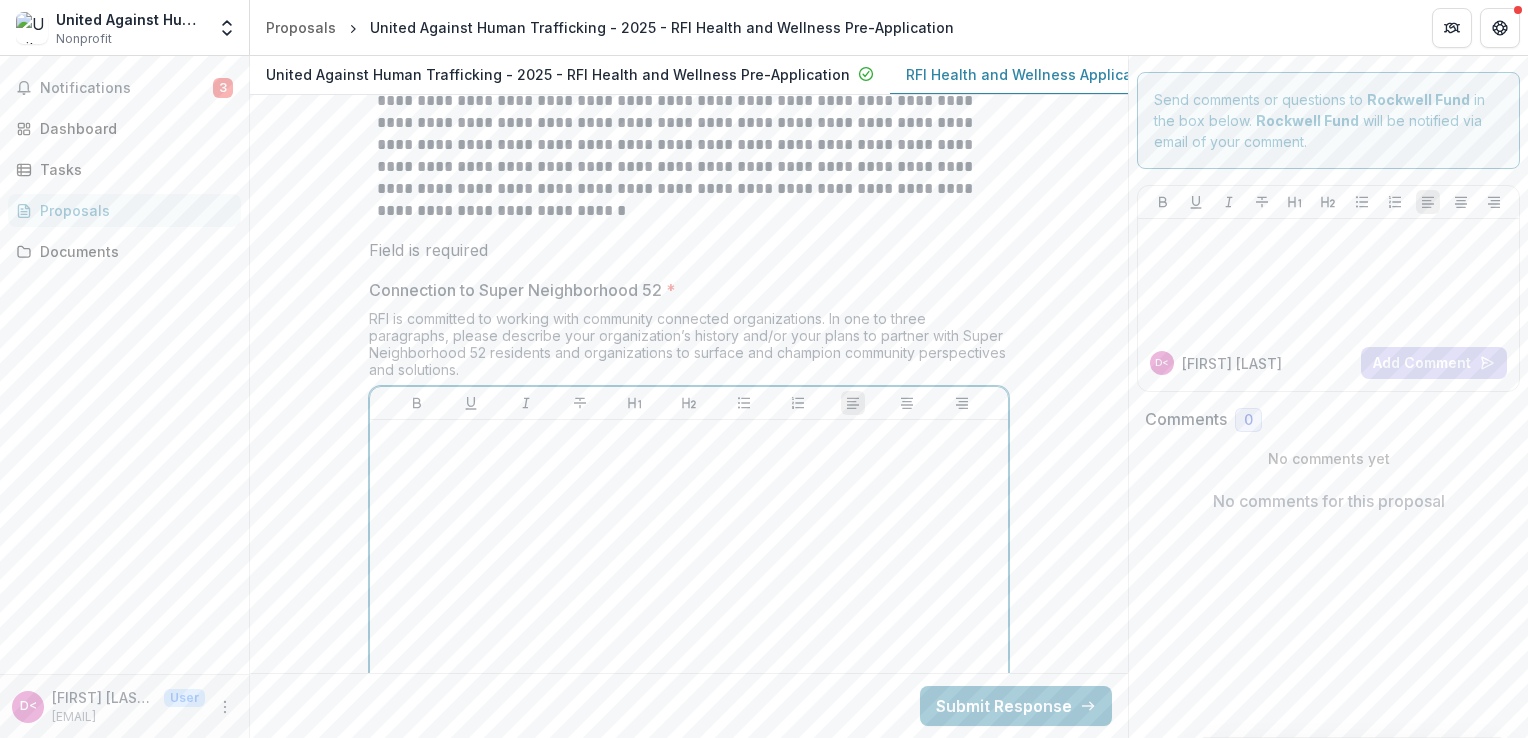 click at bounding box center [689, 578] 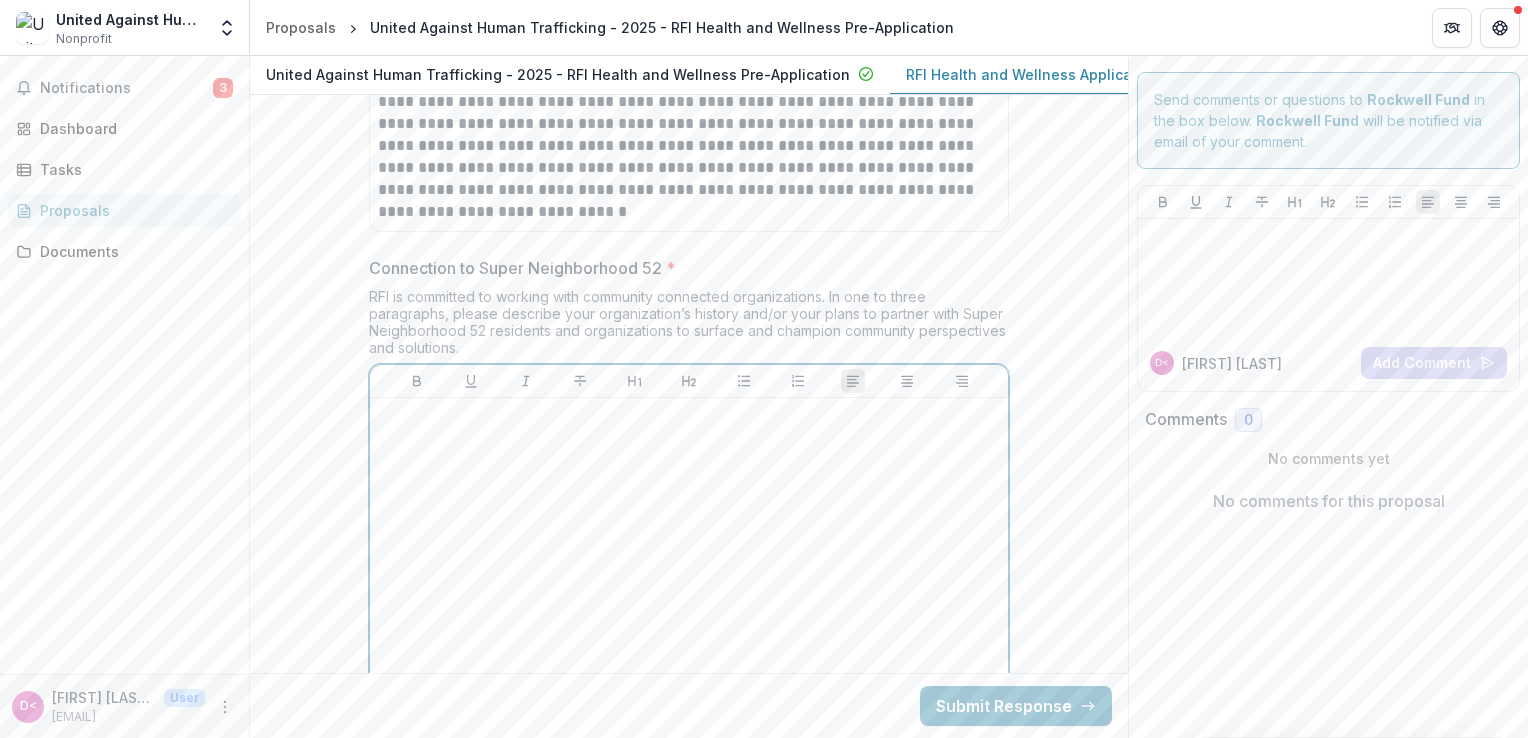 scroll, scrollTop: 5148, scrollLeft: 0, axis: vertical 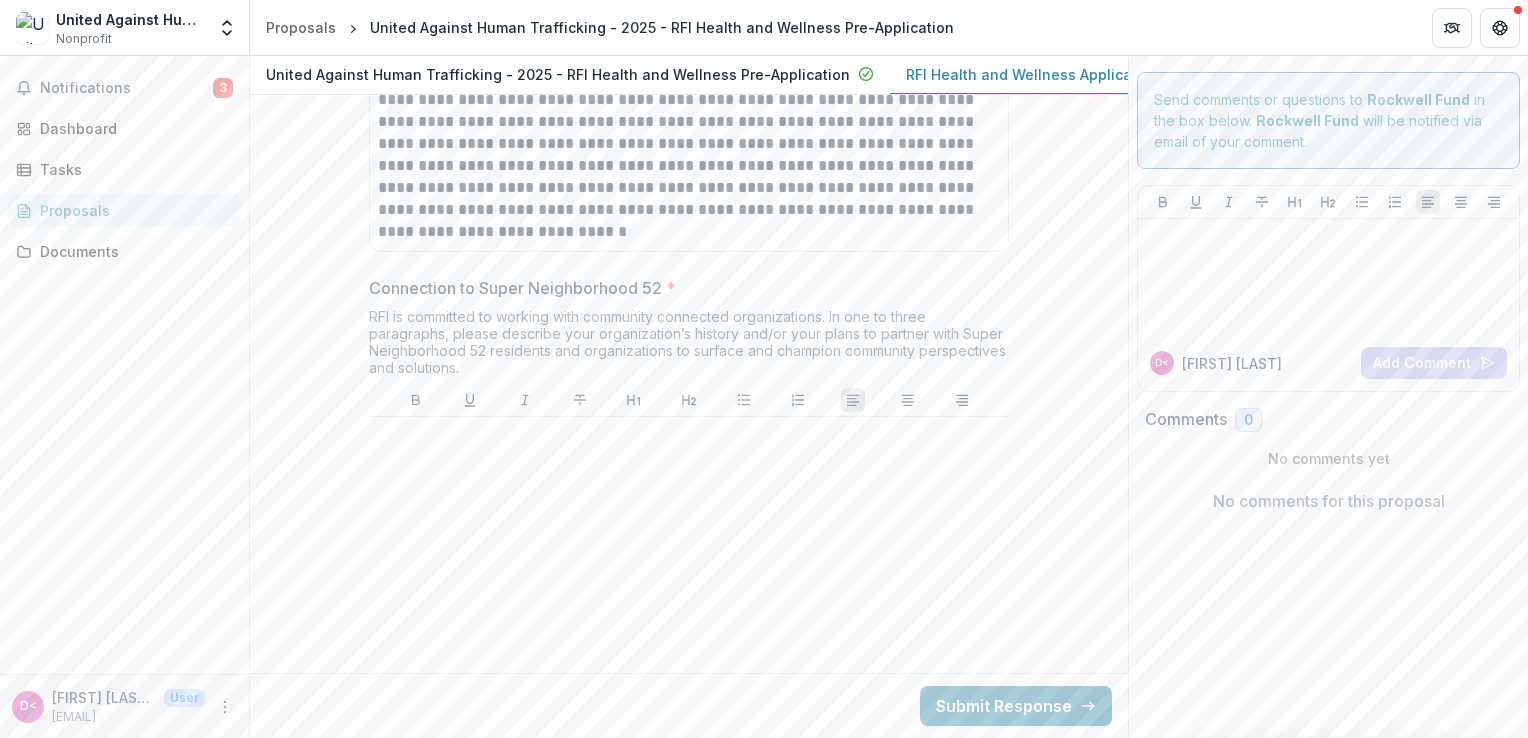 click at bounding box center [689, 575] 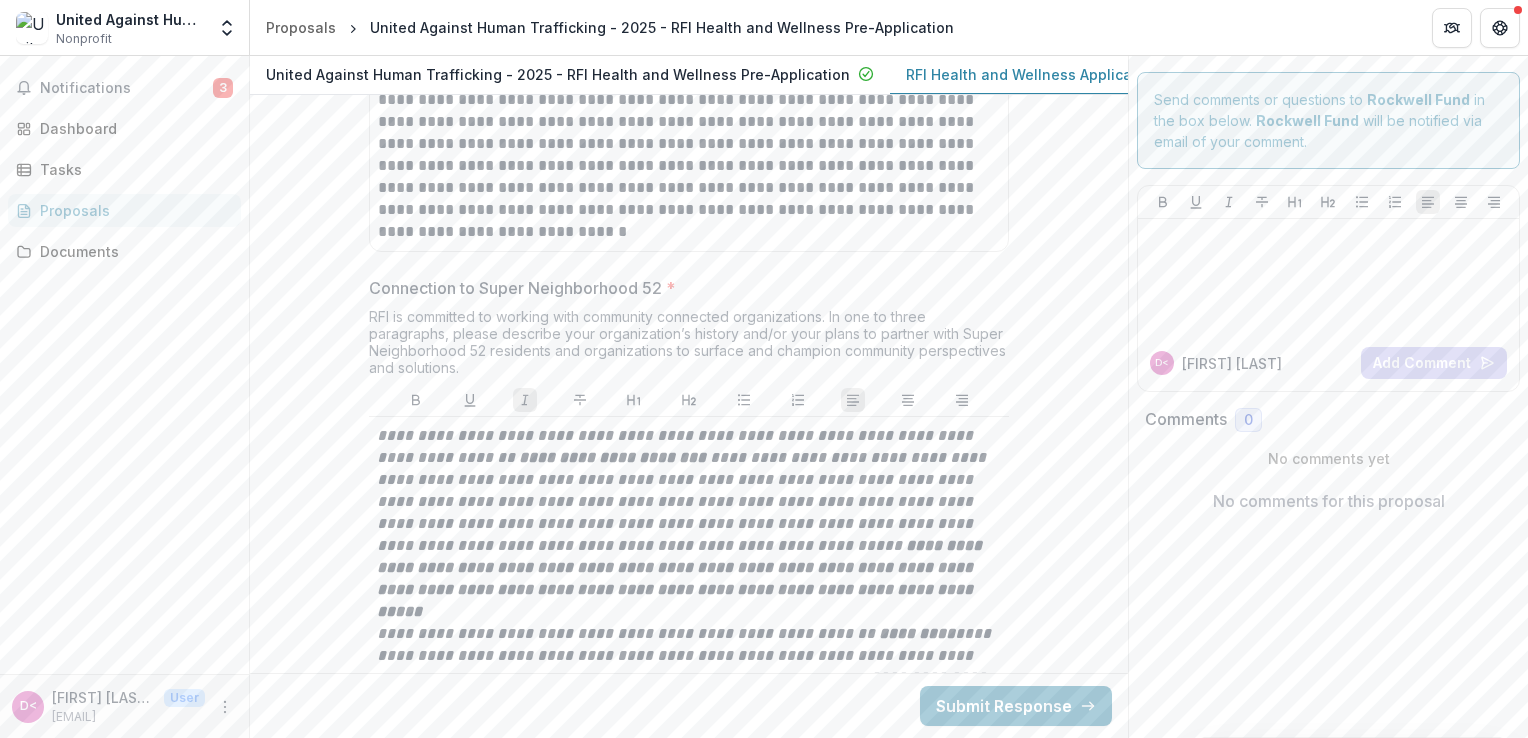 scroll, scrollTop: 5554, scrollLeft: 0, axis: vertical 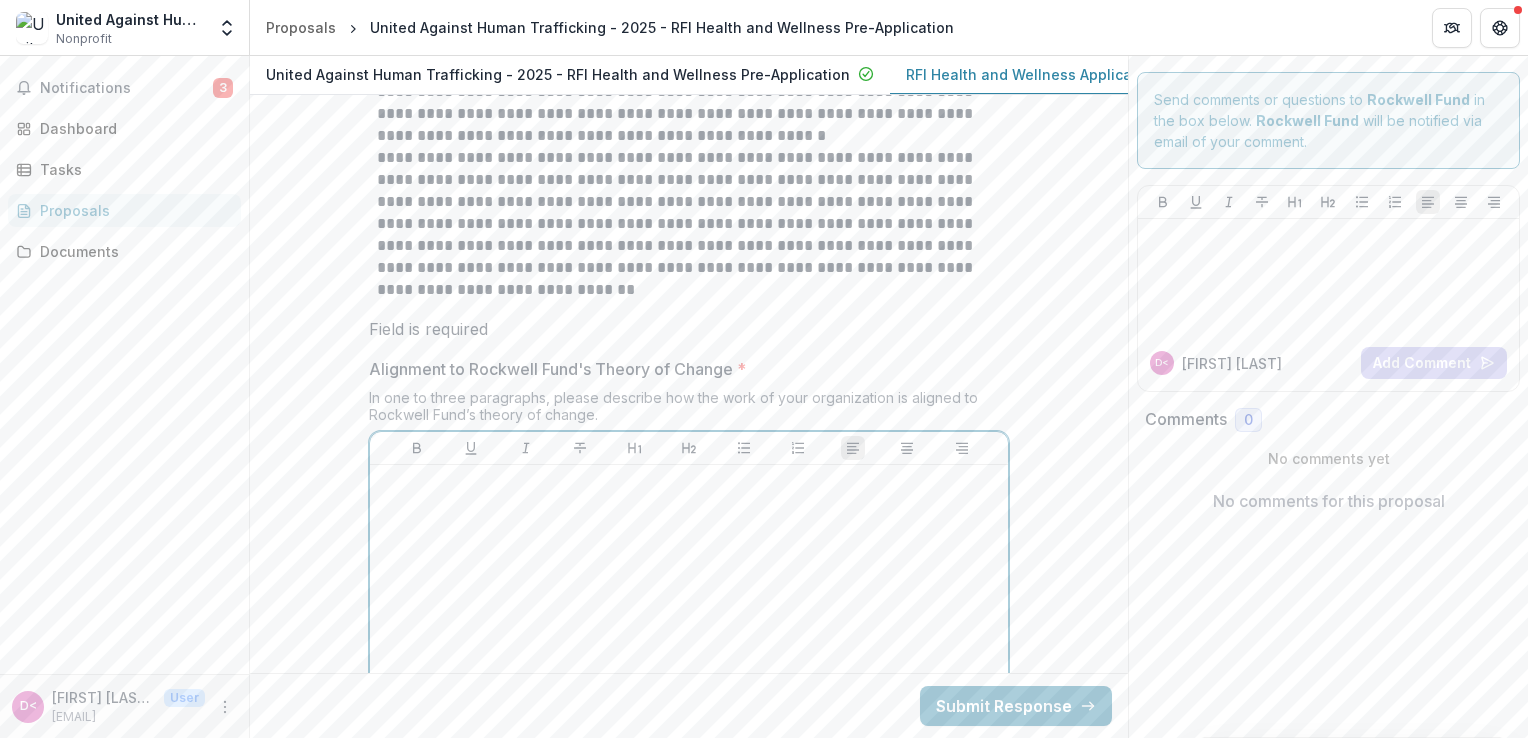 click at bounding box center [689, 623] 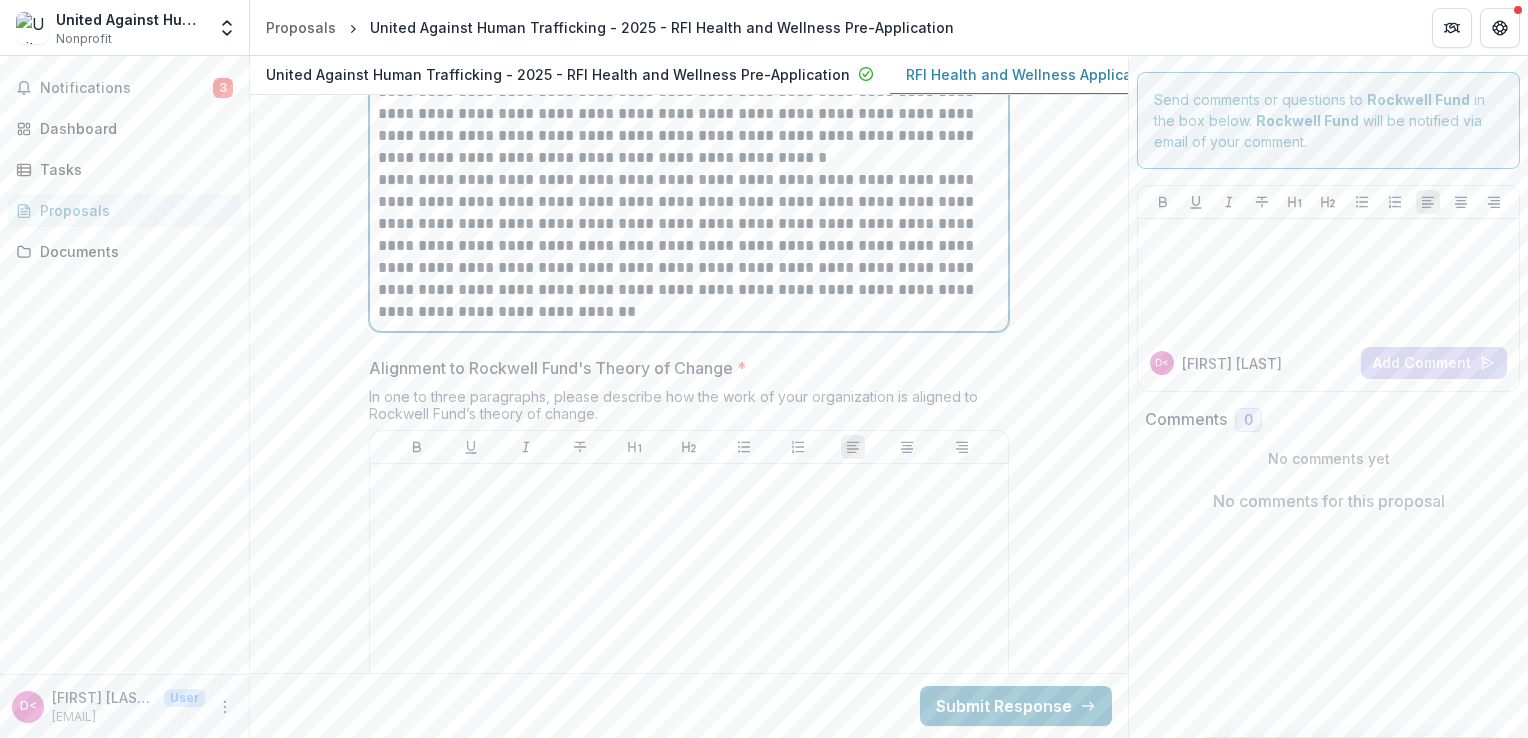click on "**********" at bounding box center (689, 246) 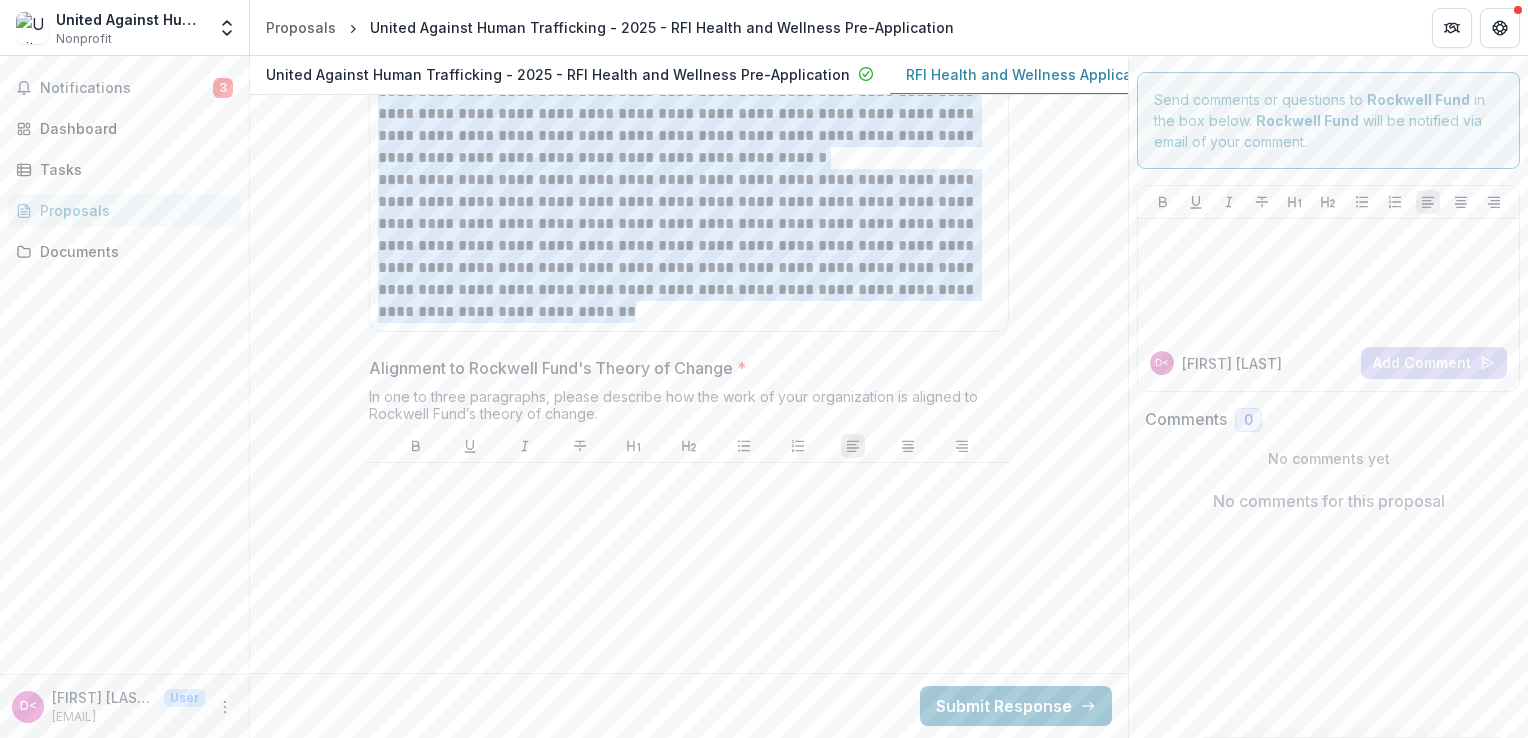 click at bounding box center (689, 621) 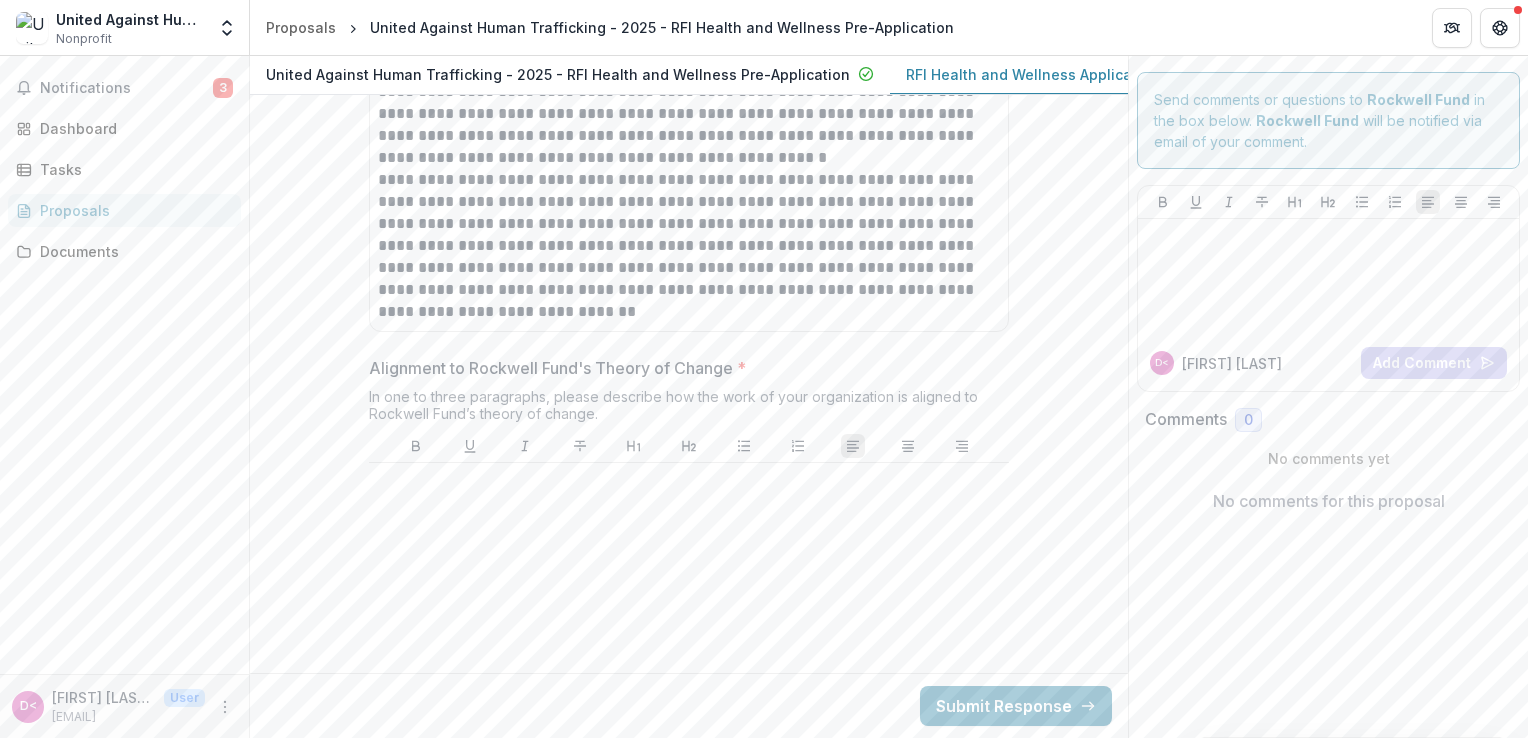 scroll, scrollTop: 6164, scrollLeft: 0, axis: vertical 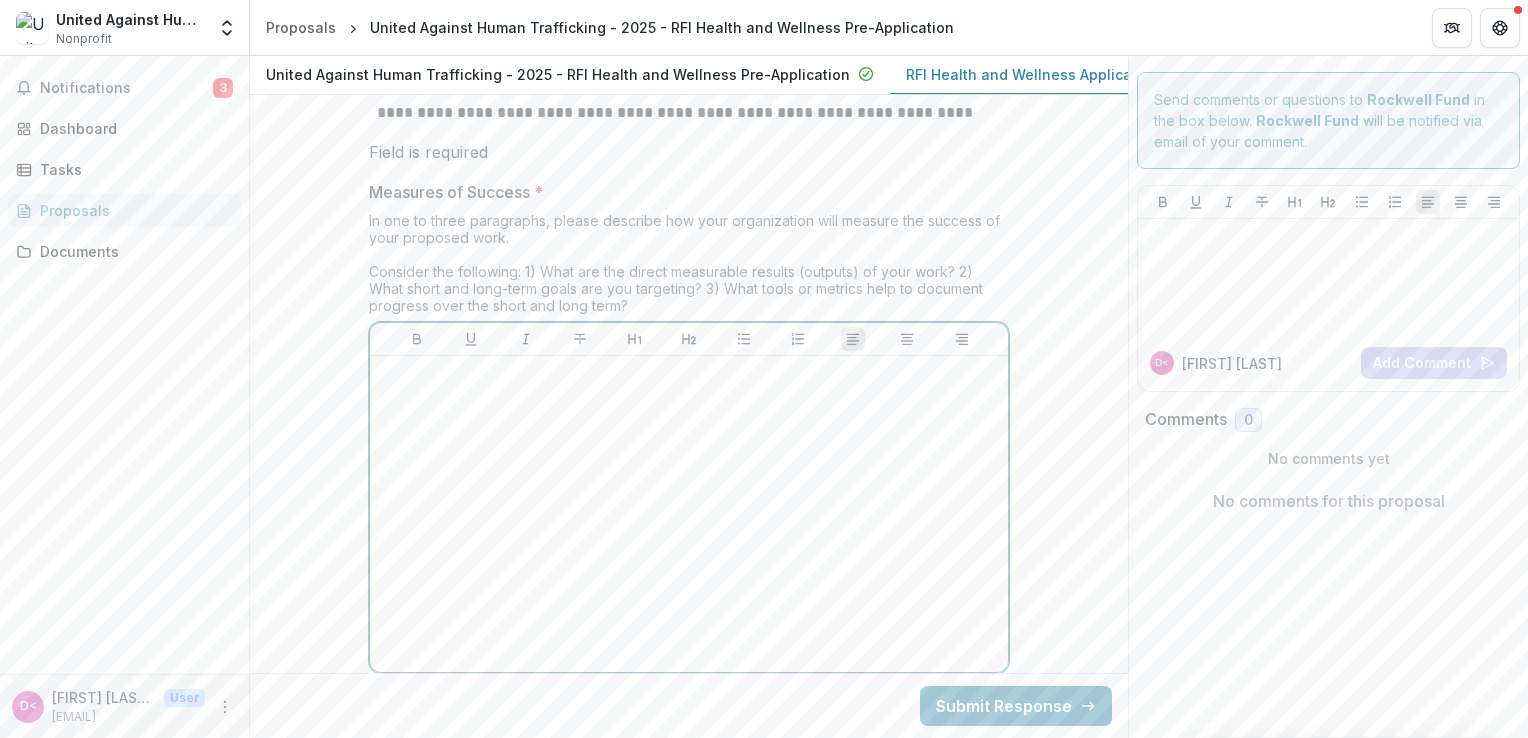 click at bounding box center [689, 514] 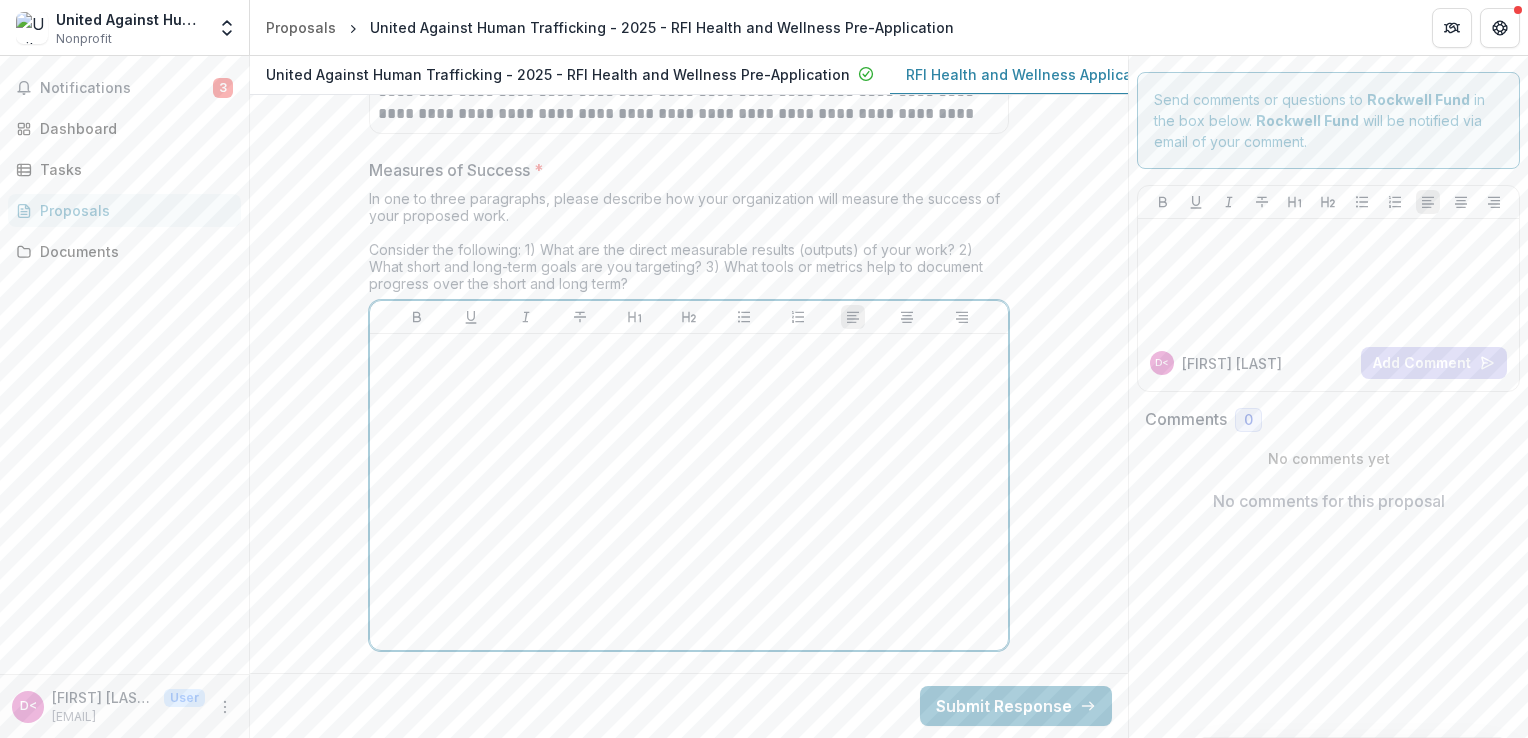 scroll, scrollTop: 6744, scrollLeft: 0, axis: vertical 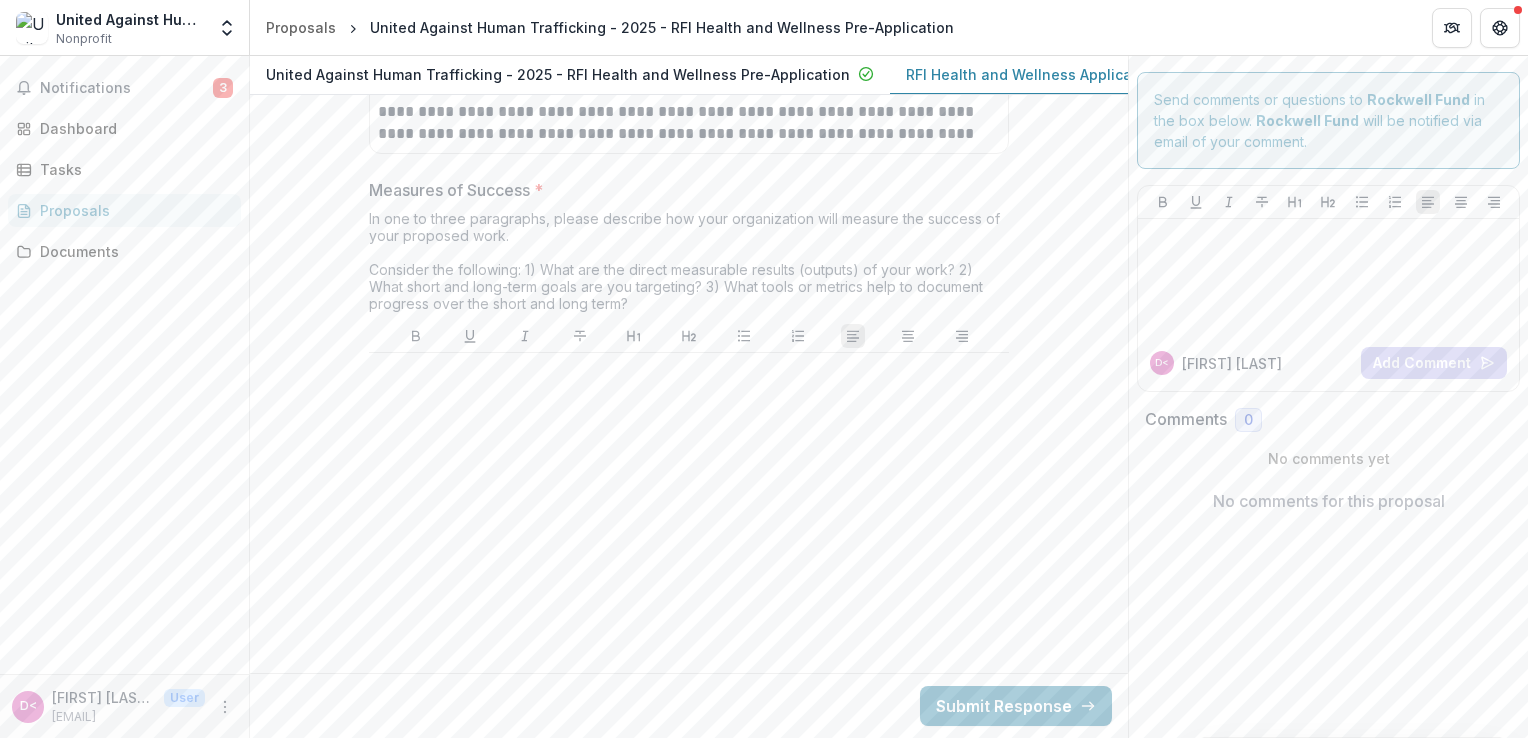 click at bounding box center [689, 511] 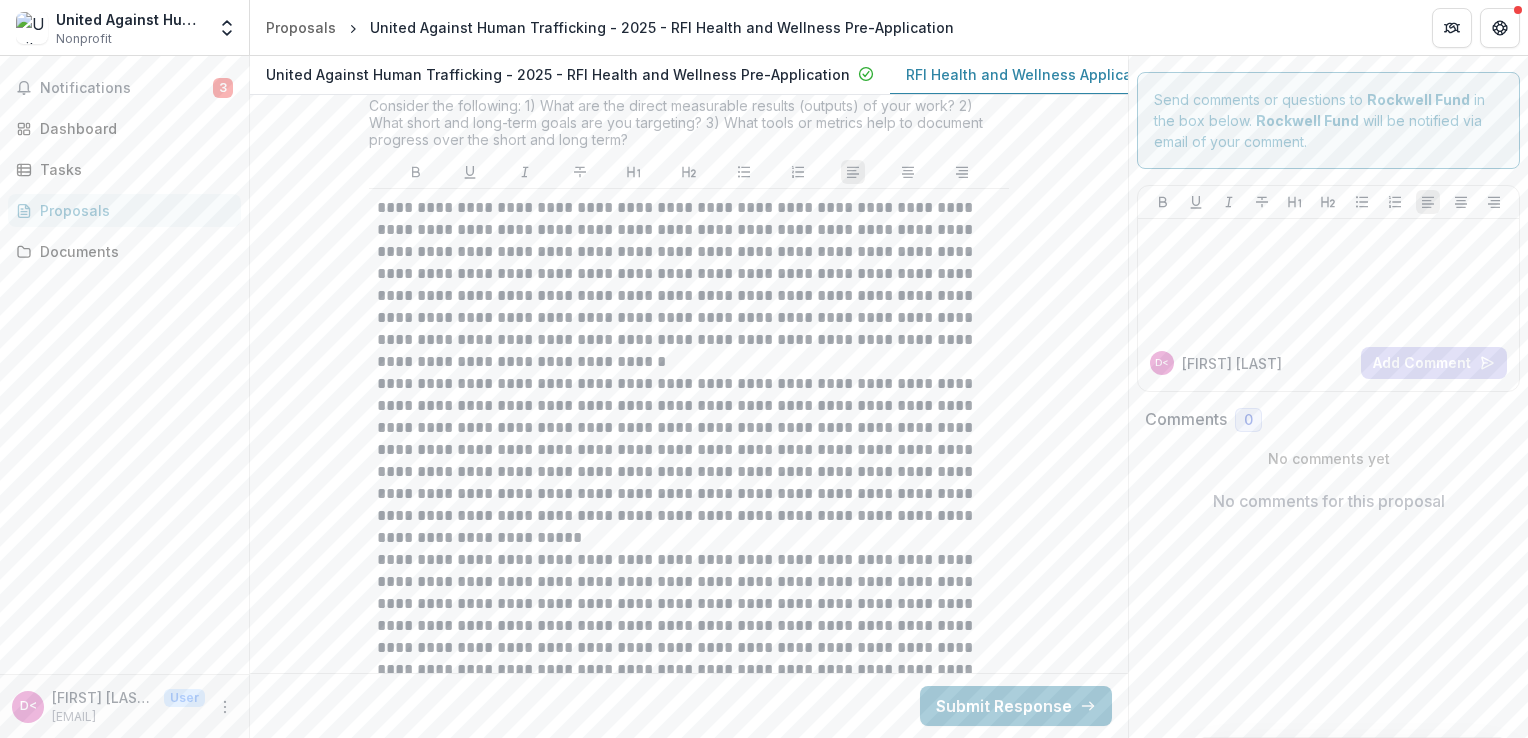 click on "**********" at bounding box center [689, 1141] 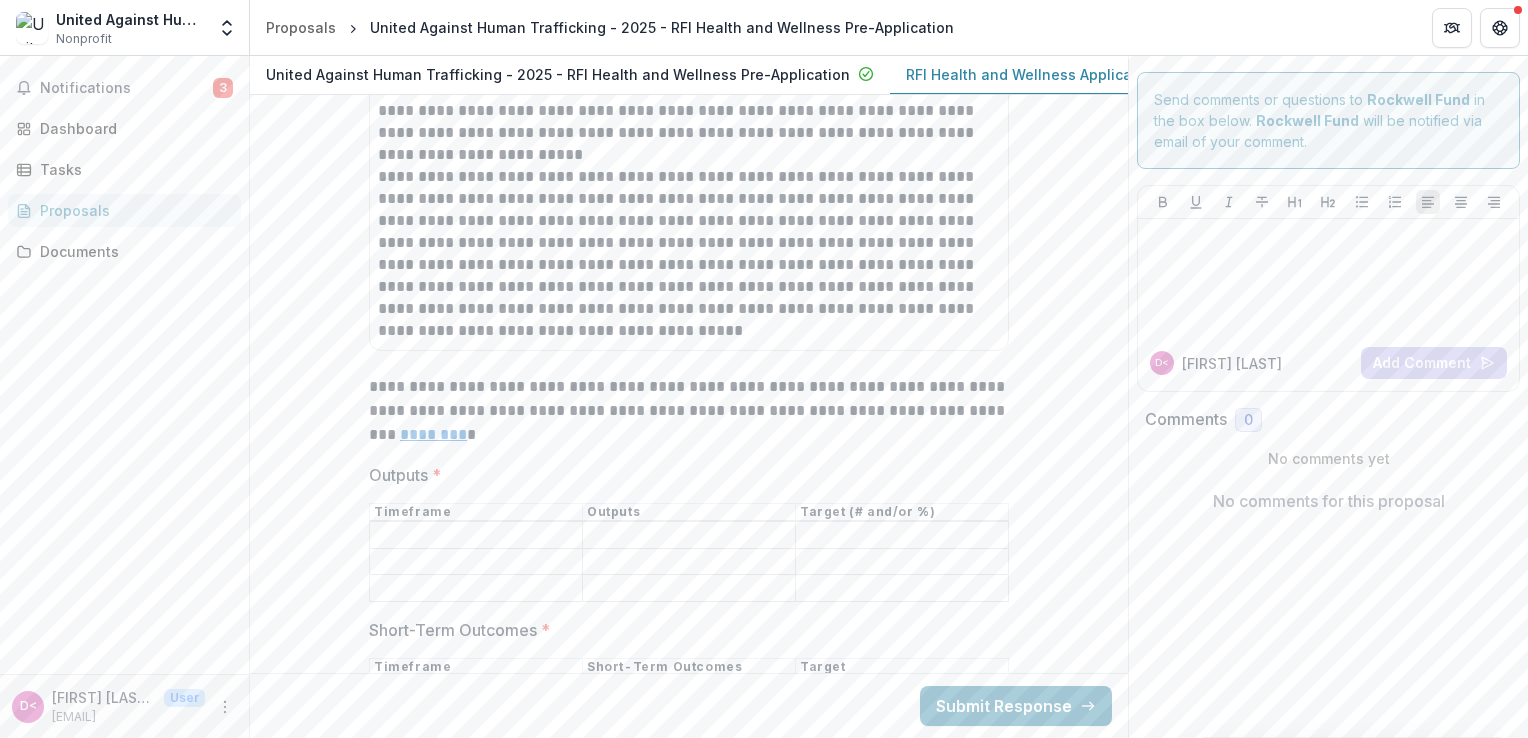scroll, scrollTop: 7408, scrollLeft: 0, axis: vertical 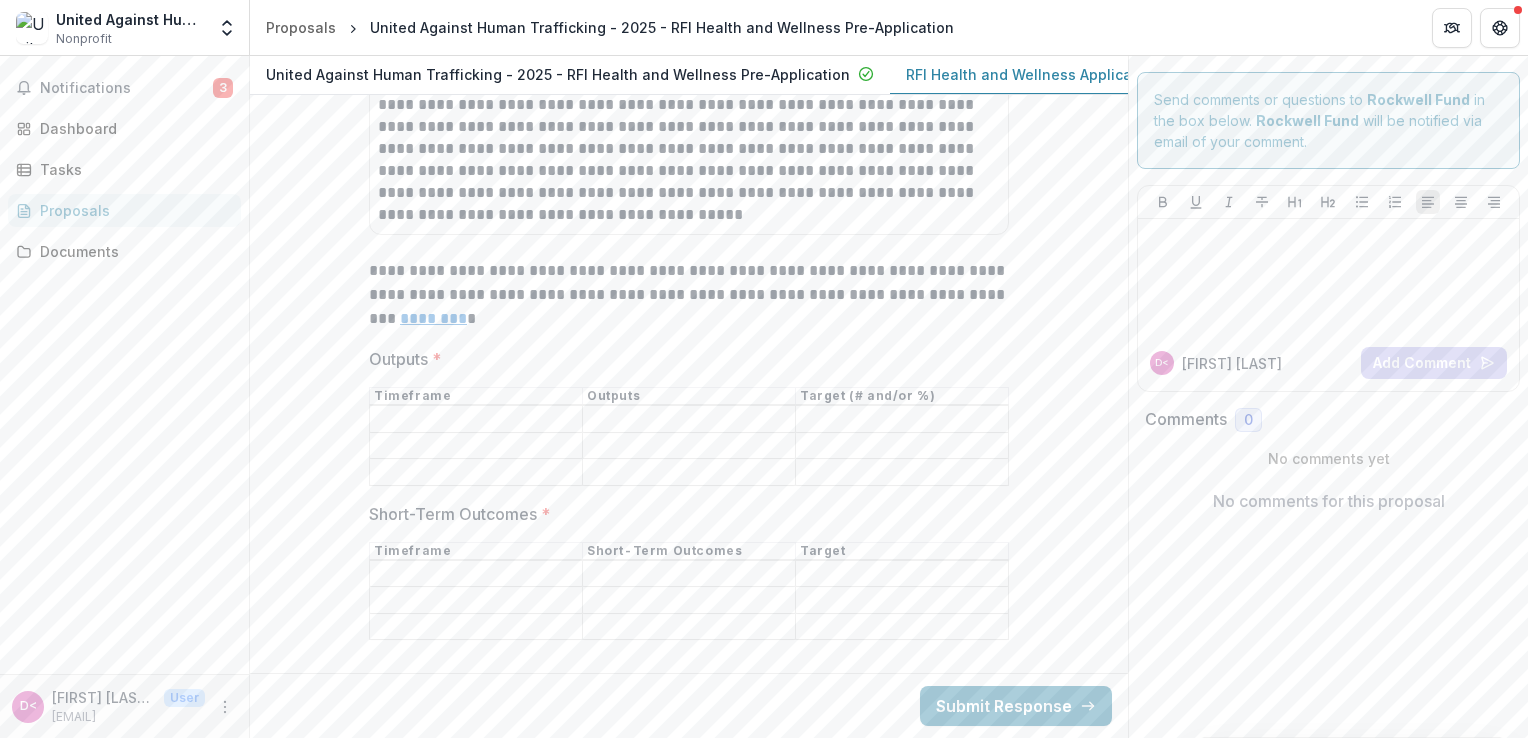 click on "Outputs *" at bounding box center [476, 446] 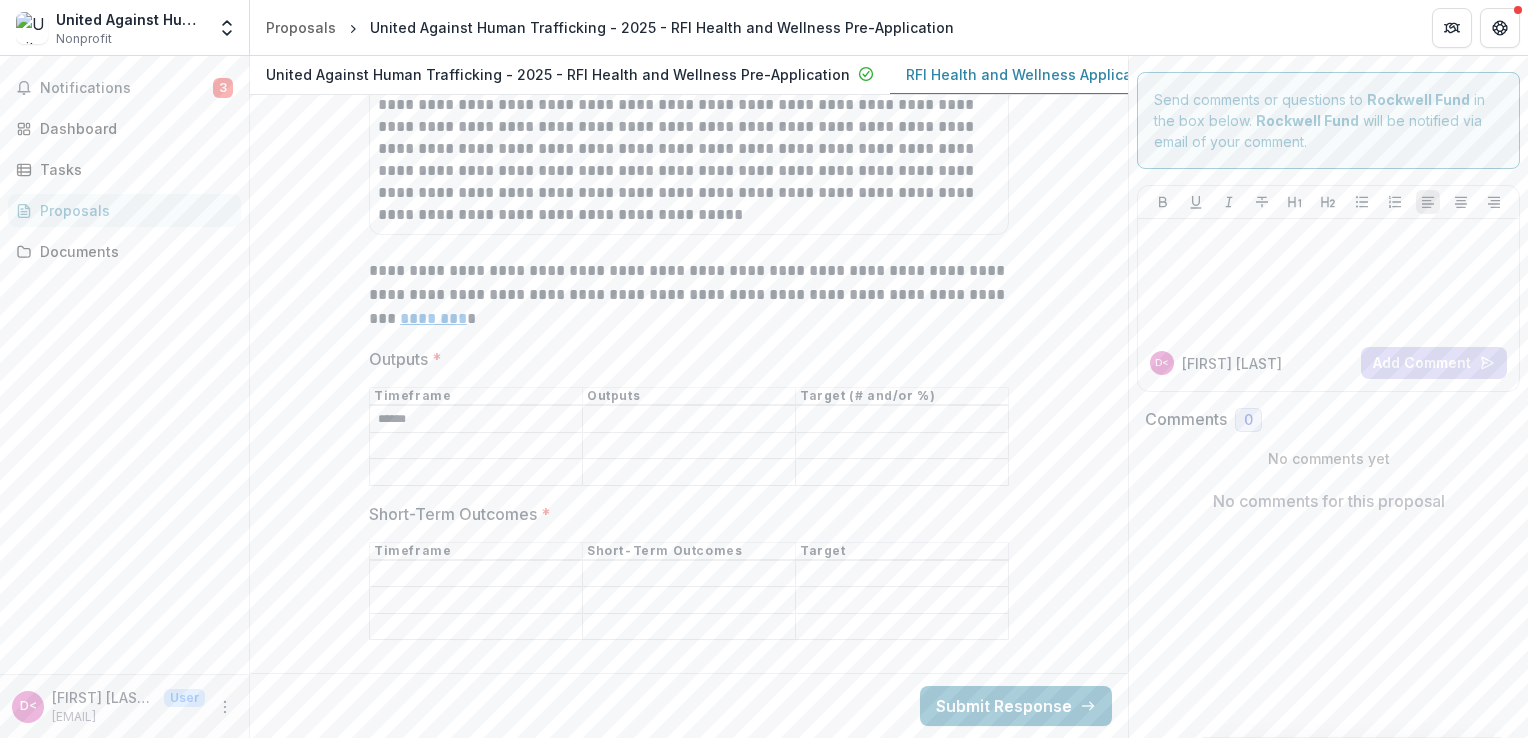 drag, startPoint x: 429, startPoint y: 427, endPoint x: 327, endPoint y: 430, distance: 102.044106 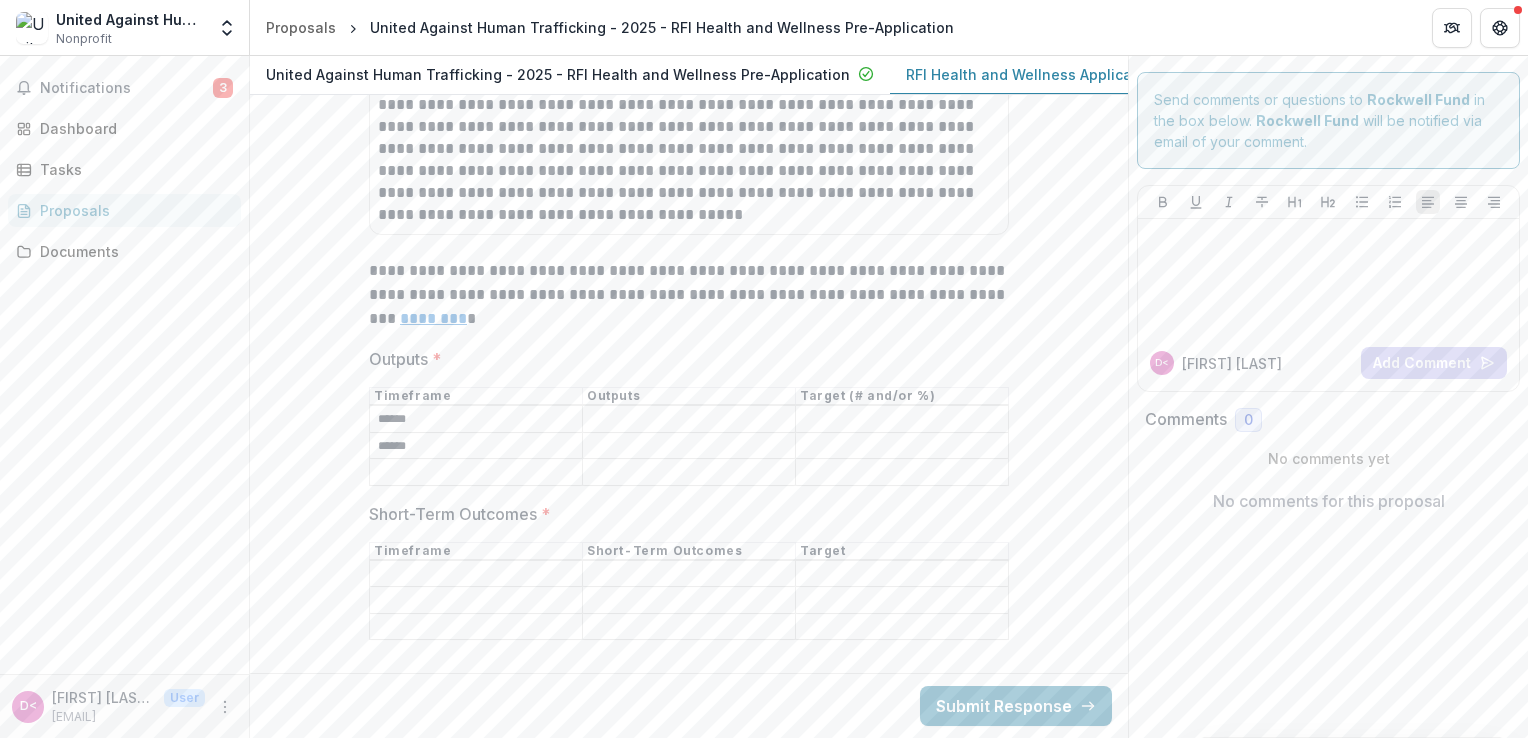 type on "******" 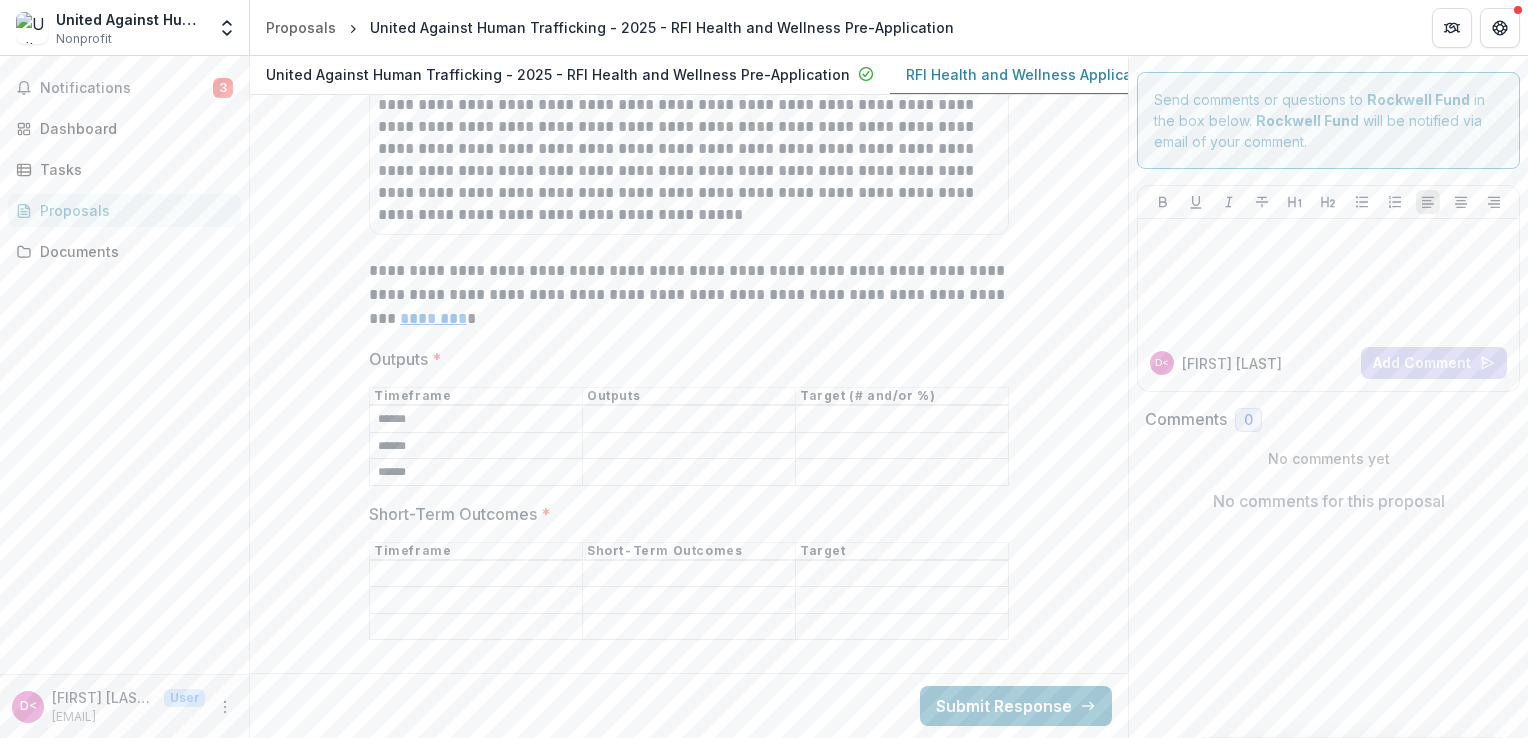 type on "******" 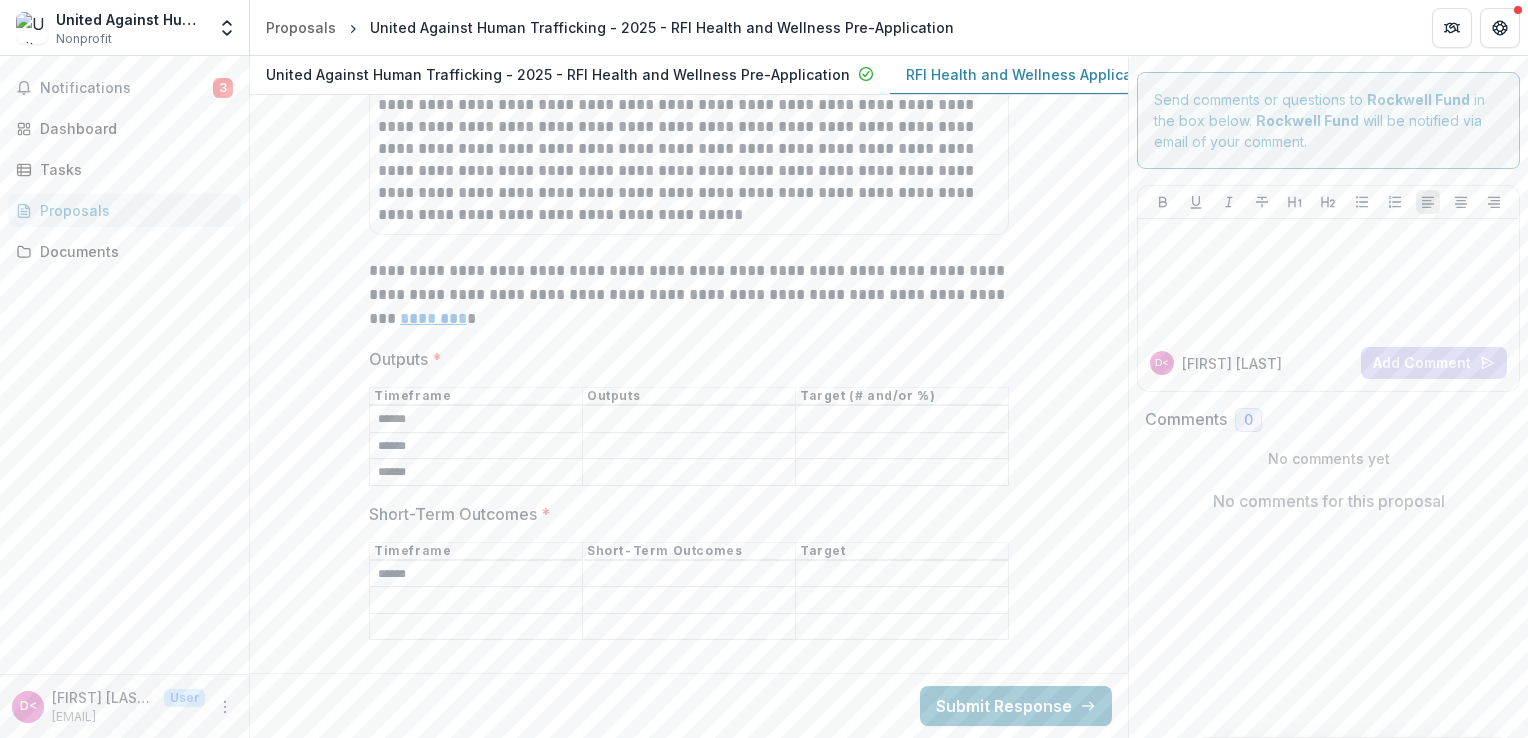 type on "******" 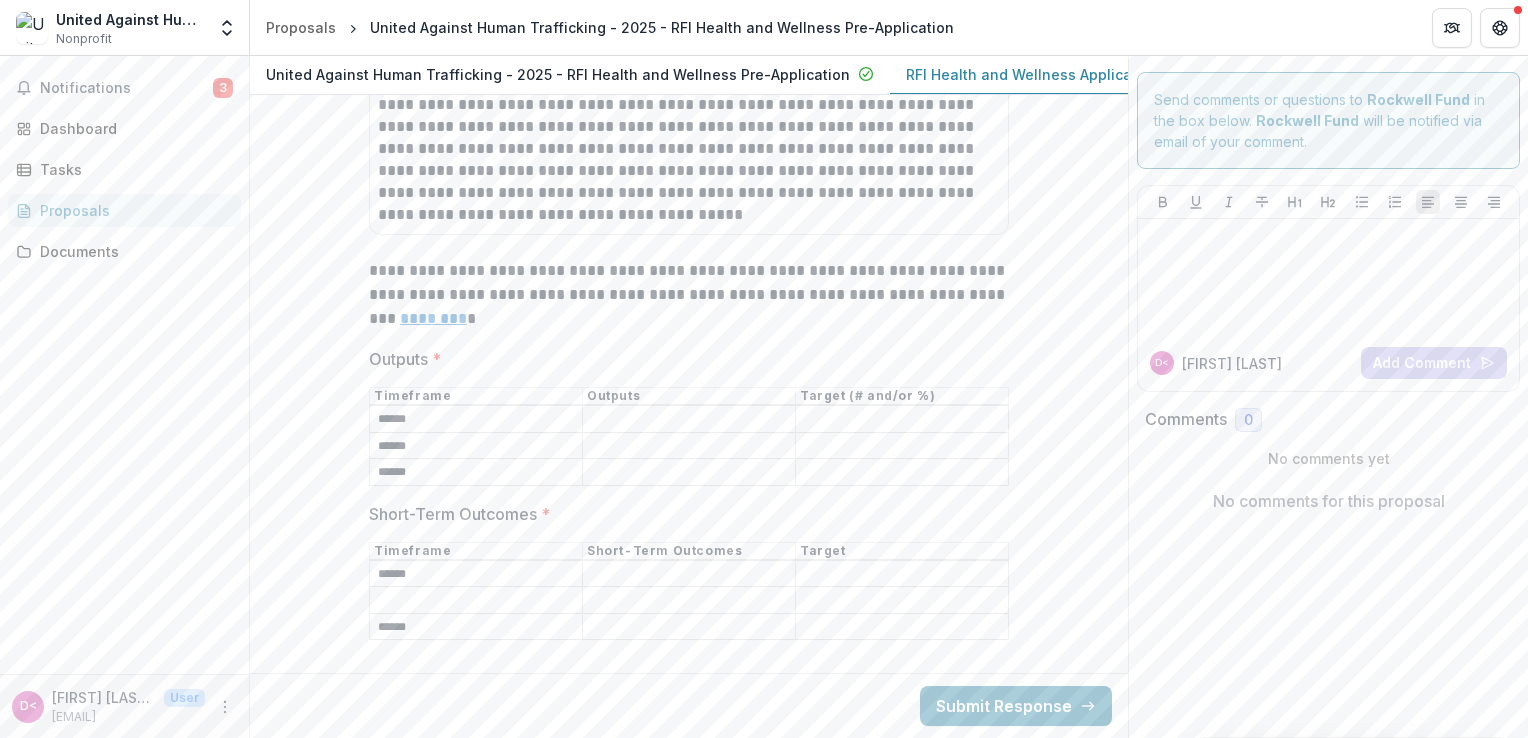 type on "******" 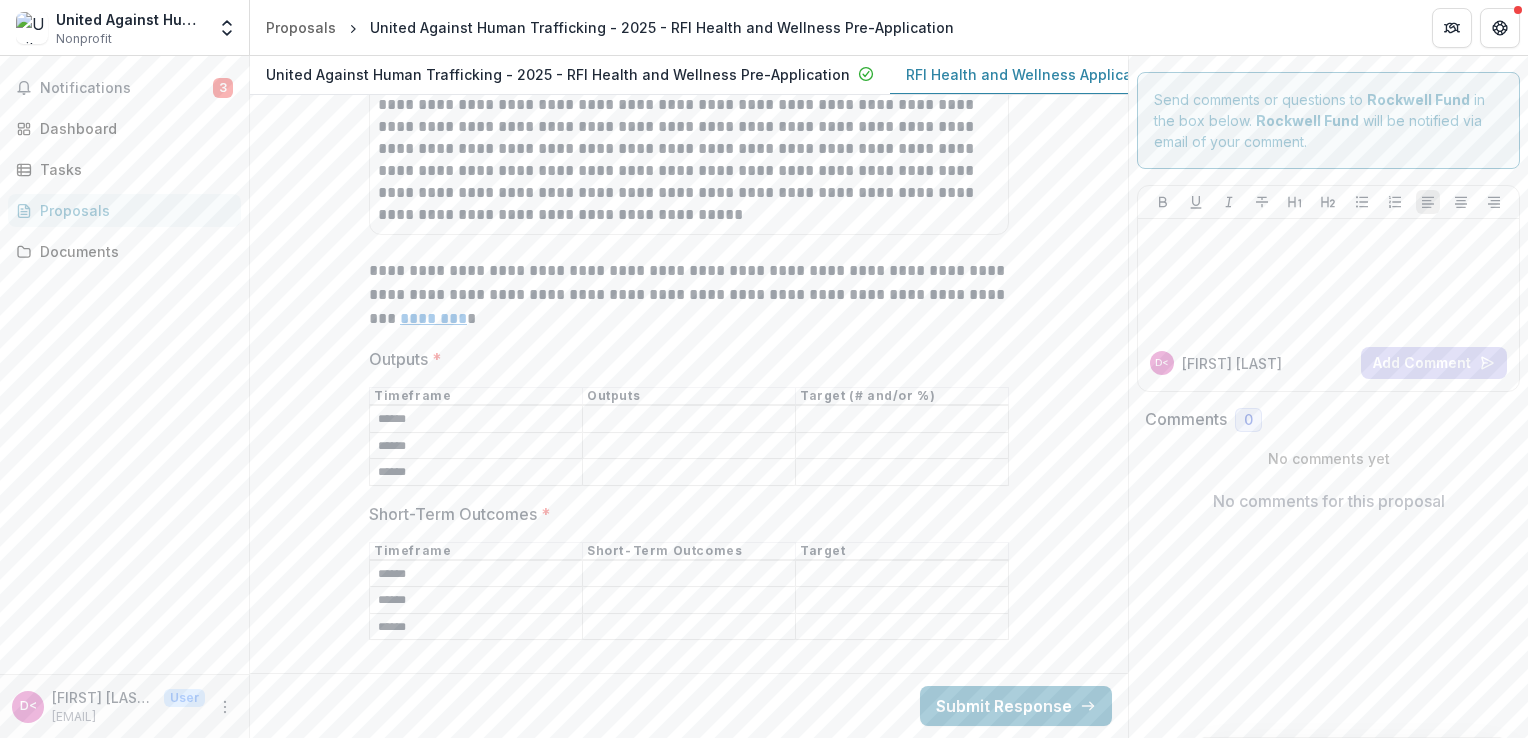 type on "******" 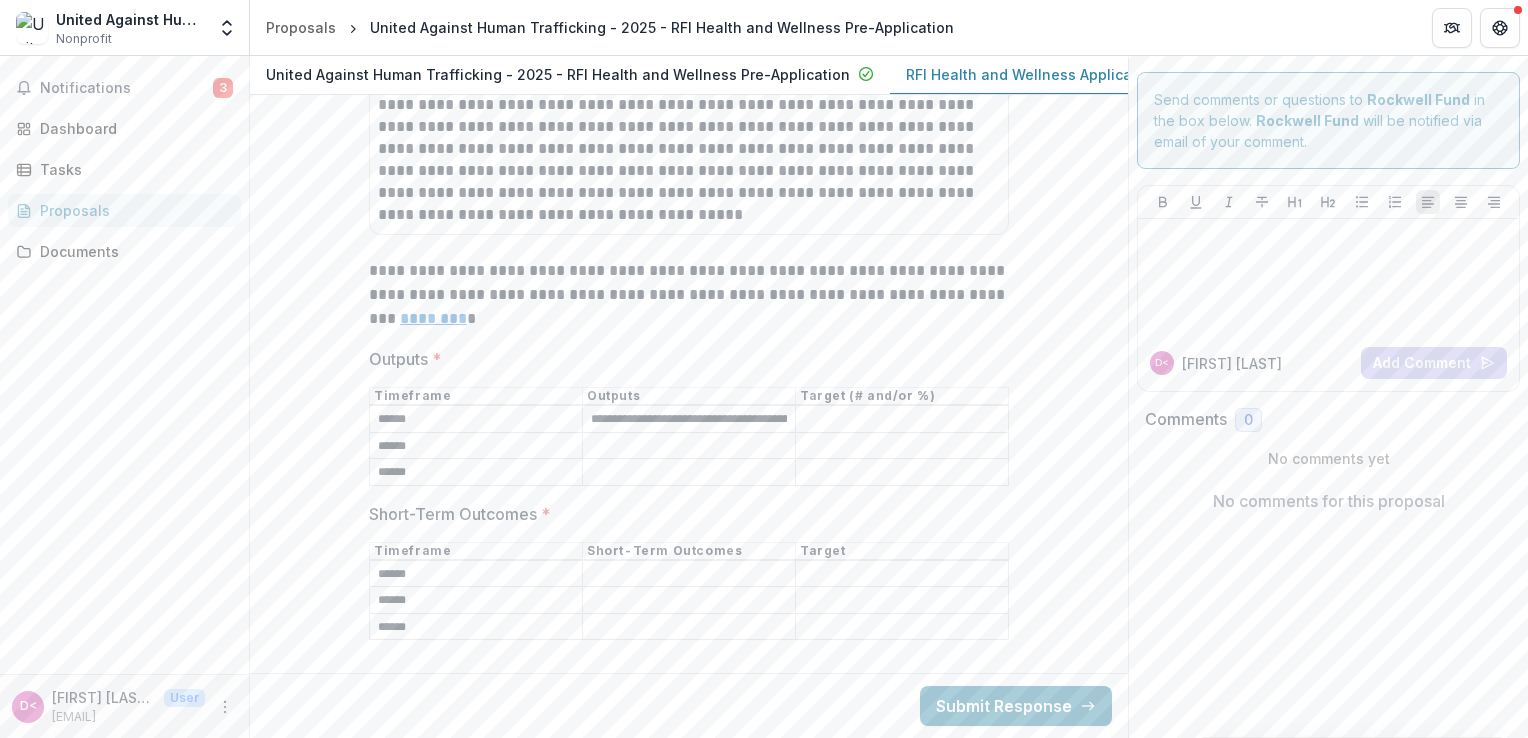 scroll, scrollTop: 0, scrollLeft: 336, axis: horizontal 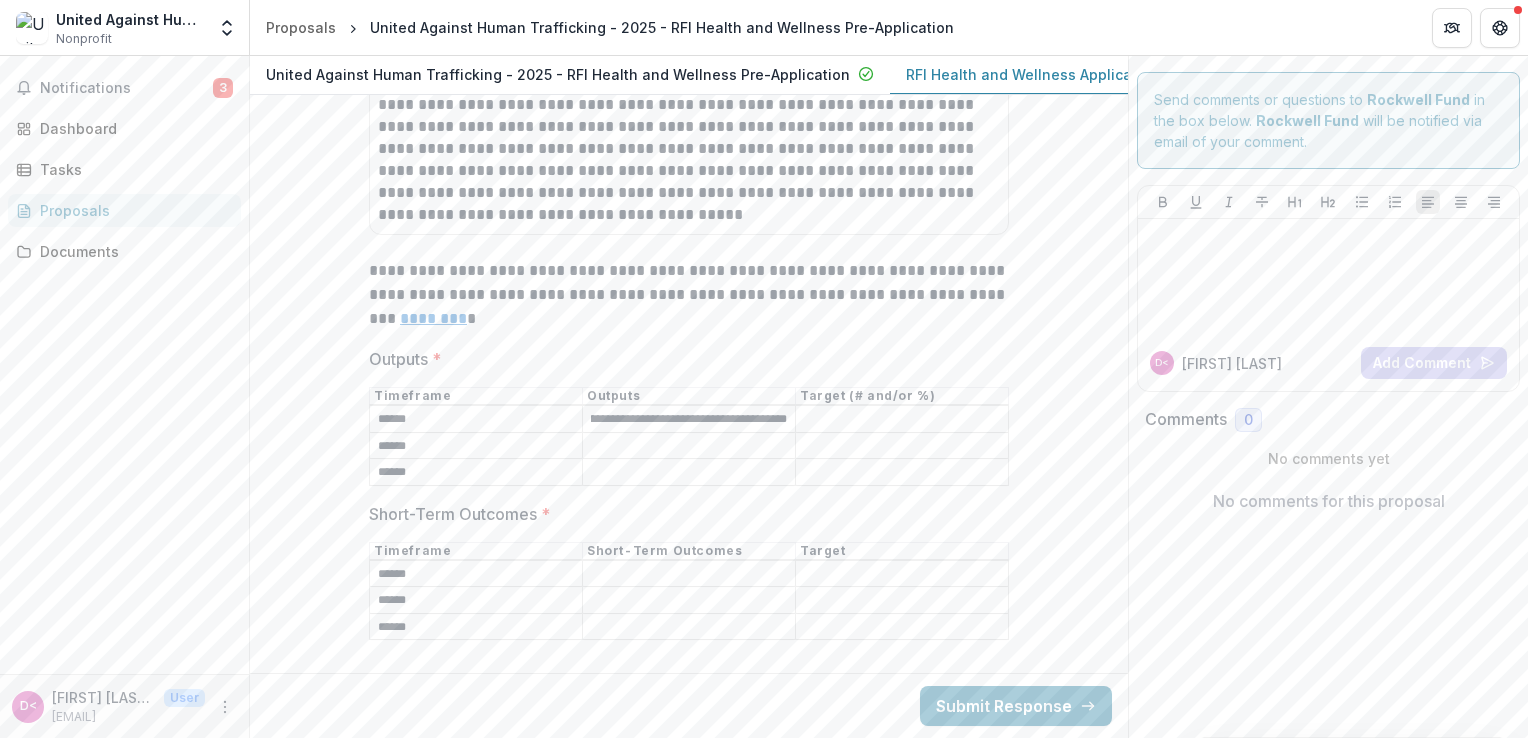 type on "**********" 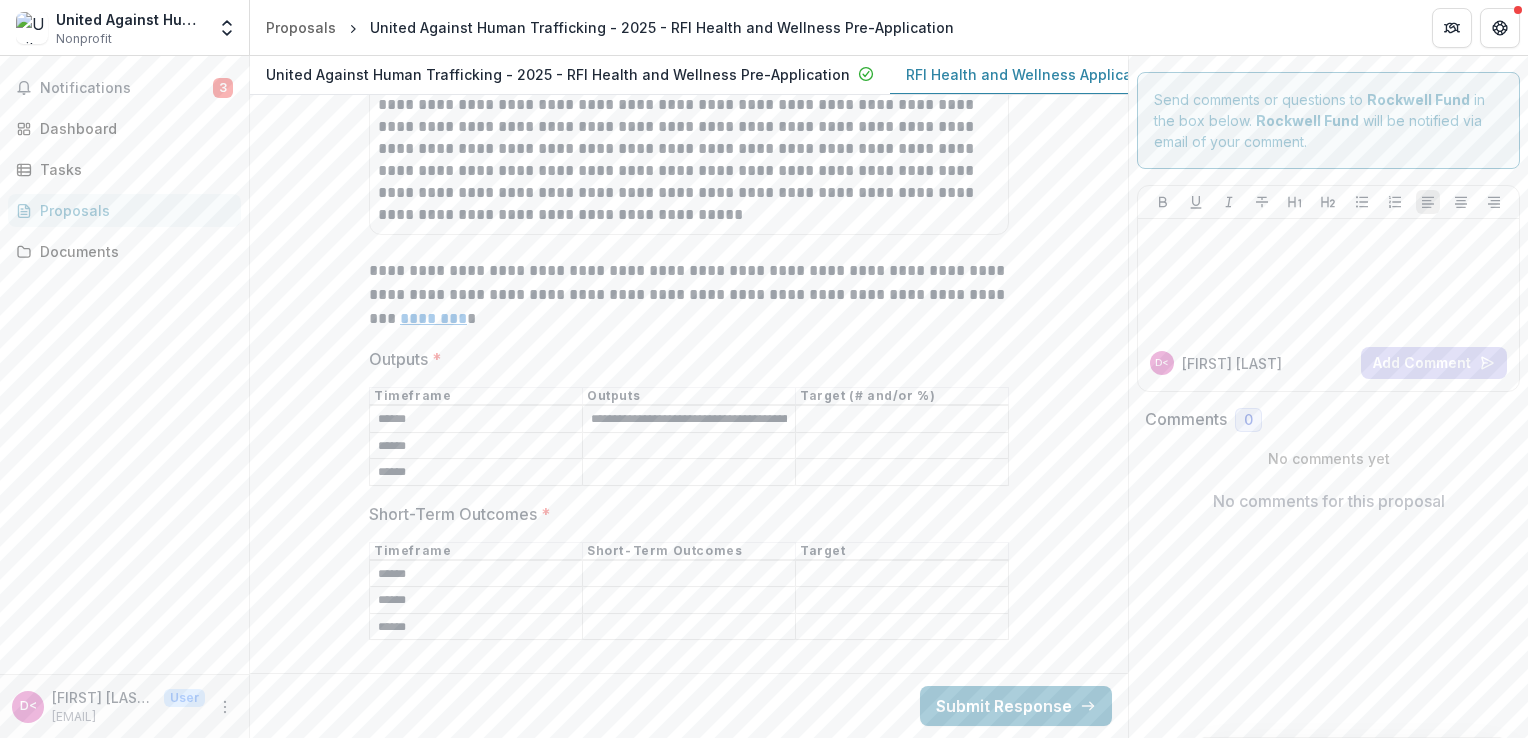 click on "Outputs *" at bounding box center (689, 446) 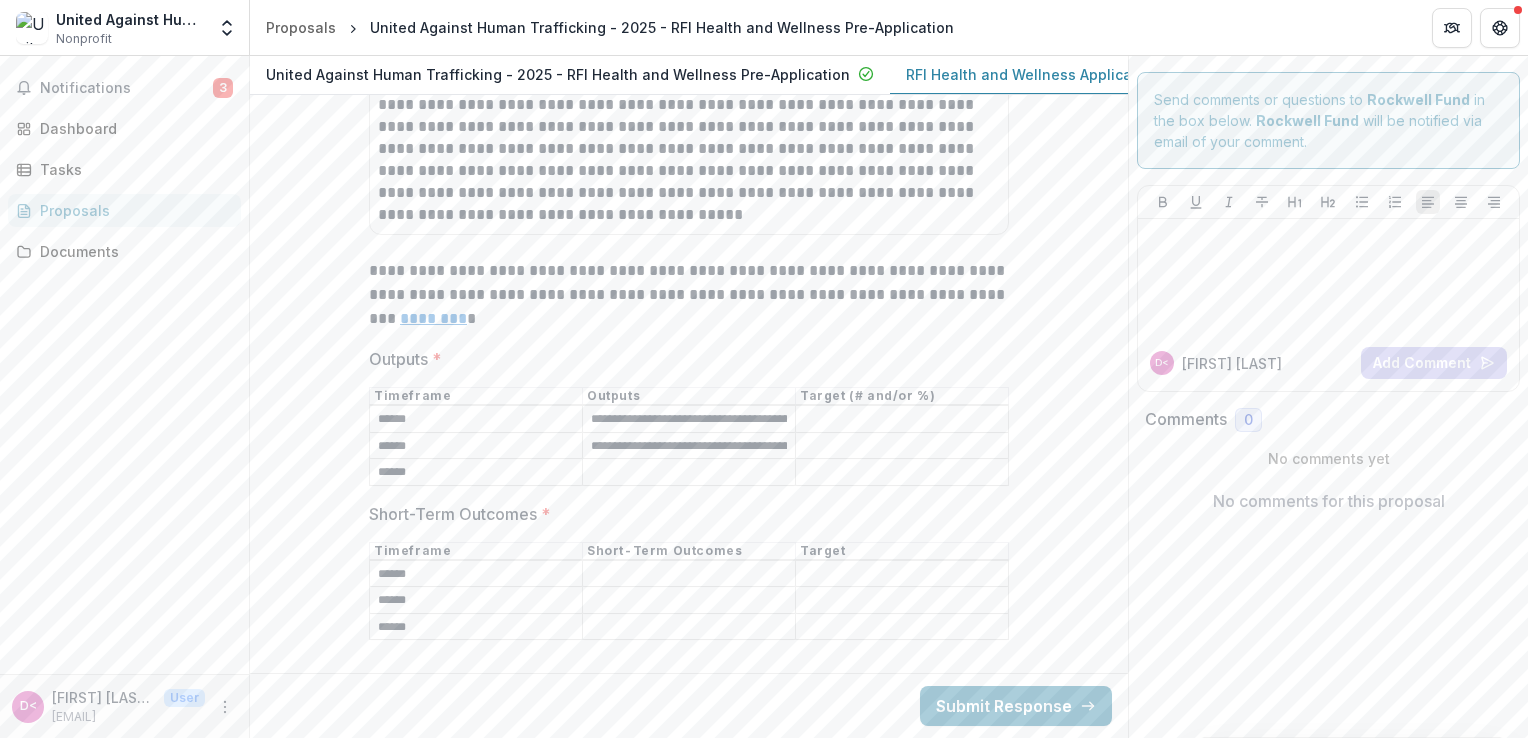 scroll, scrollTop: 0, scrollLeft: 272, axis: horizontal 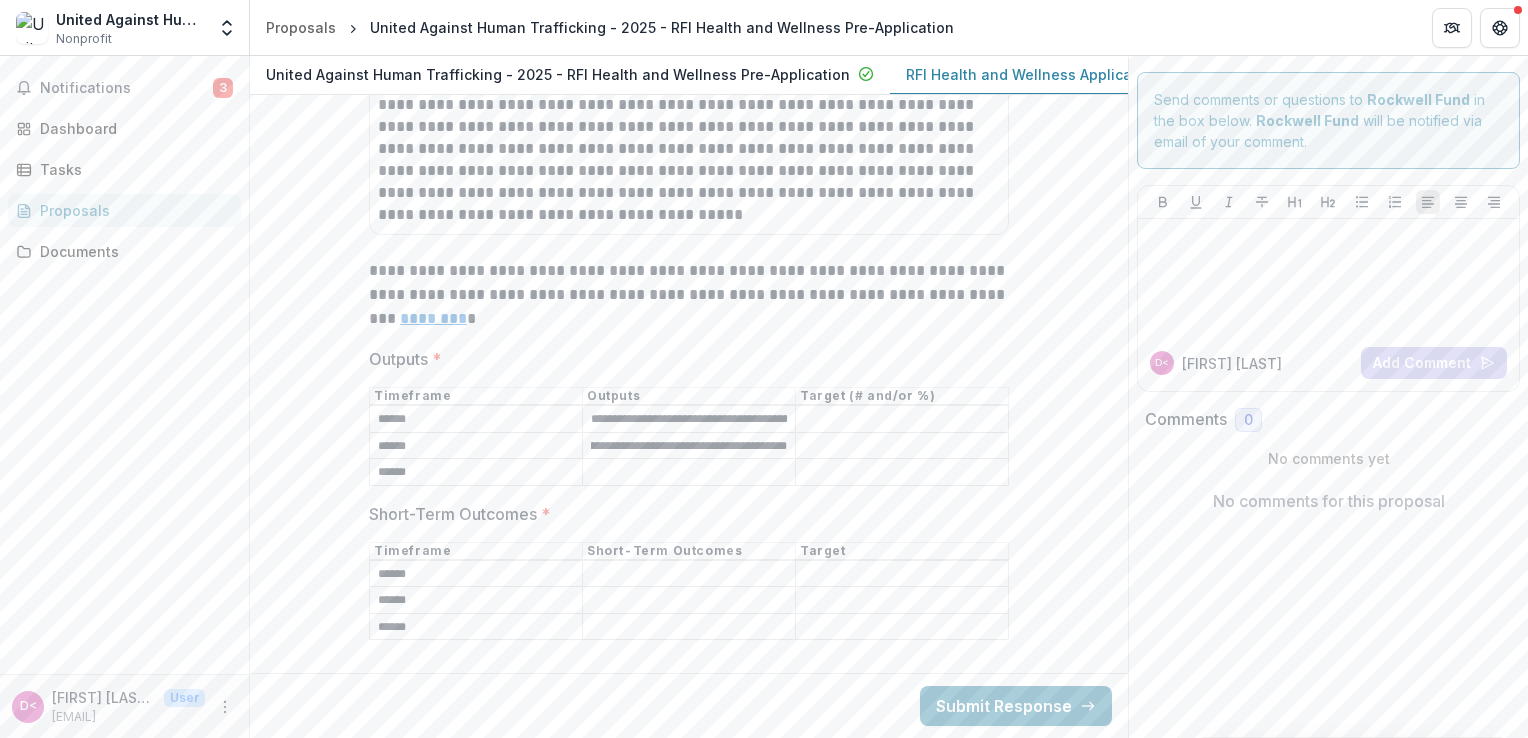 type on "**********" 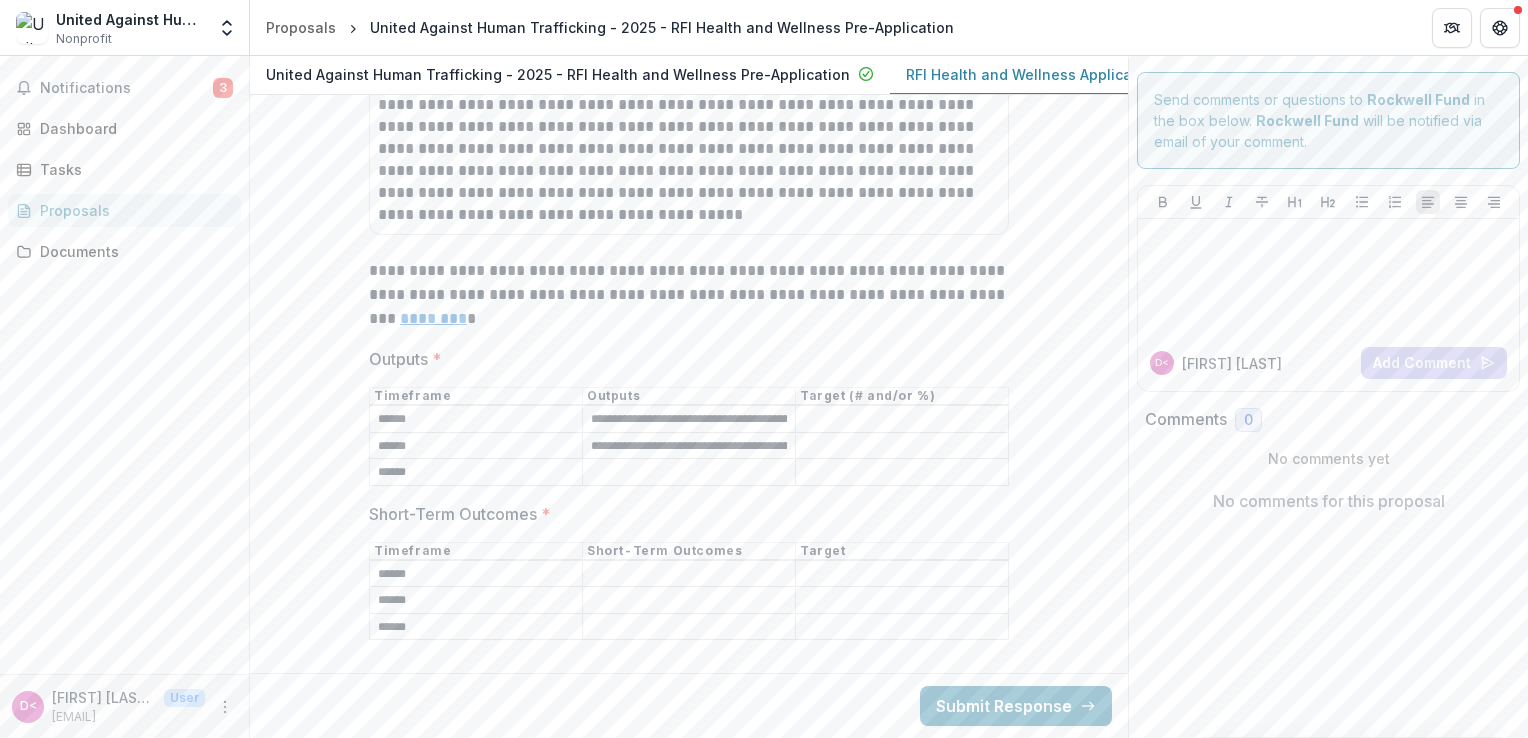 paste on "**********" 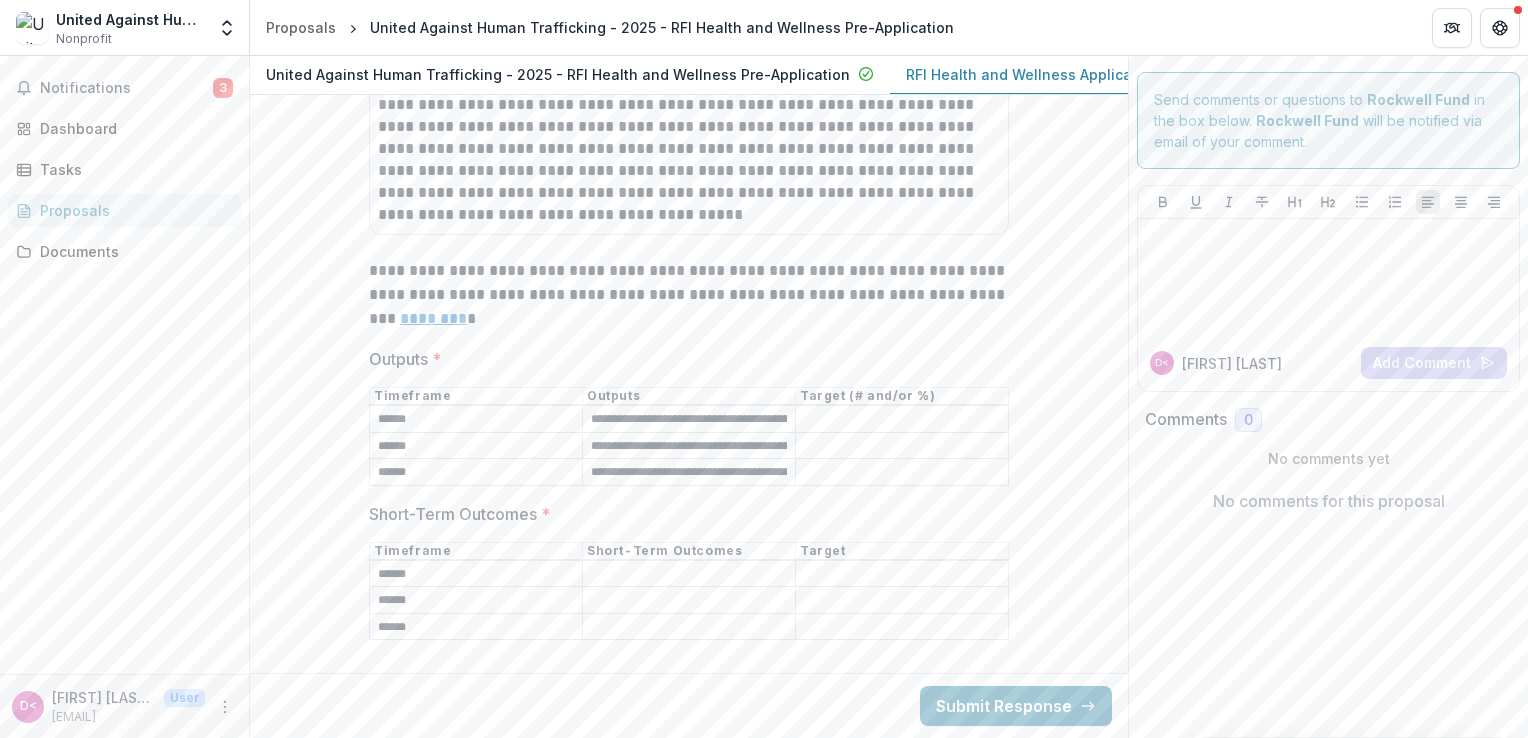 scroll, scrollTop: 0, scrollLeft: 216, axis: horizontal 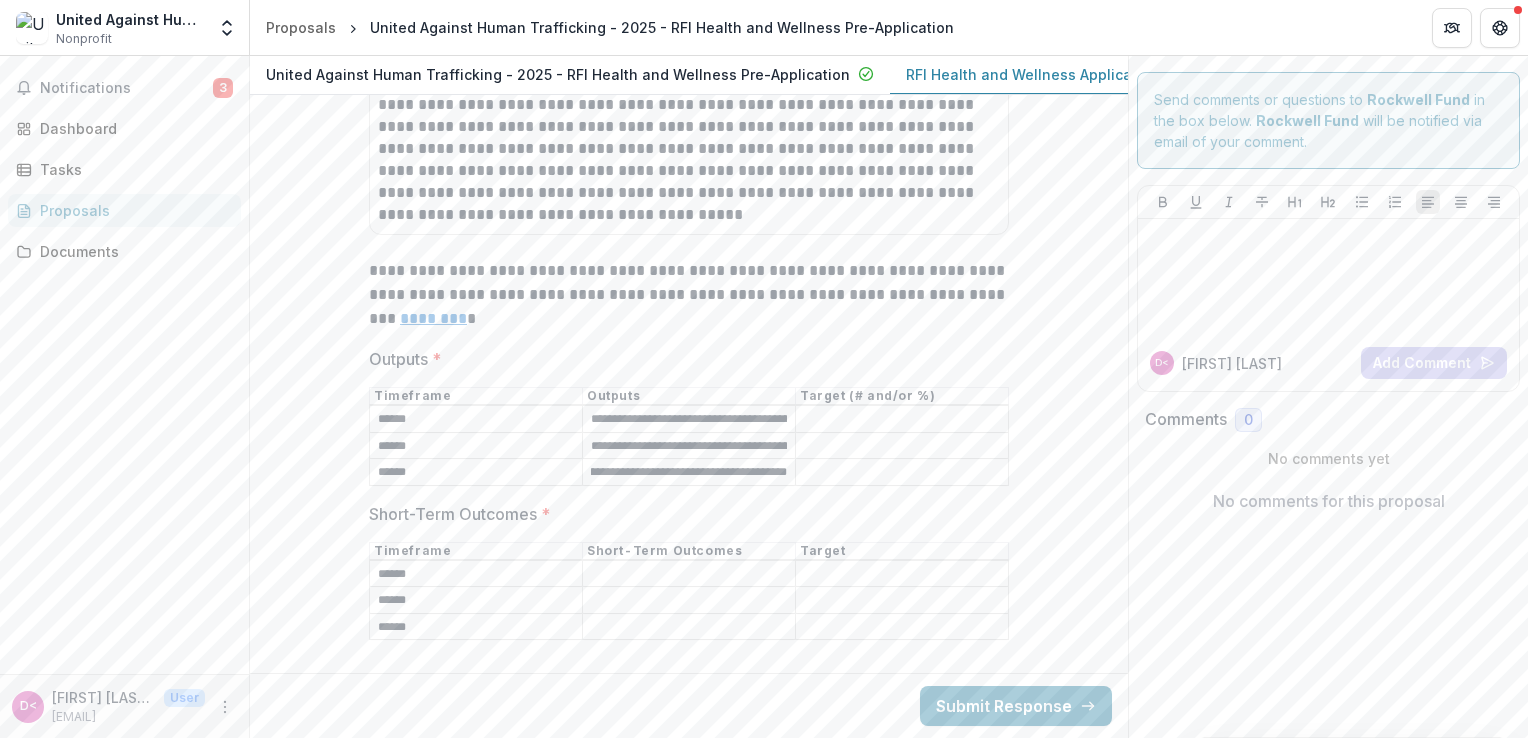 type on "**********" 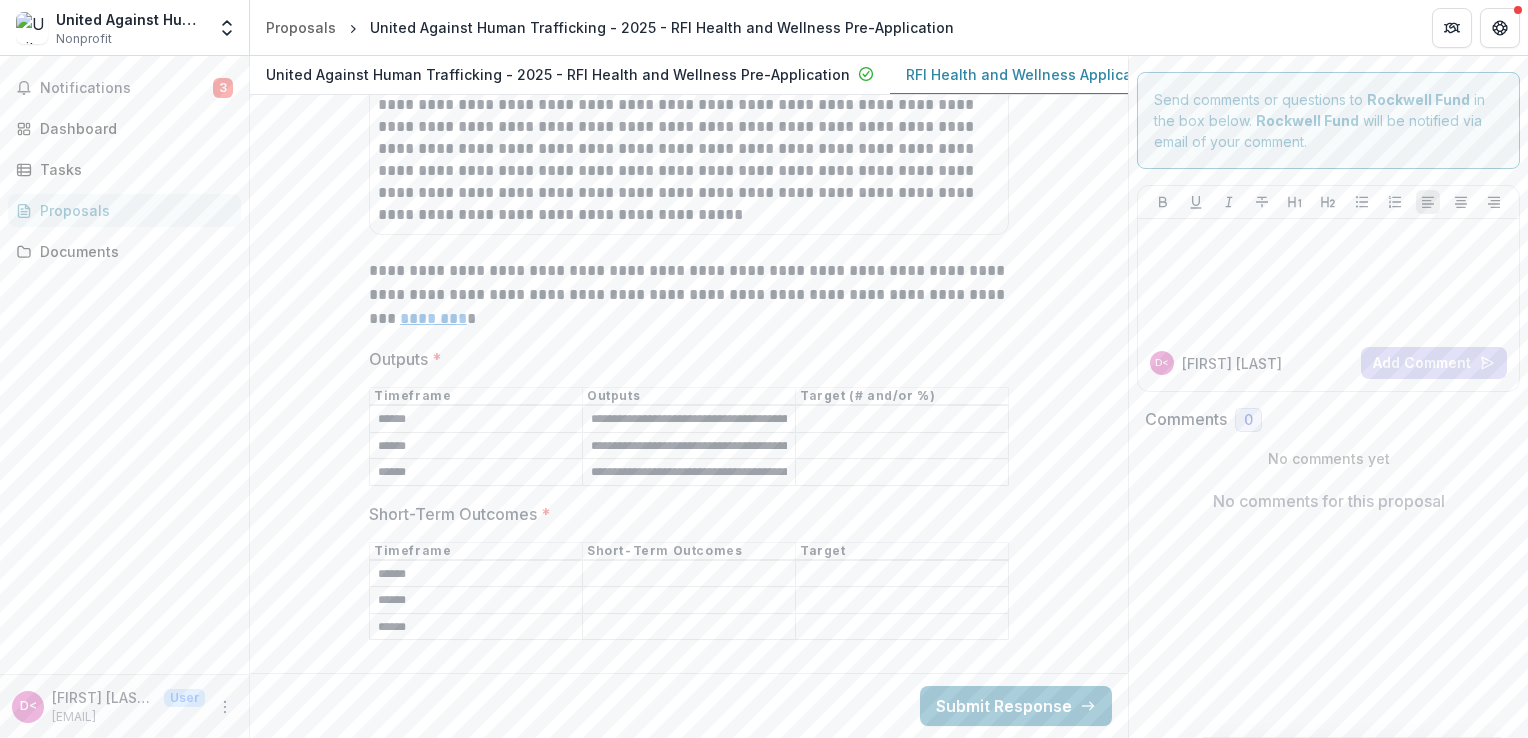 click on "Outputs *" at bounding box center [902, 420] 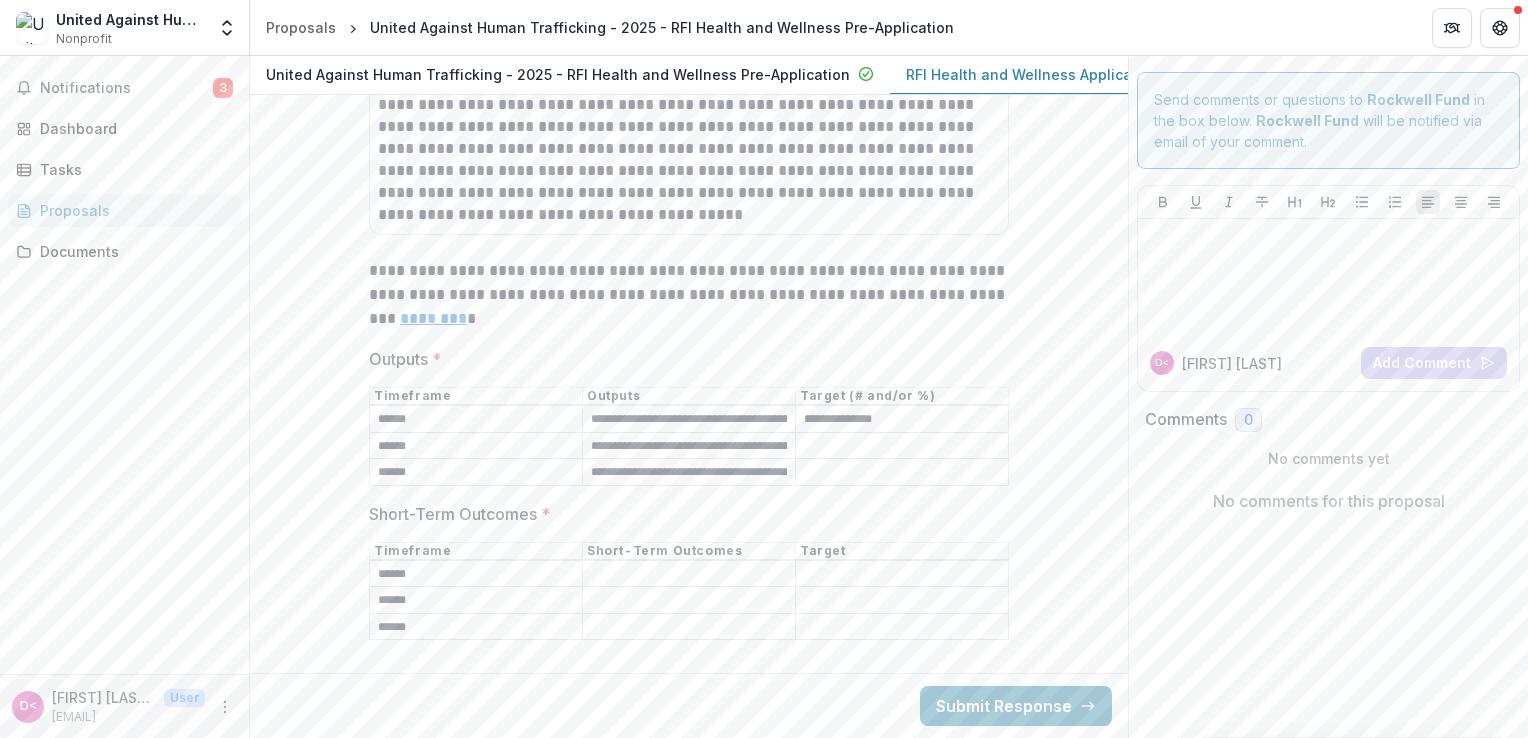 type on "**********" 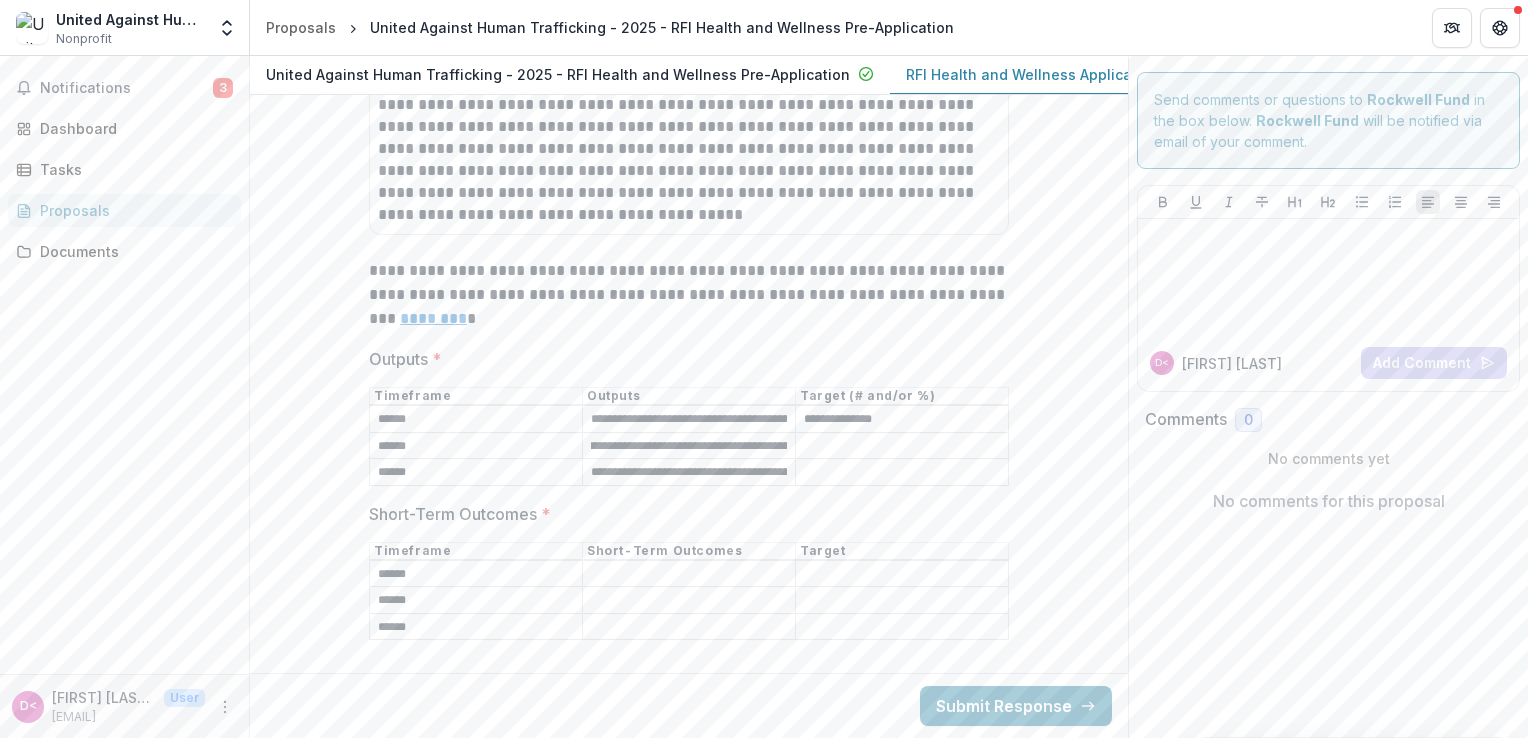 scroll, scrollTop: 0, scrollLeft: 78, axis: horizontal 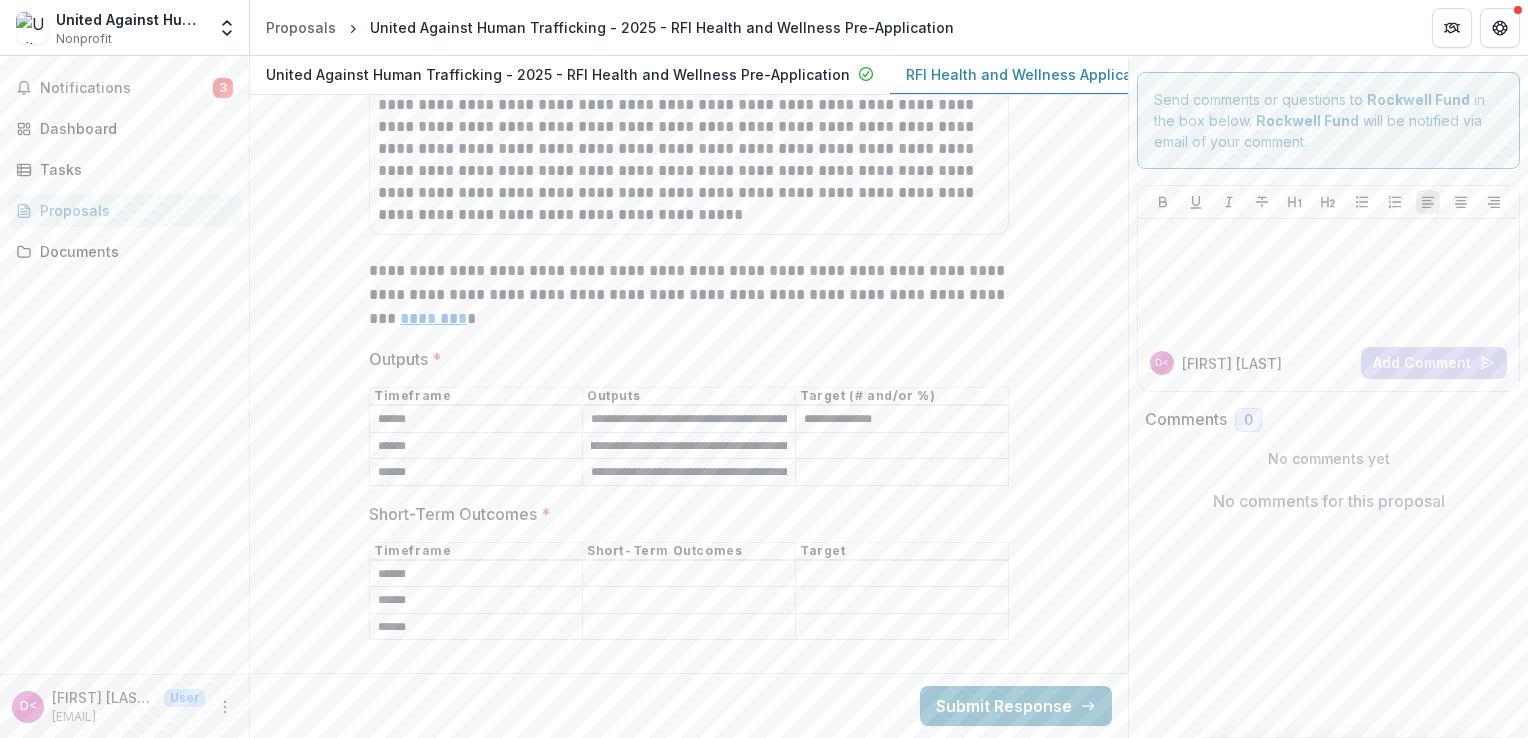 click on "**********" at bounding box center [689, 446] 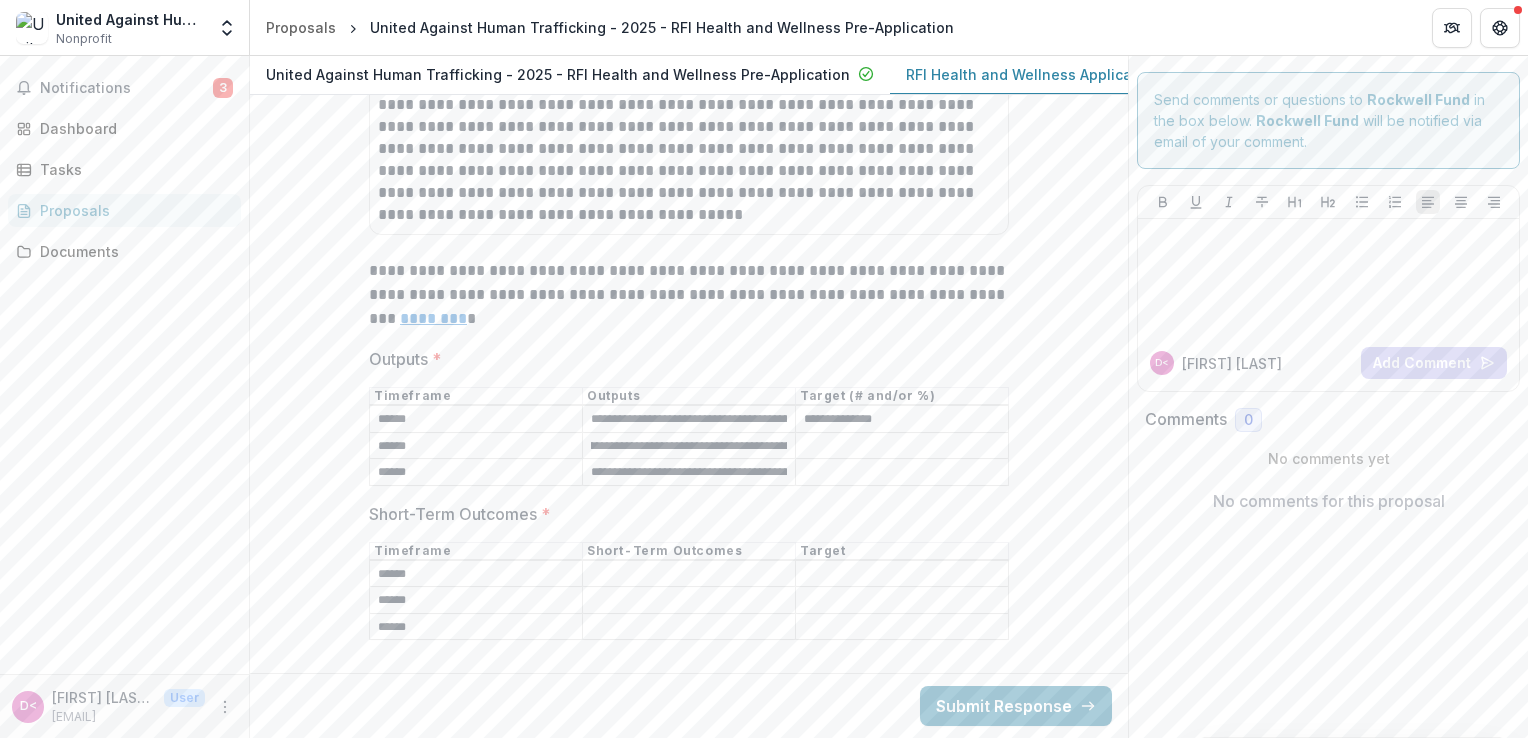 type on "**********" 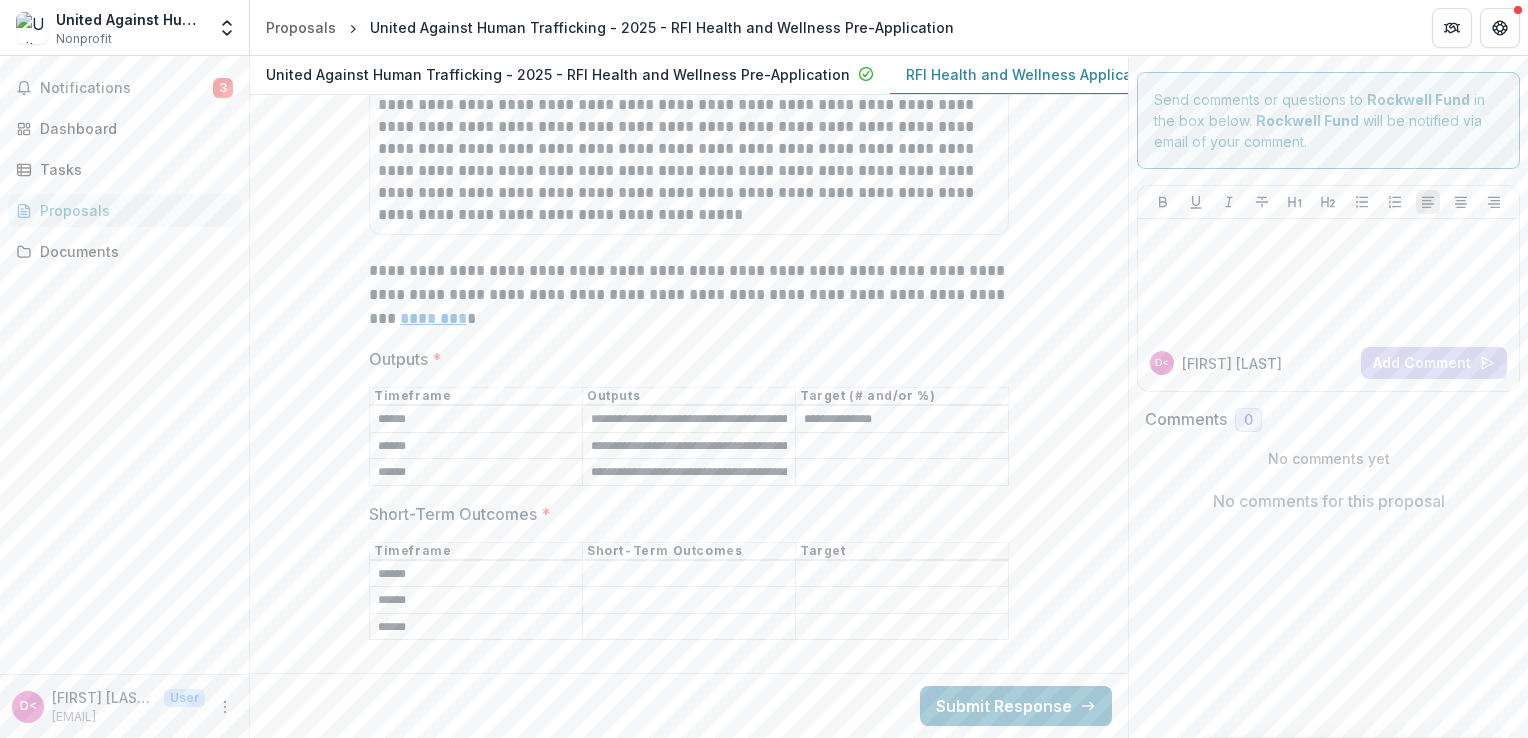 click on "Outputs *" at bounding box center (902, 446) 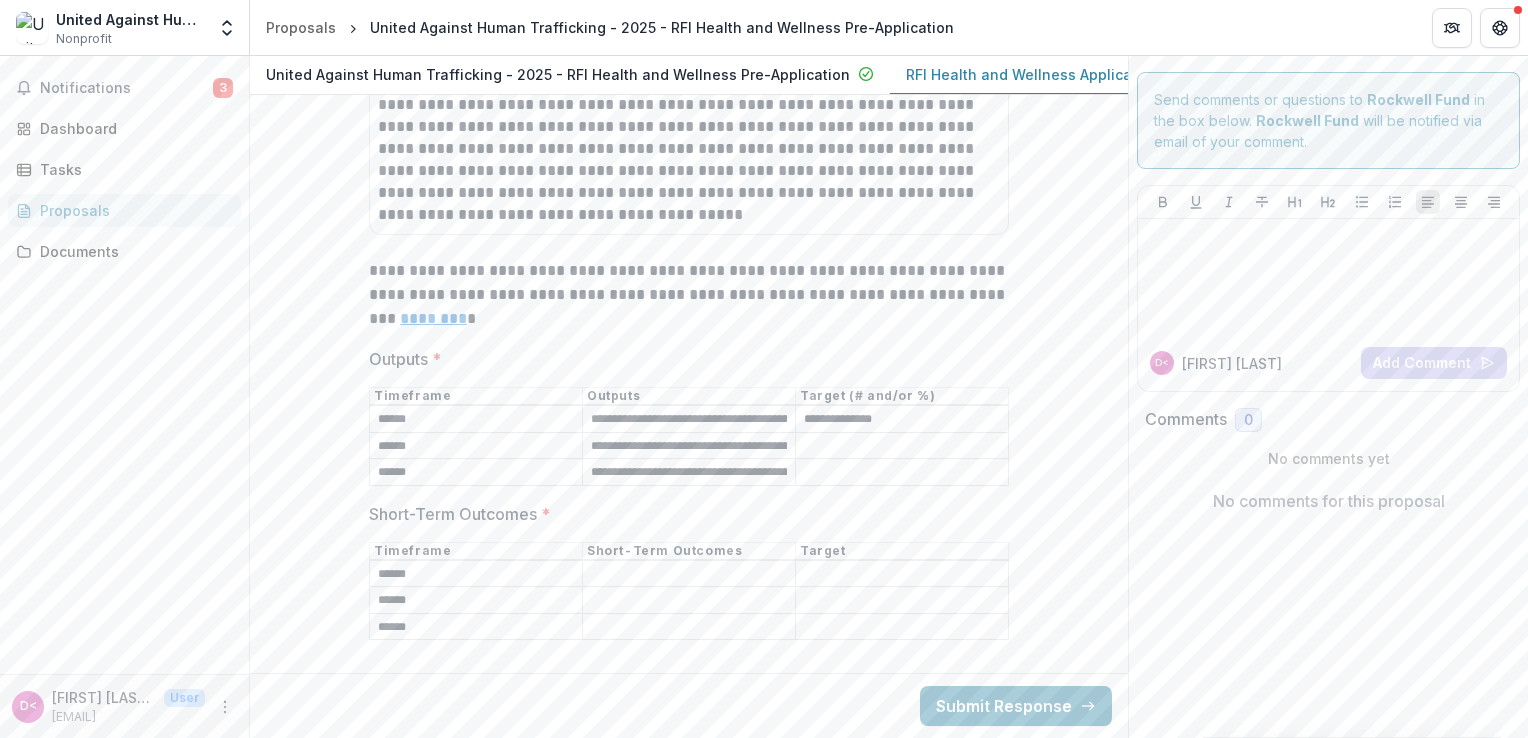 paste on "**********" 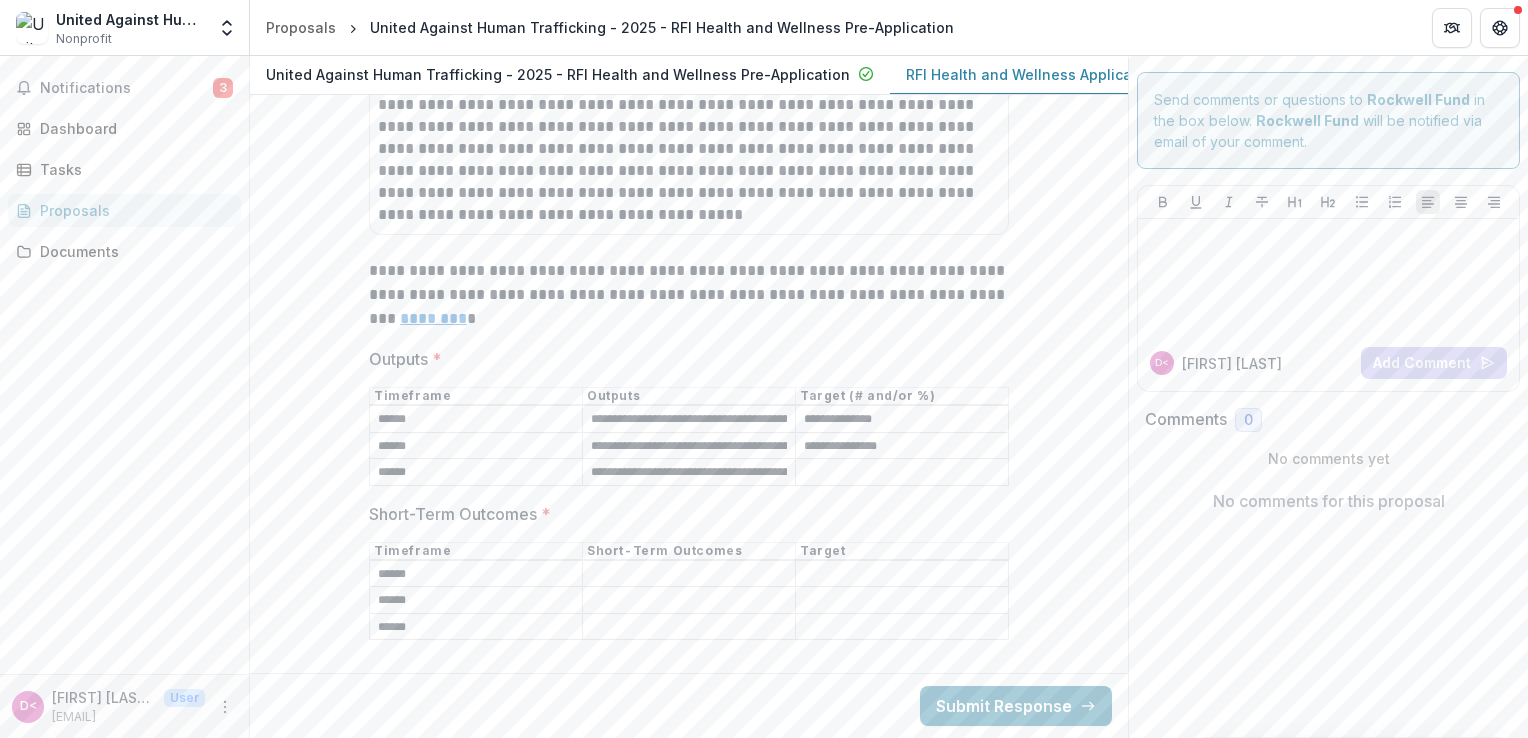 type on "**********" 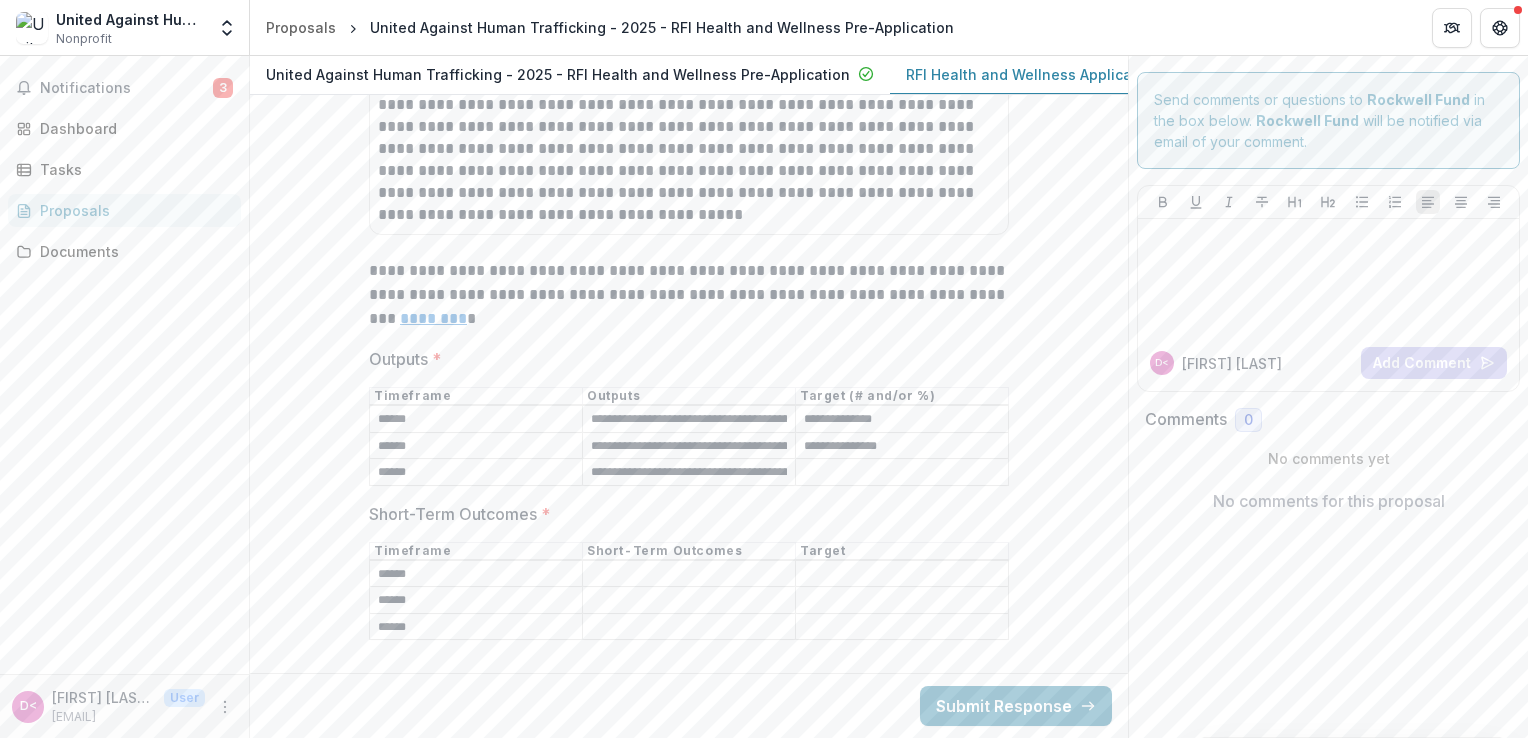 click on "Outputs *" at bounding box center [902, 473] 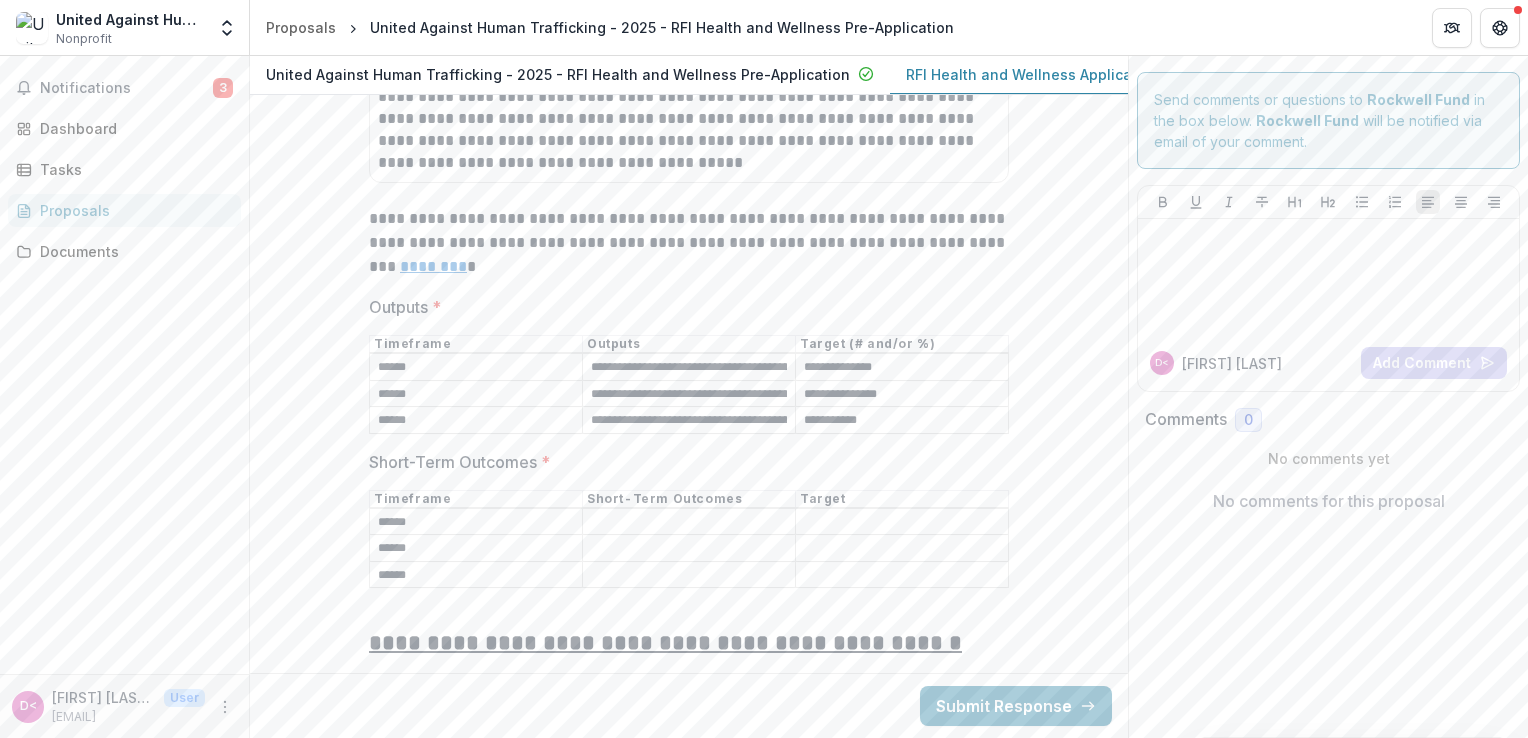 scroll, scrollTop: 7508, scrollLeft: 0, axis: vertical 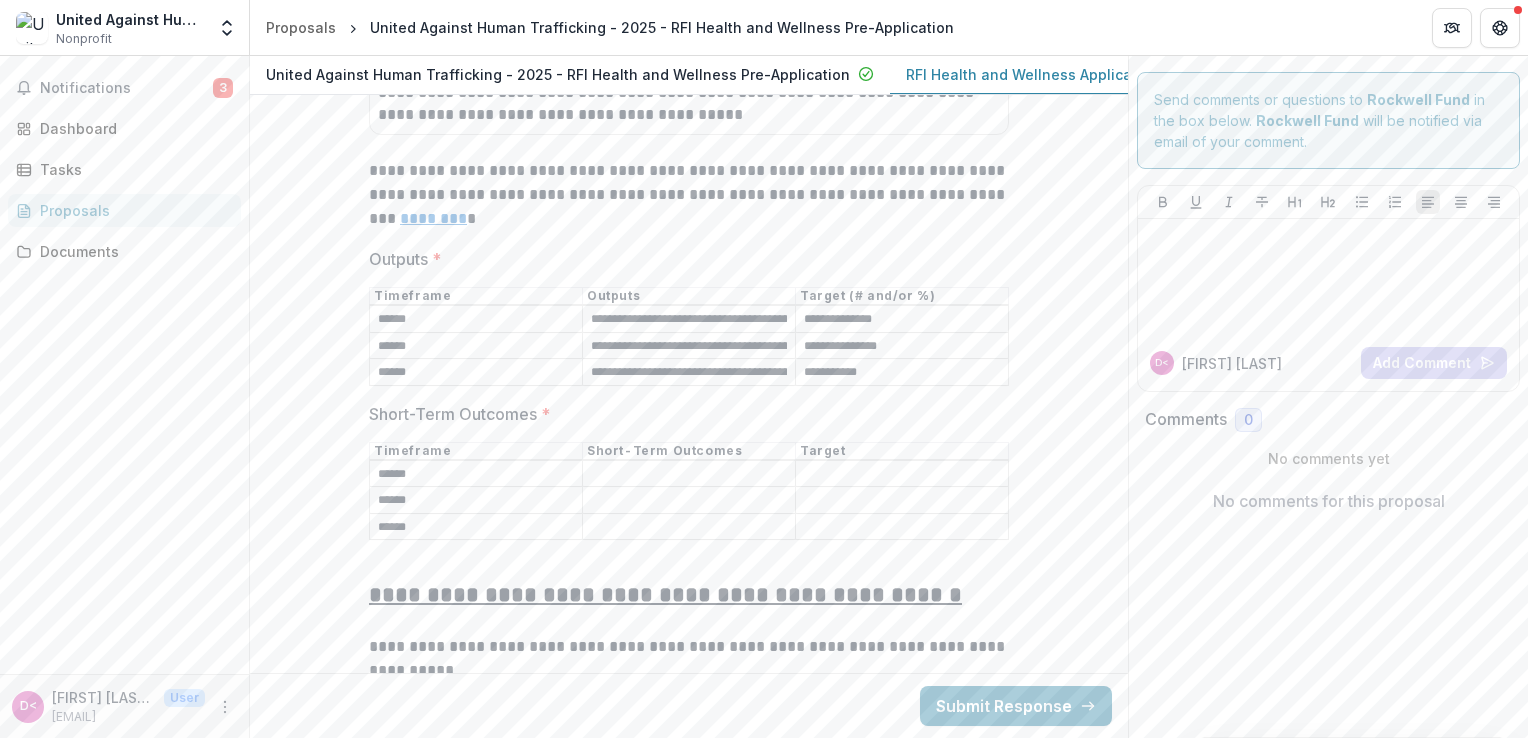 type on "**********" 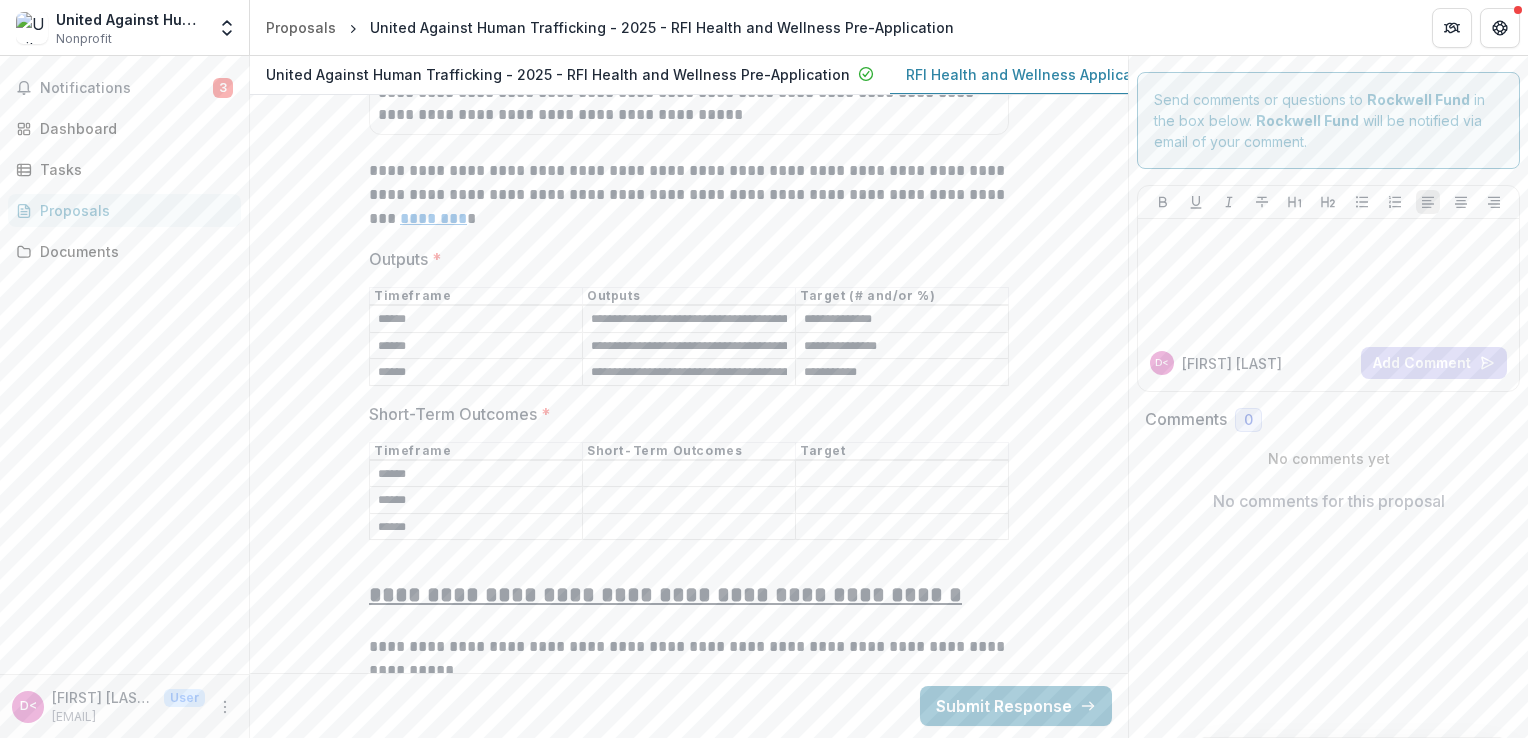 click at bounding box center [689, 473] 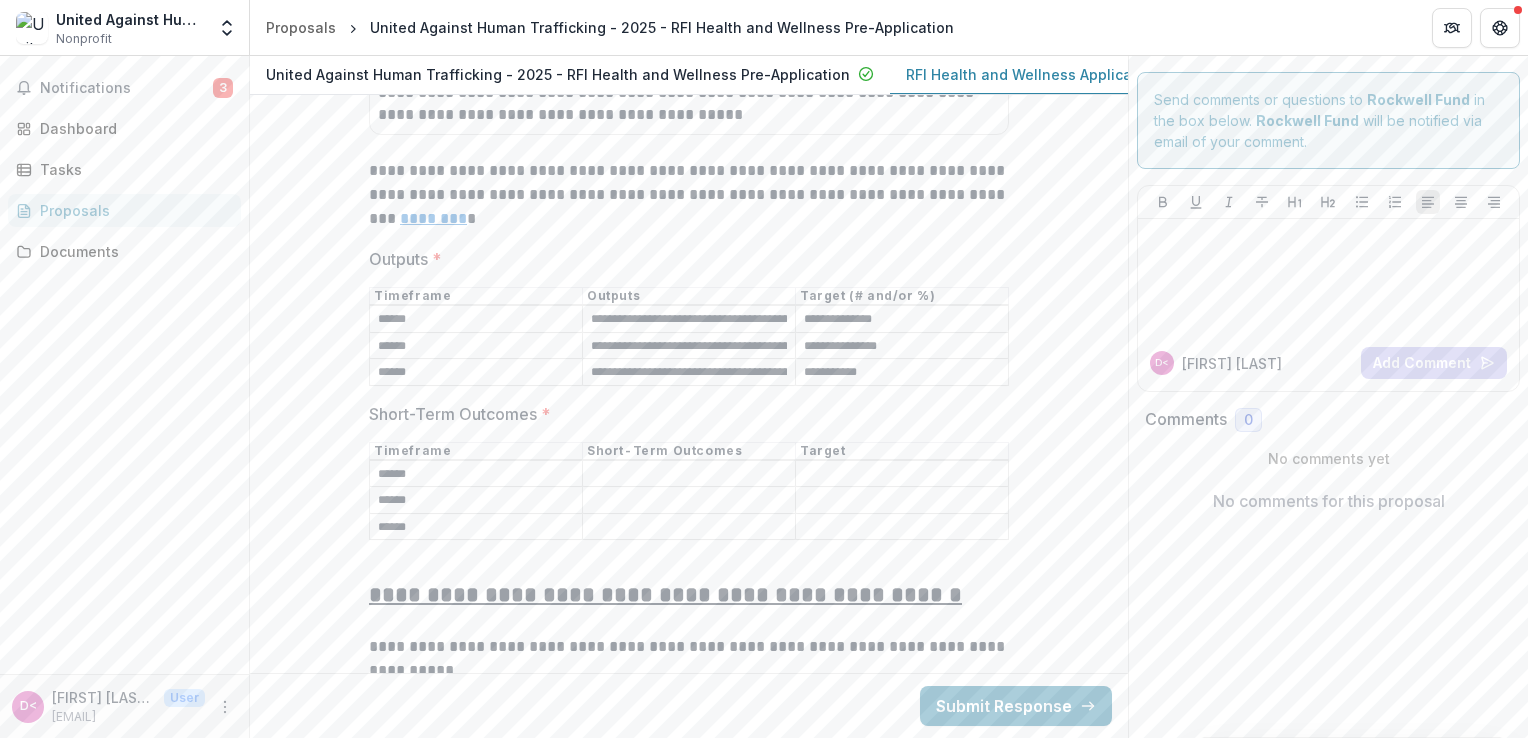 paste on "**********" 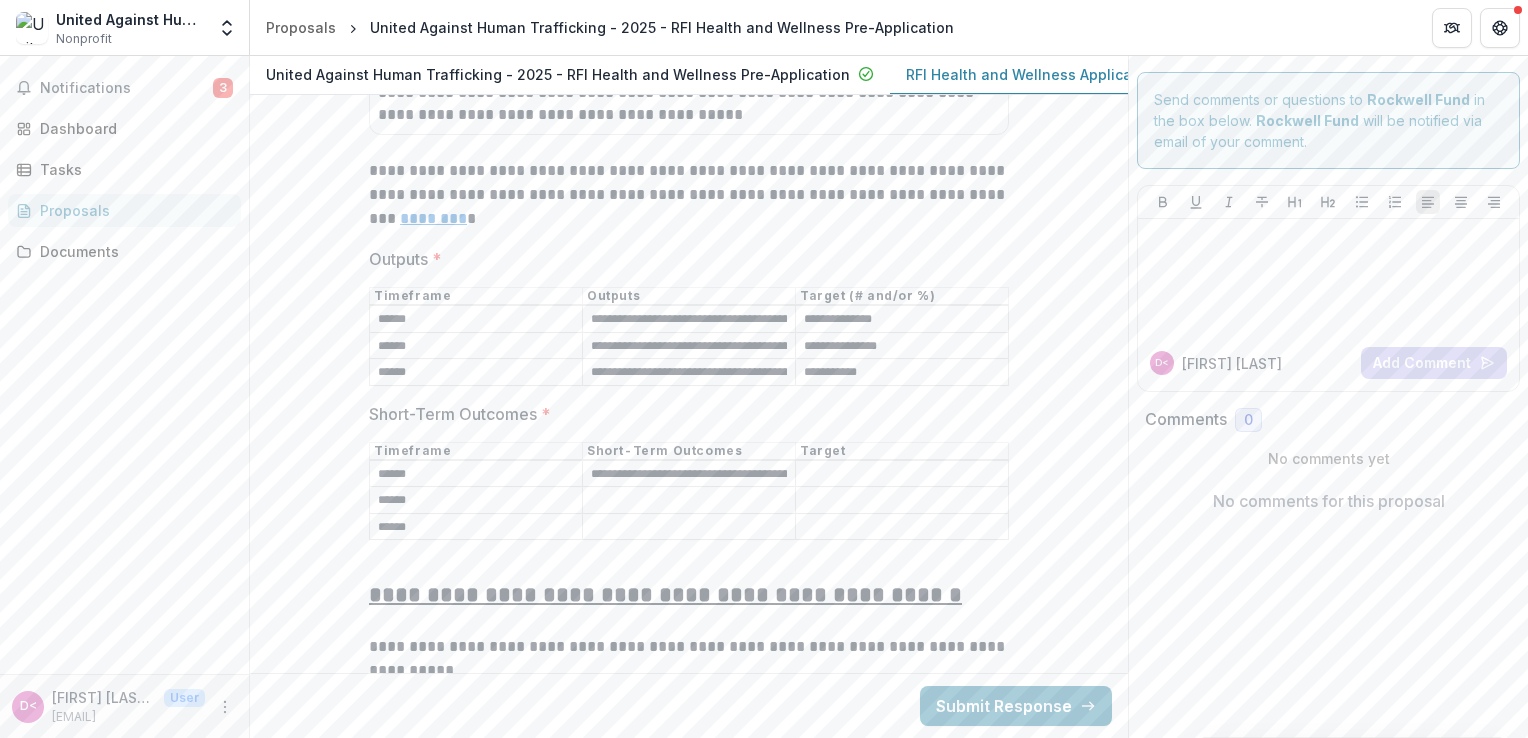 scroll, scrollTop: 0, scrollLeft: 224, axis: horizontal 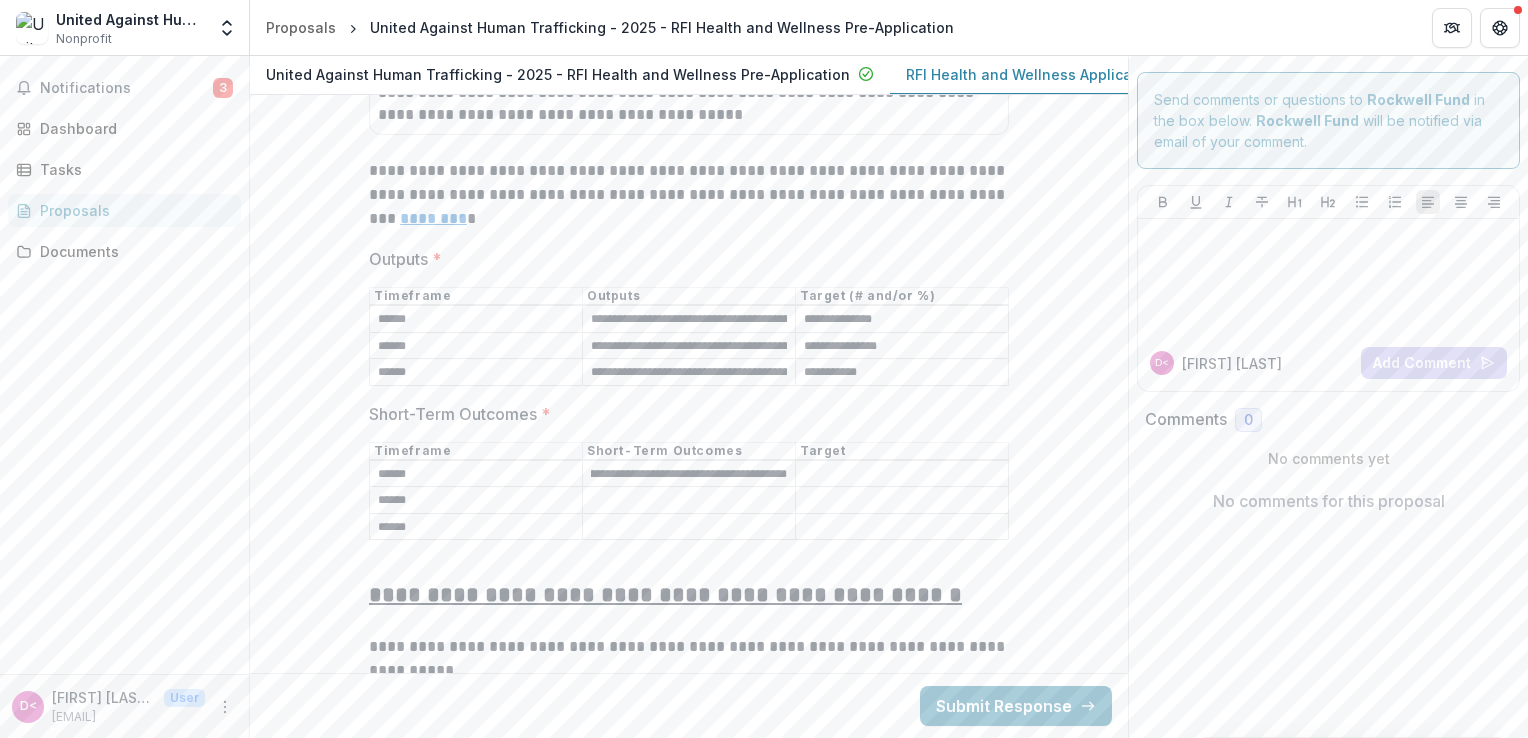 type on "**********" 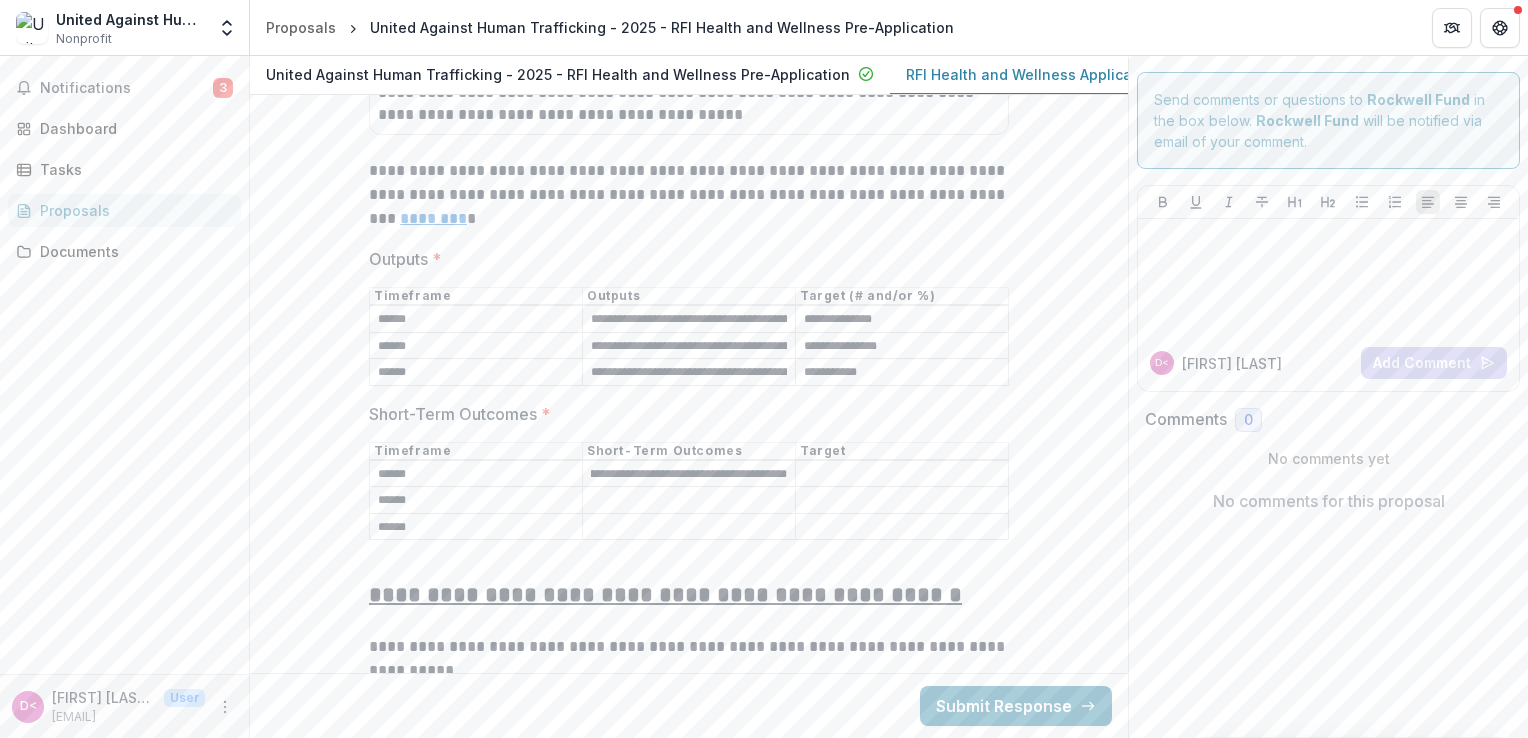 scroll, scrollTop: 0, scrollLeft: 0, axis: both 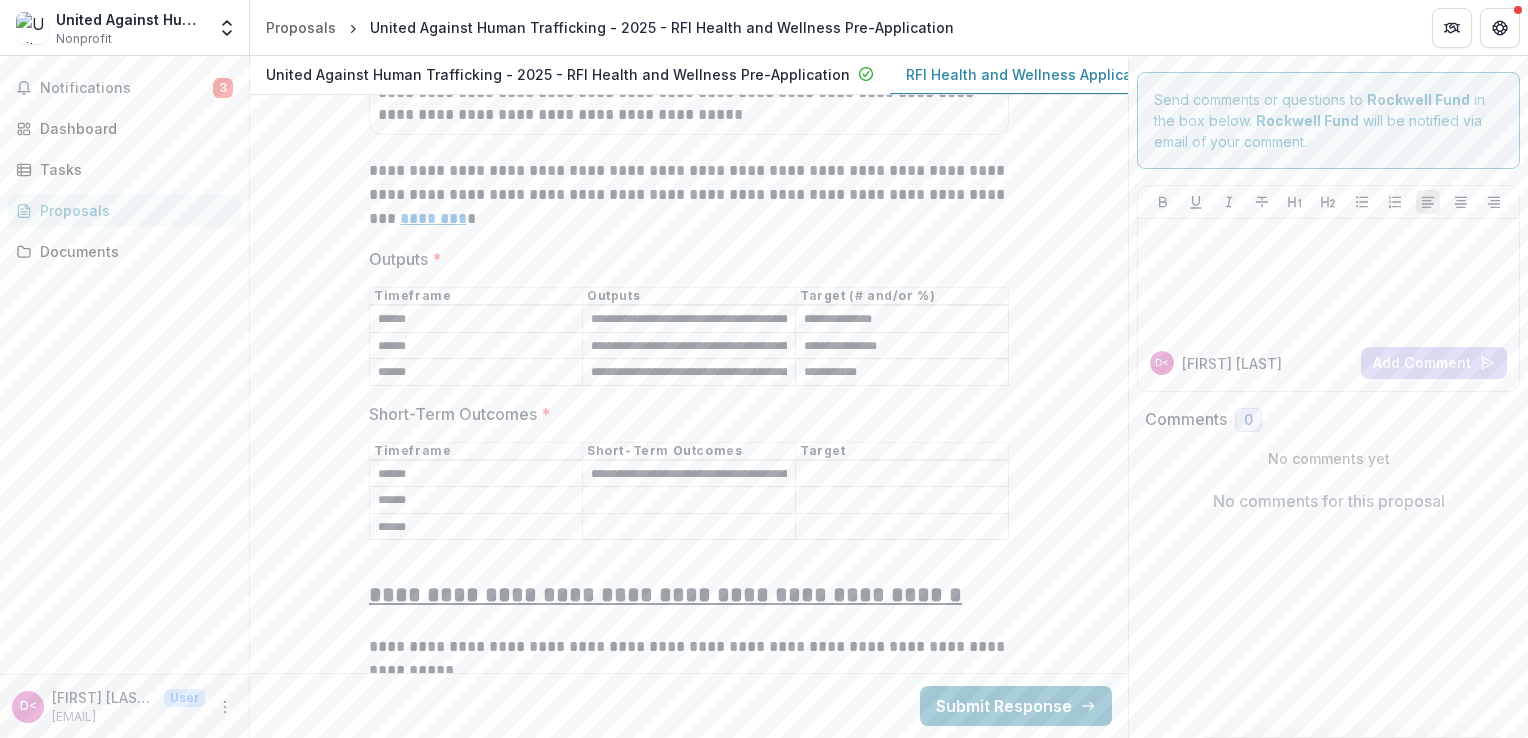 click on "Short-Term Outcomes *" at bounding box center [689, 501] 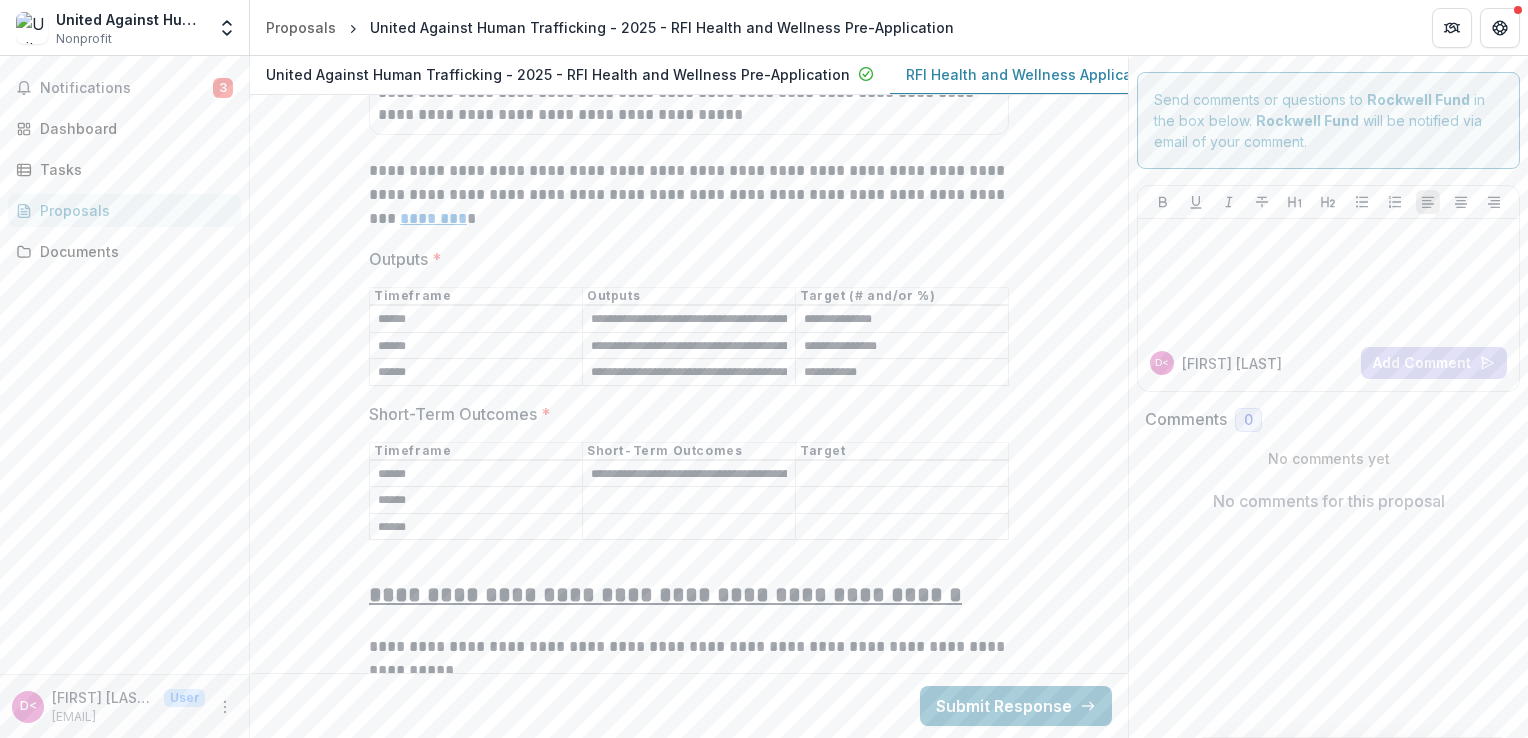 paste on "**********" 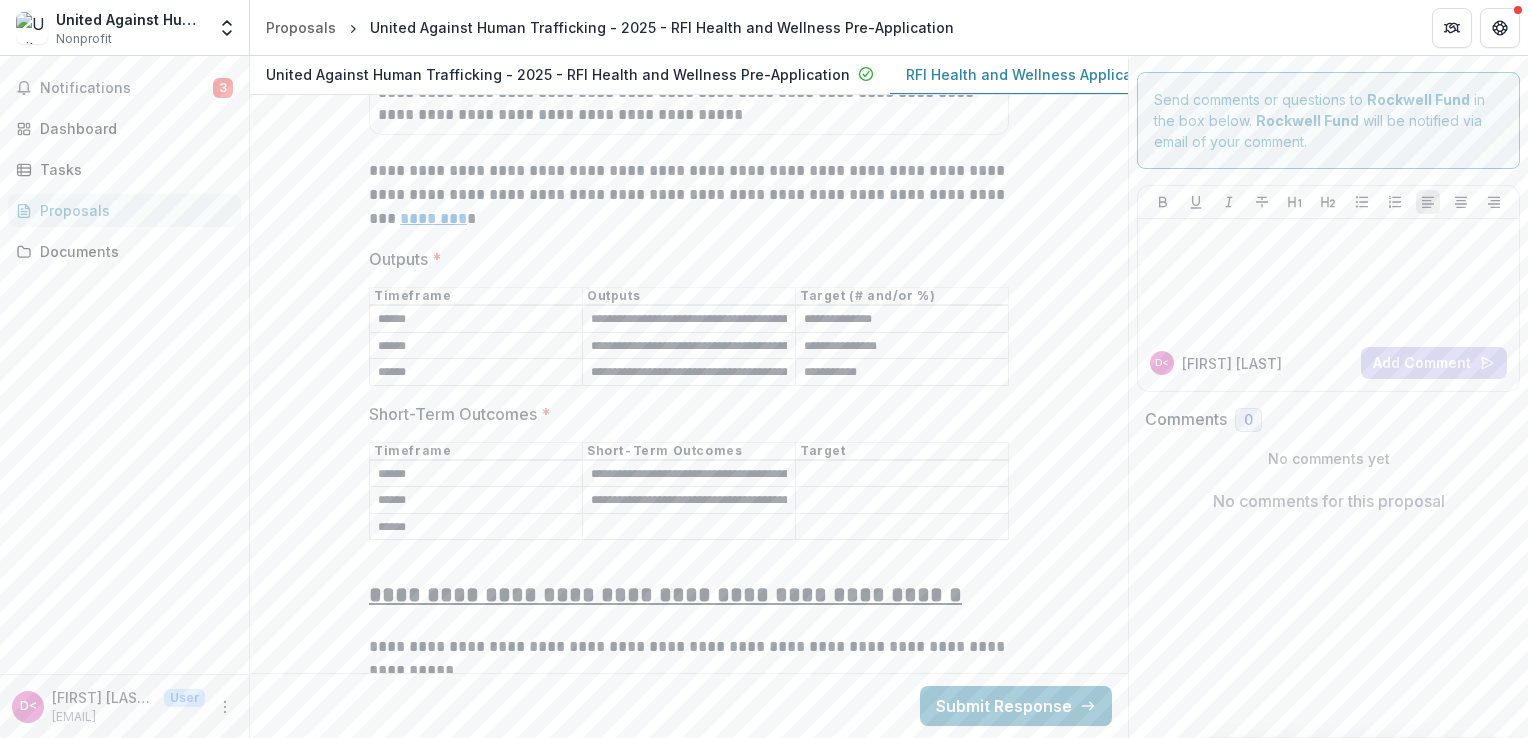 scroll, scrollTop: 0, scrollLeft: 353, axis: horizontal 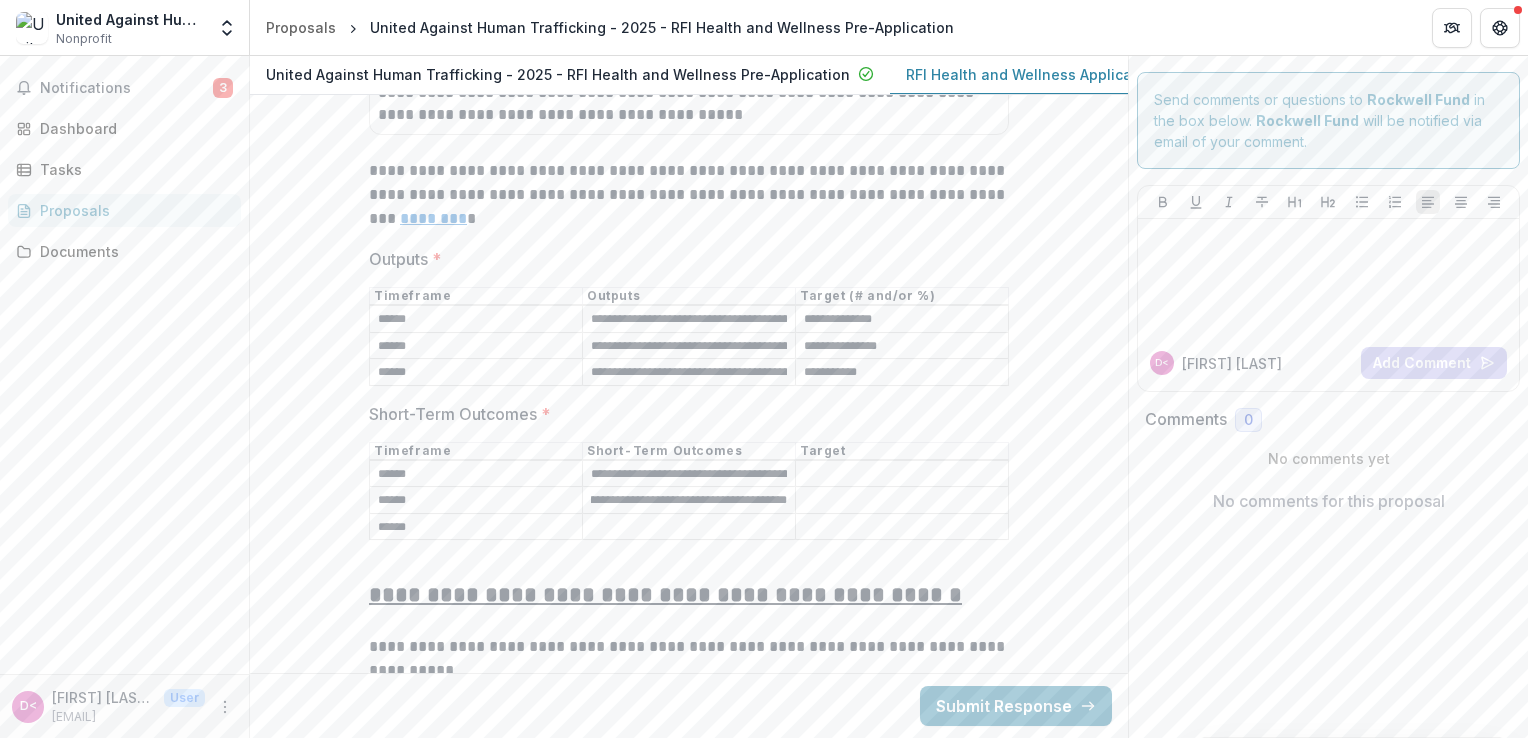 type on "**********" 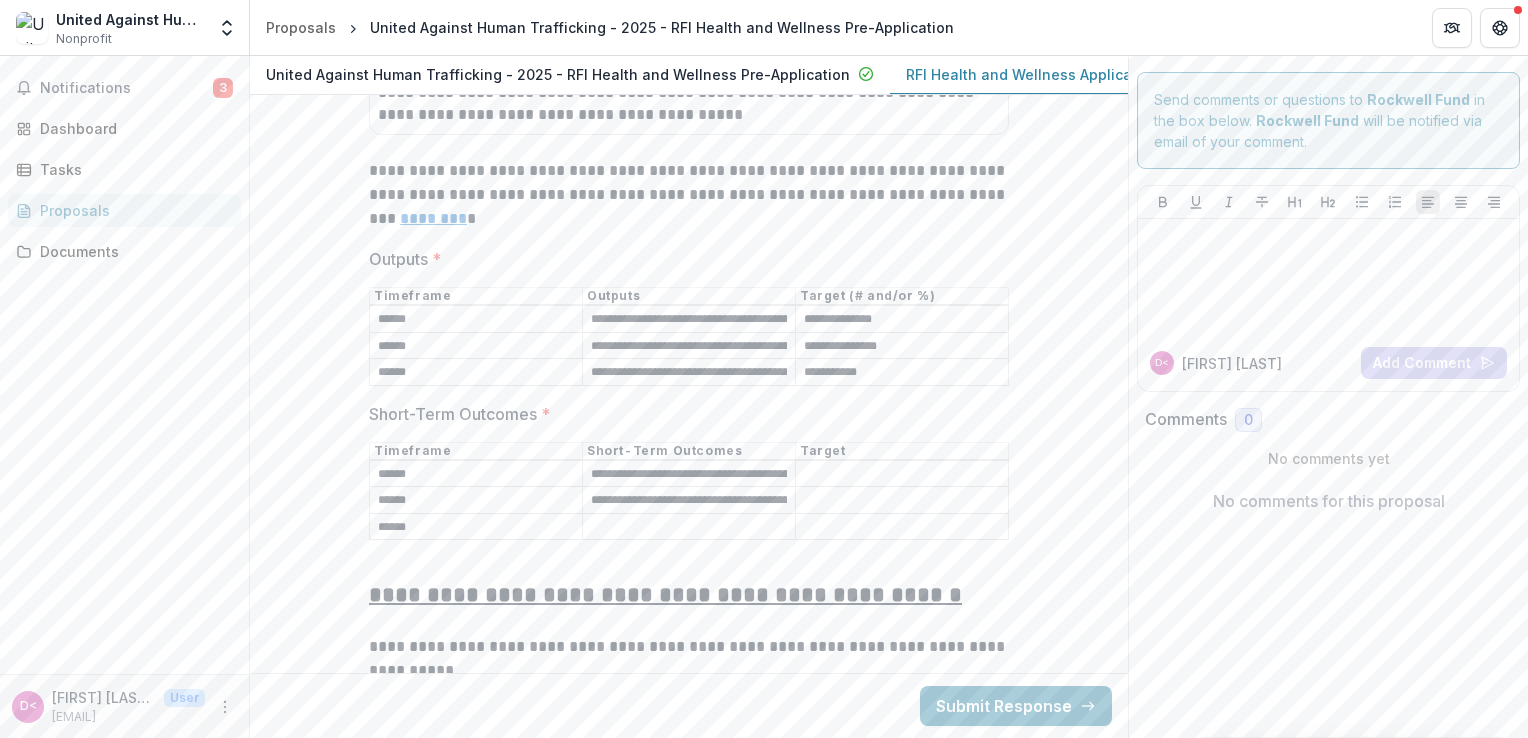 click on "Short-Term Outcomes *" at bounding box center [689, 527] 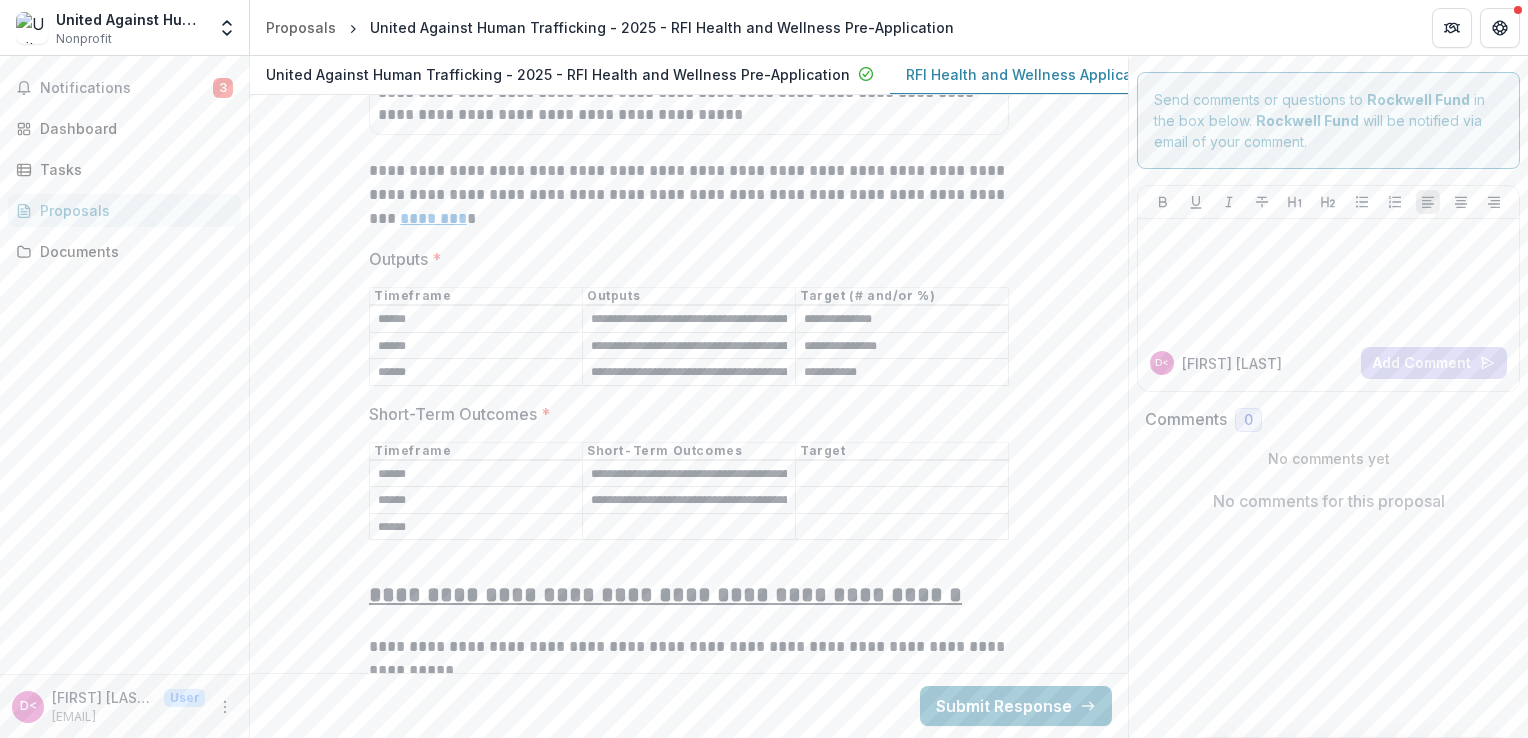 paste on "**********" 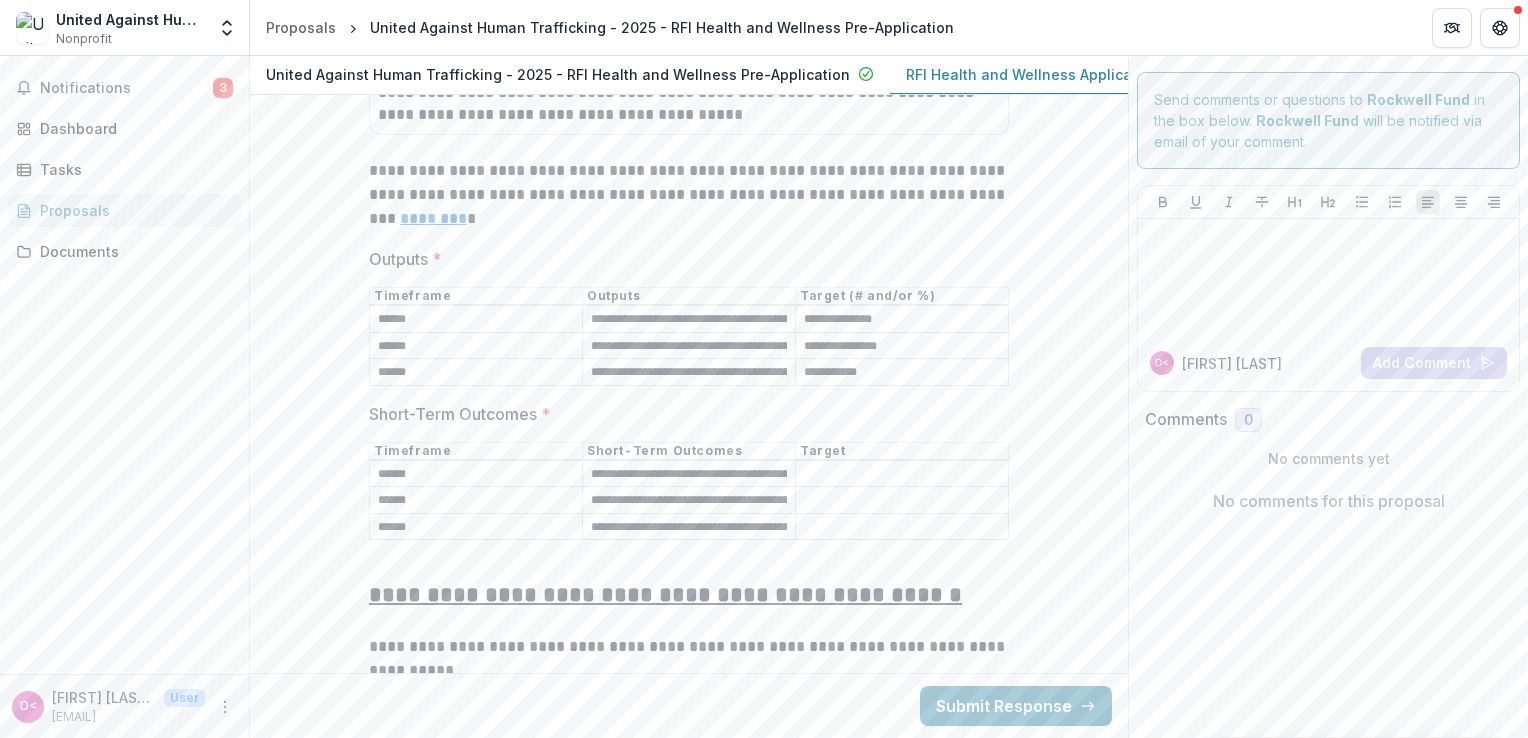 scroll, scrollTop: 0, scrollLeft: 364, axis: horizontal 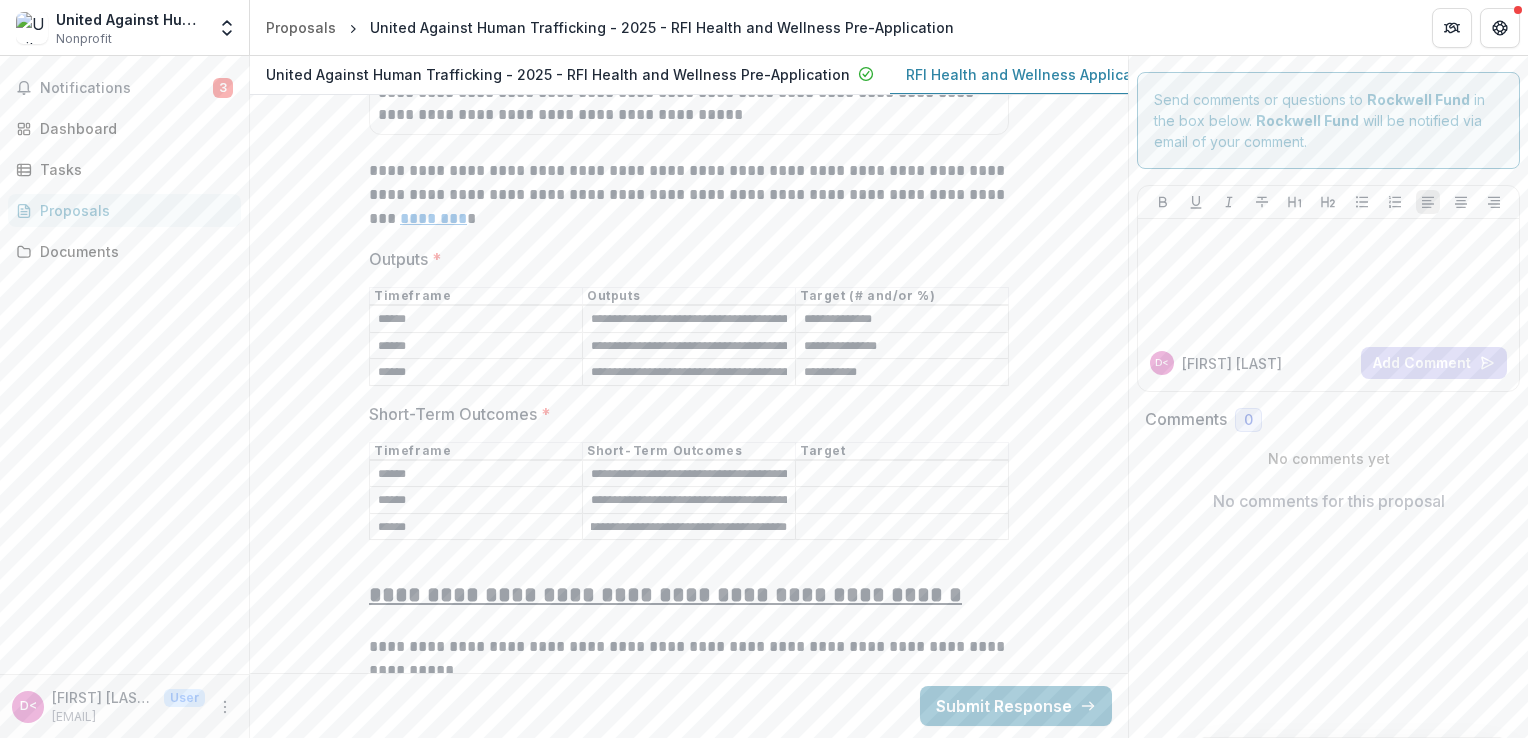 type on "**********" 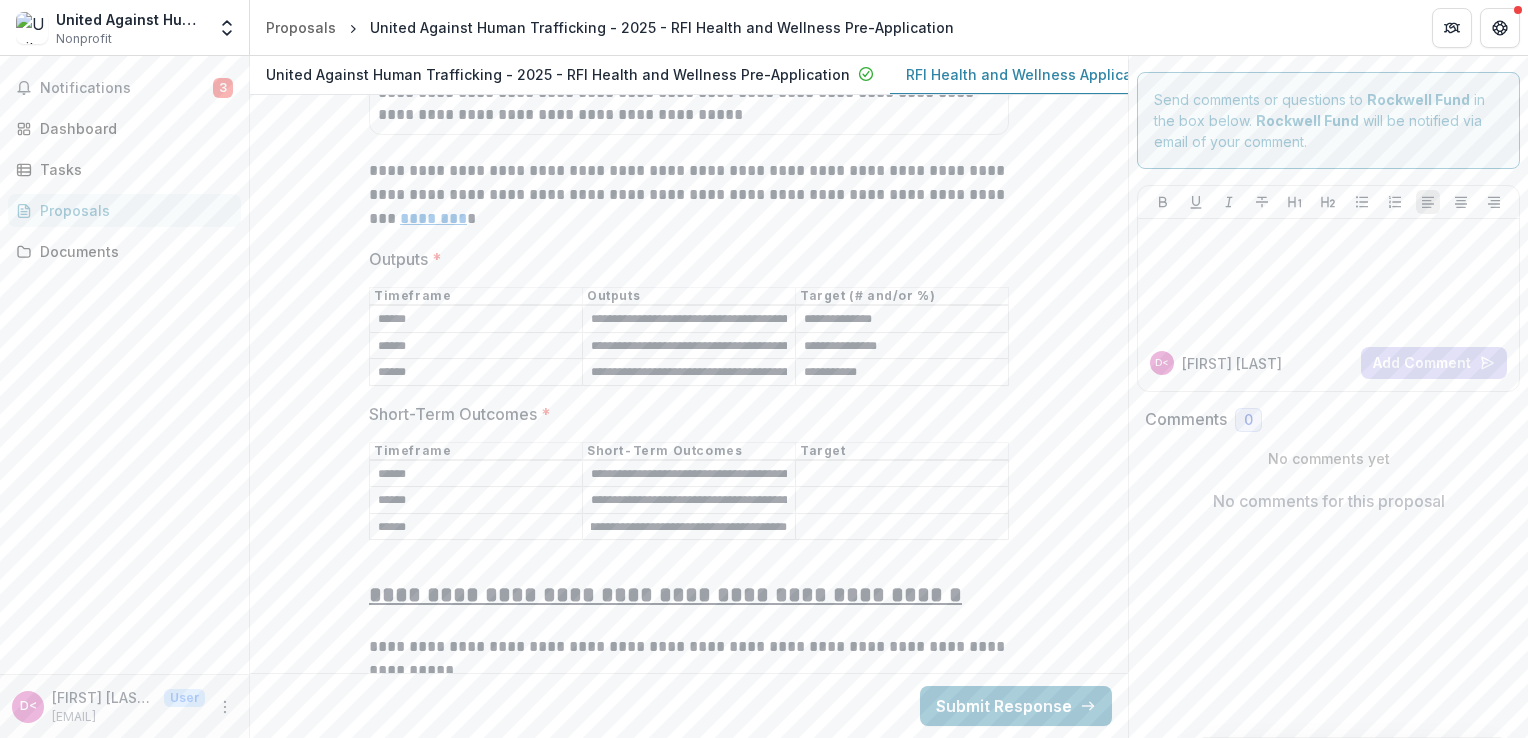 scroll, scrollTop: 0, scrollLeft: 0, axis: both 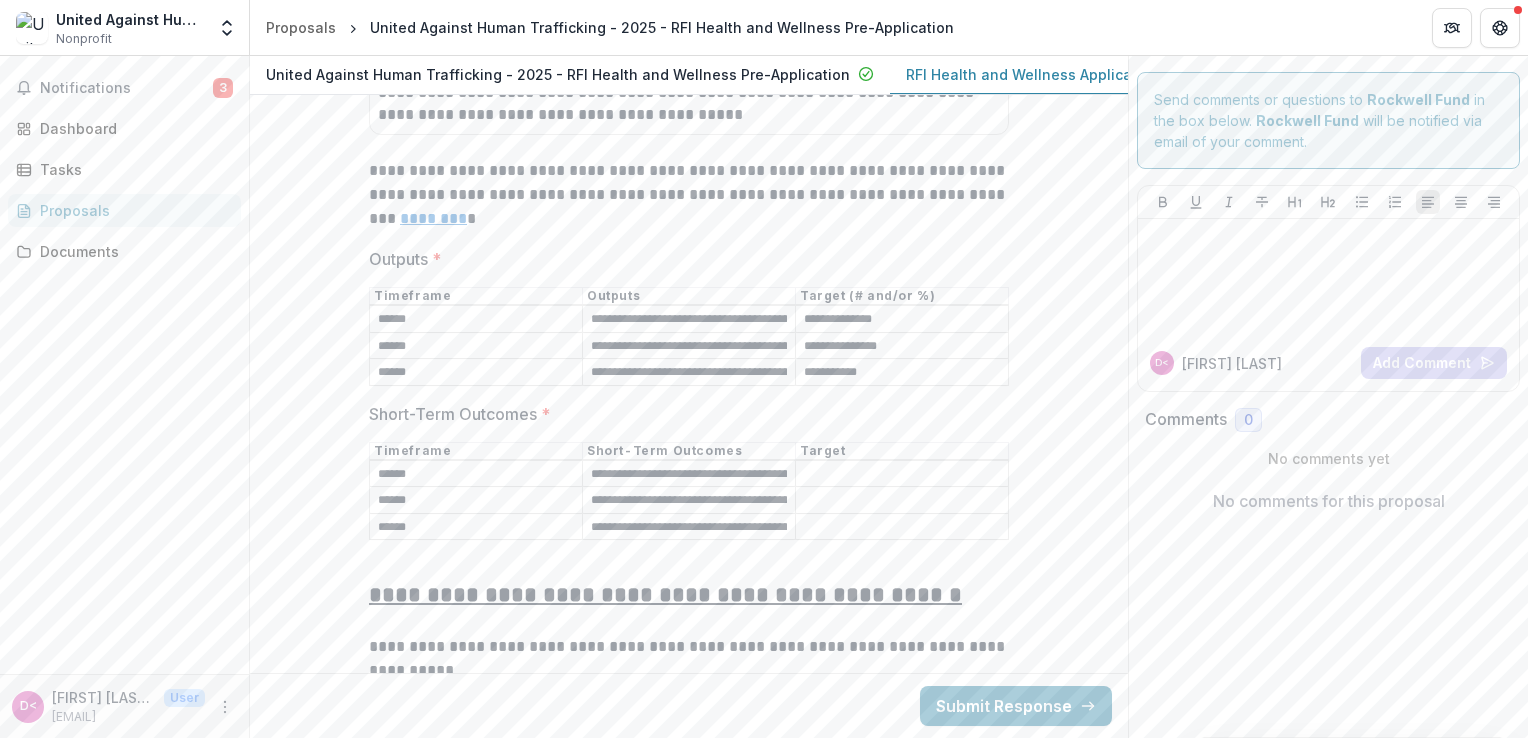 click on "Short-Term Outcomes *" at bounding box center [902, 474] 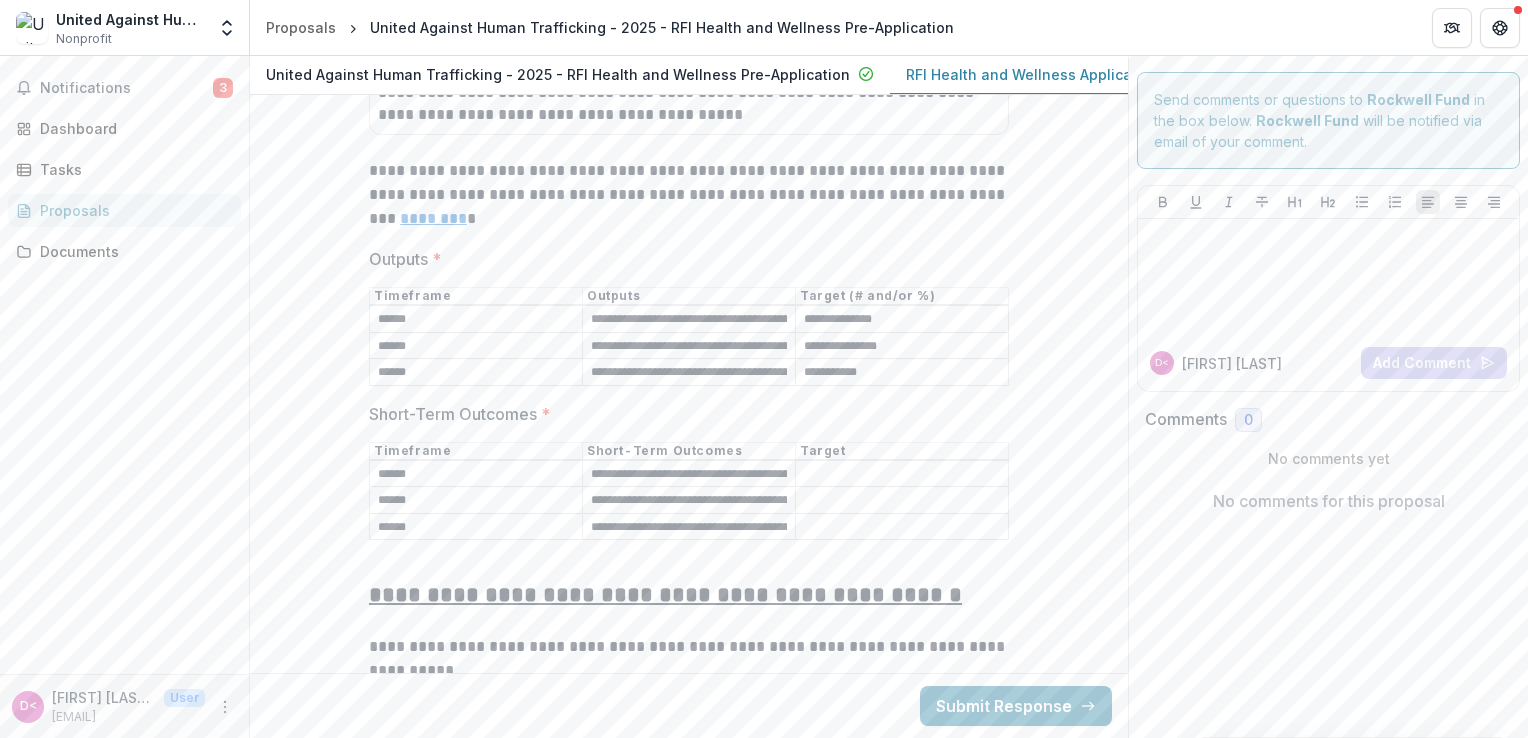 paste on "**********" 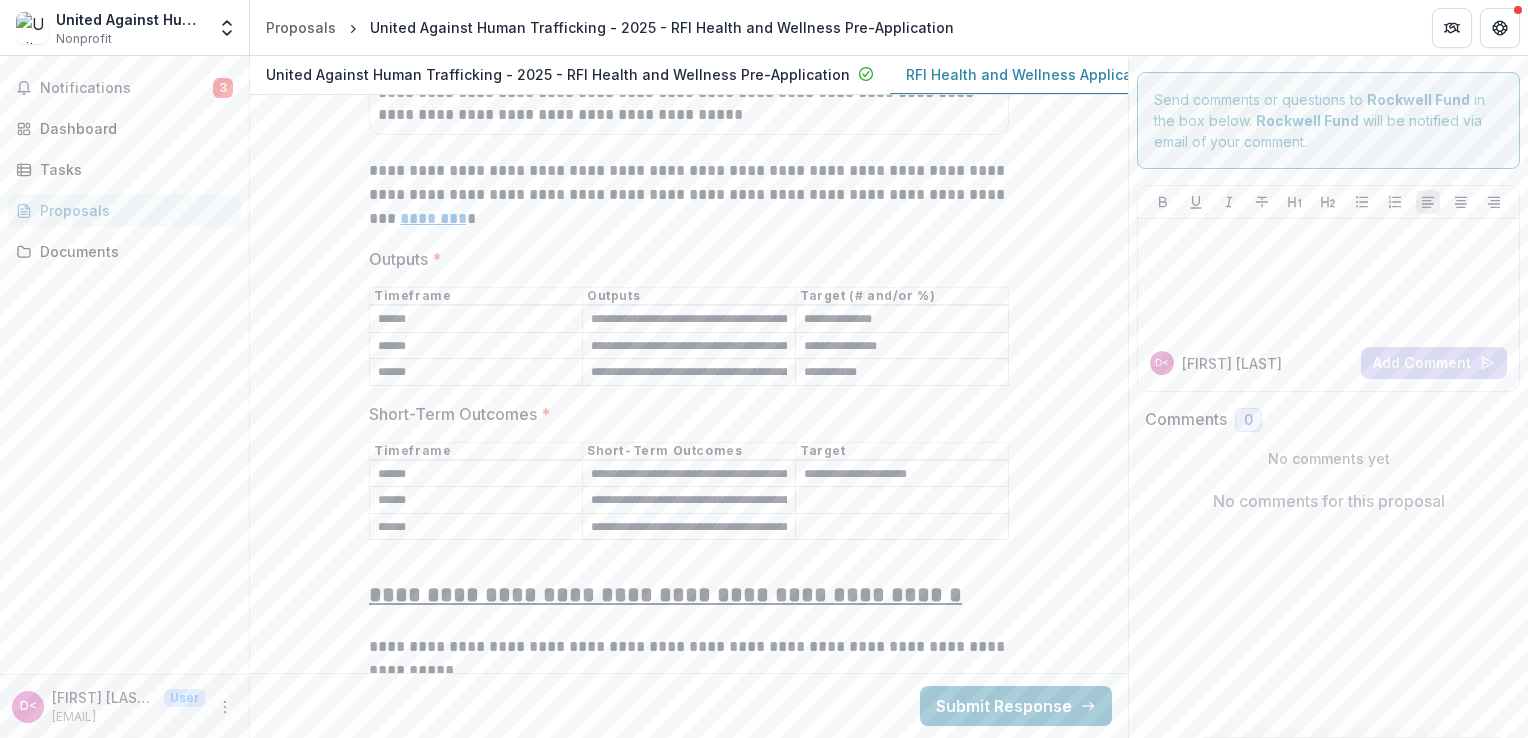 type on "**********" 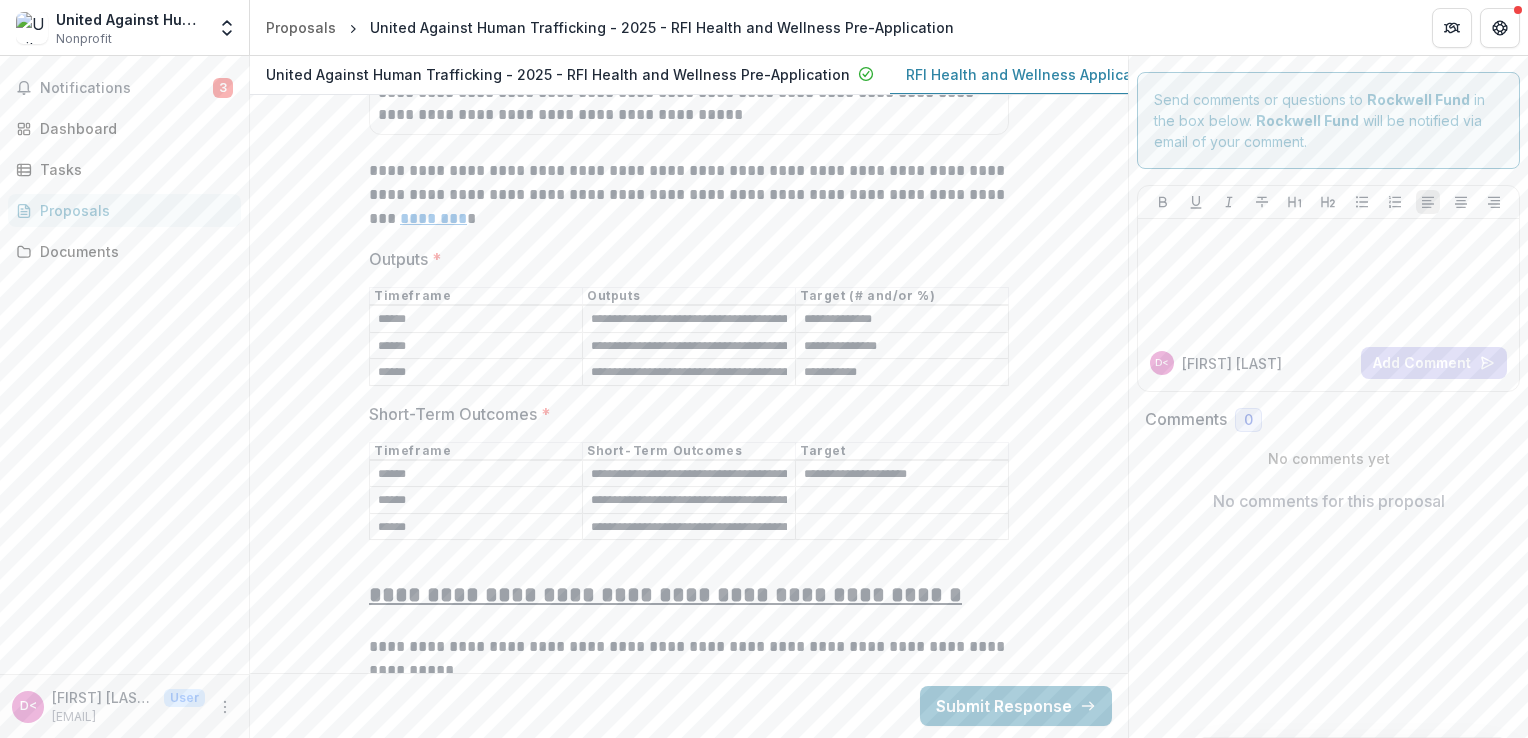 click on "Short-Term Outcomes *" at bounding box center [902, 501] 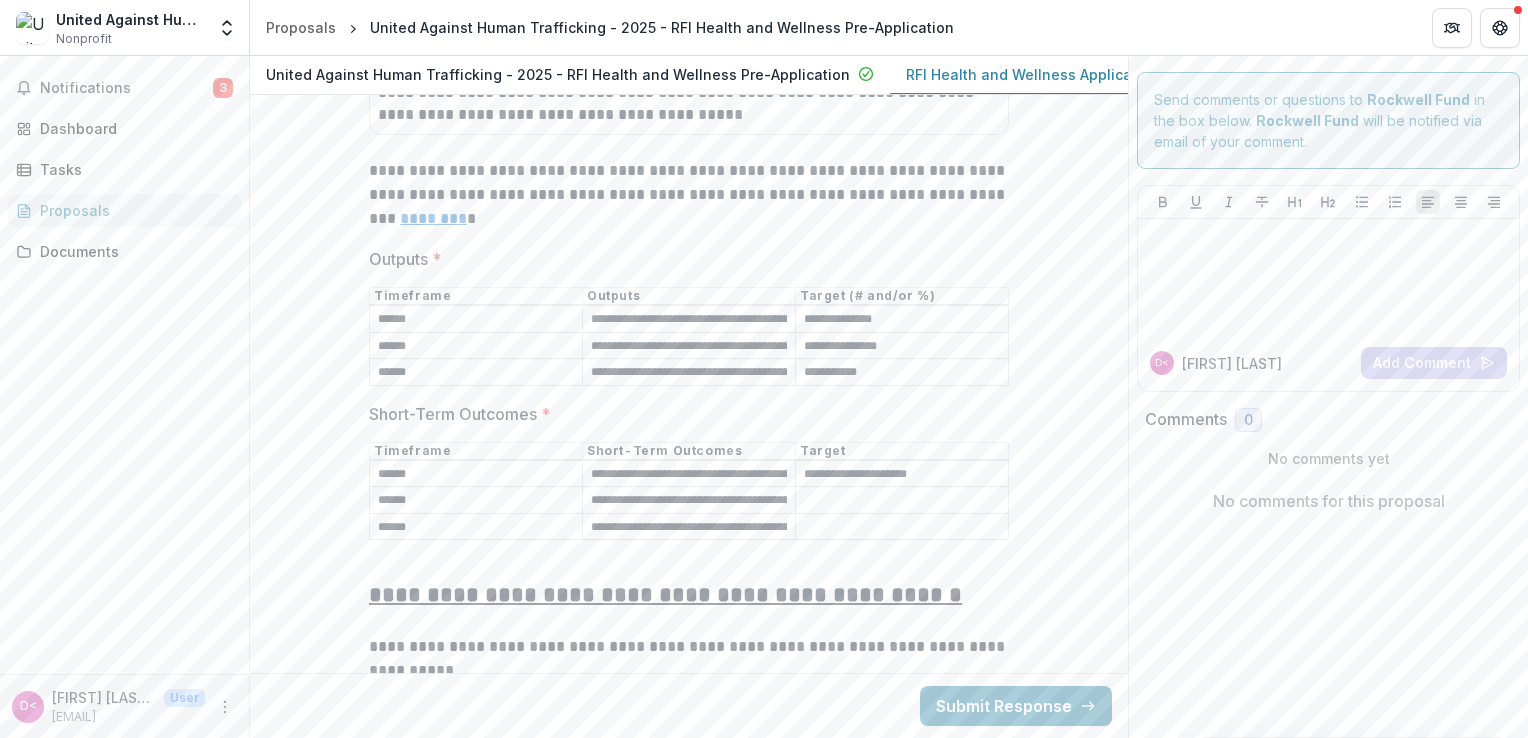 paste on "**********" 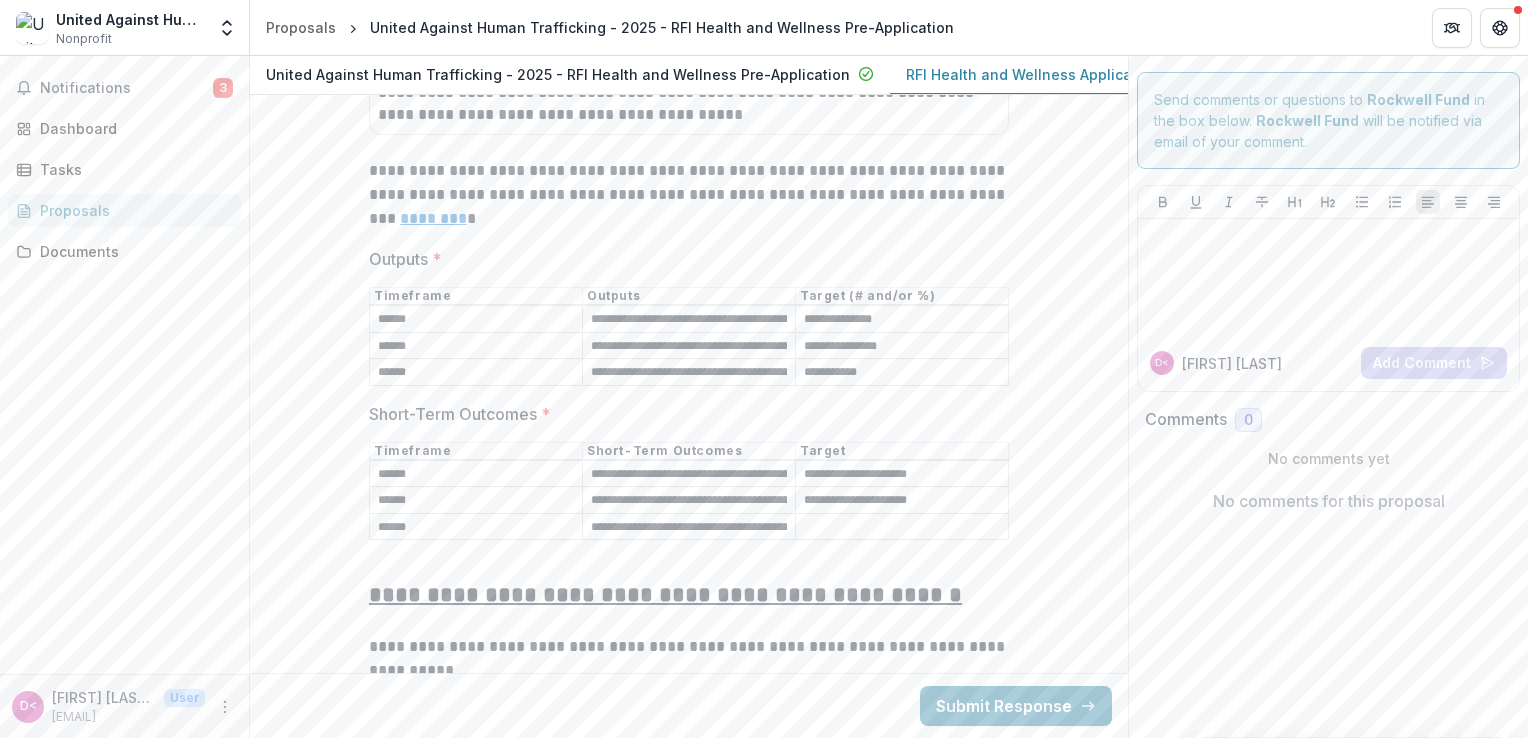 type on "**********" 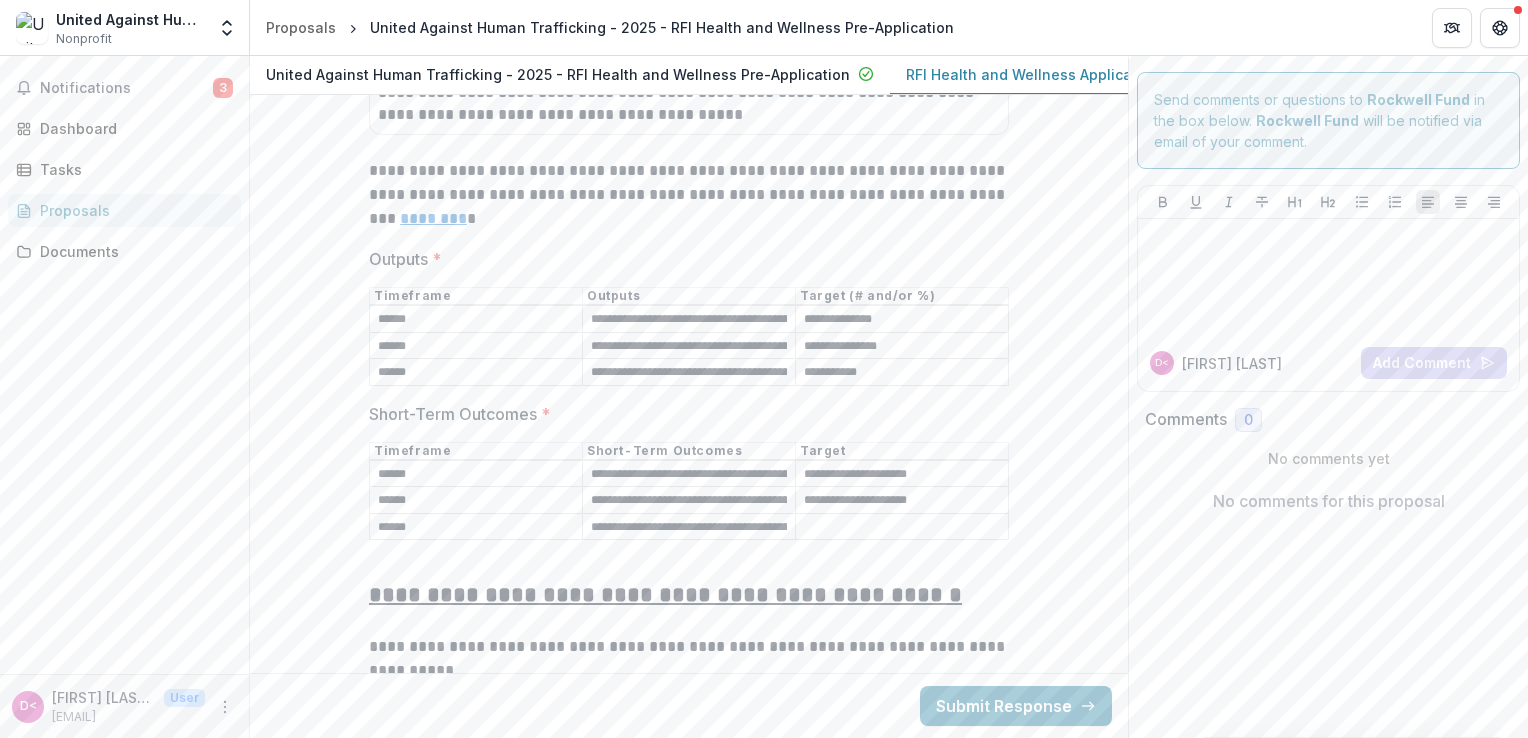 click on "Short-Term Outcomes *" at bounding box center [902, 527] 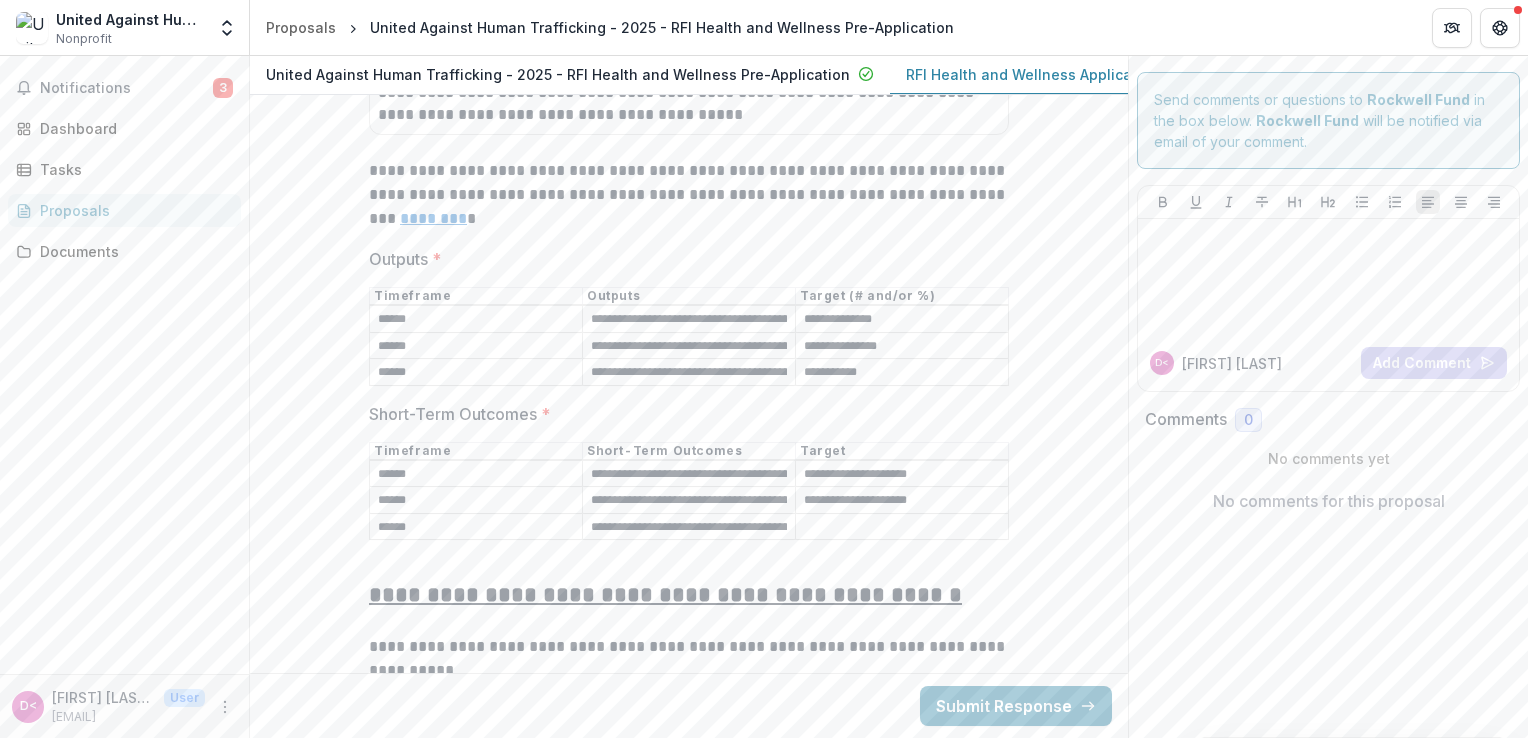 paste on "**********" 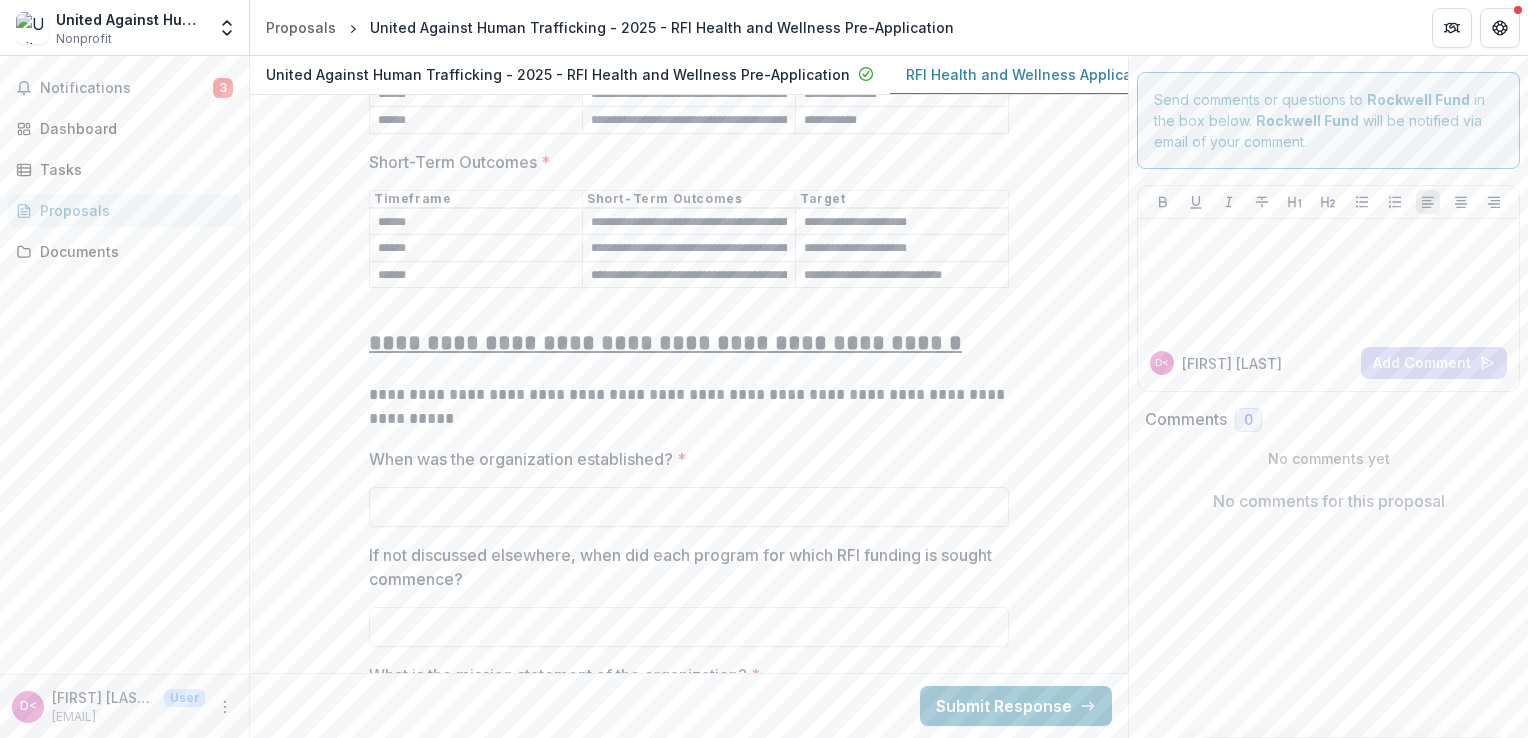 scroll, scrollTop: 7808, scrollLeft: 0, axis: vertical 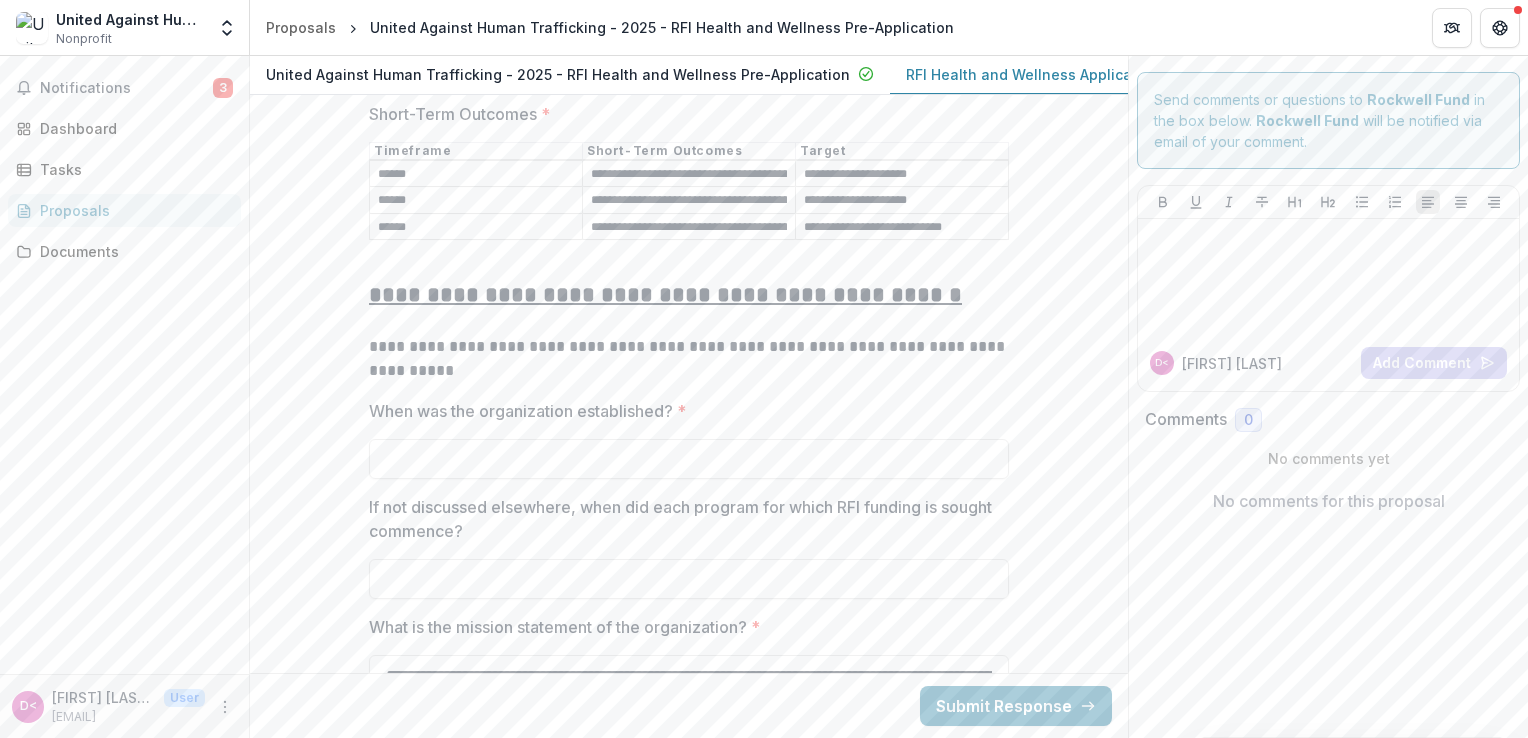 type on "**********" 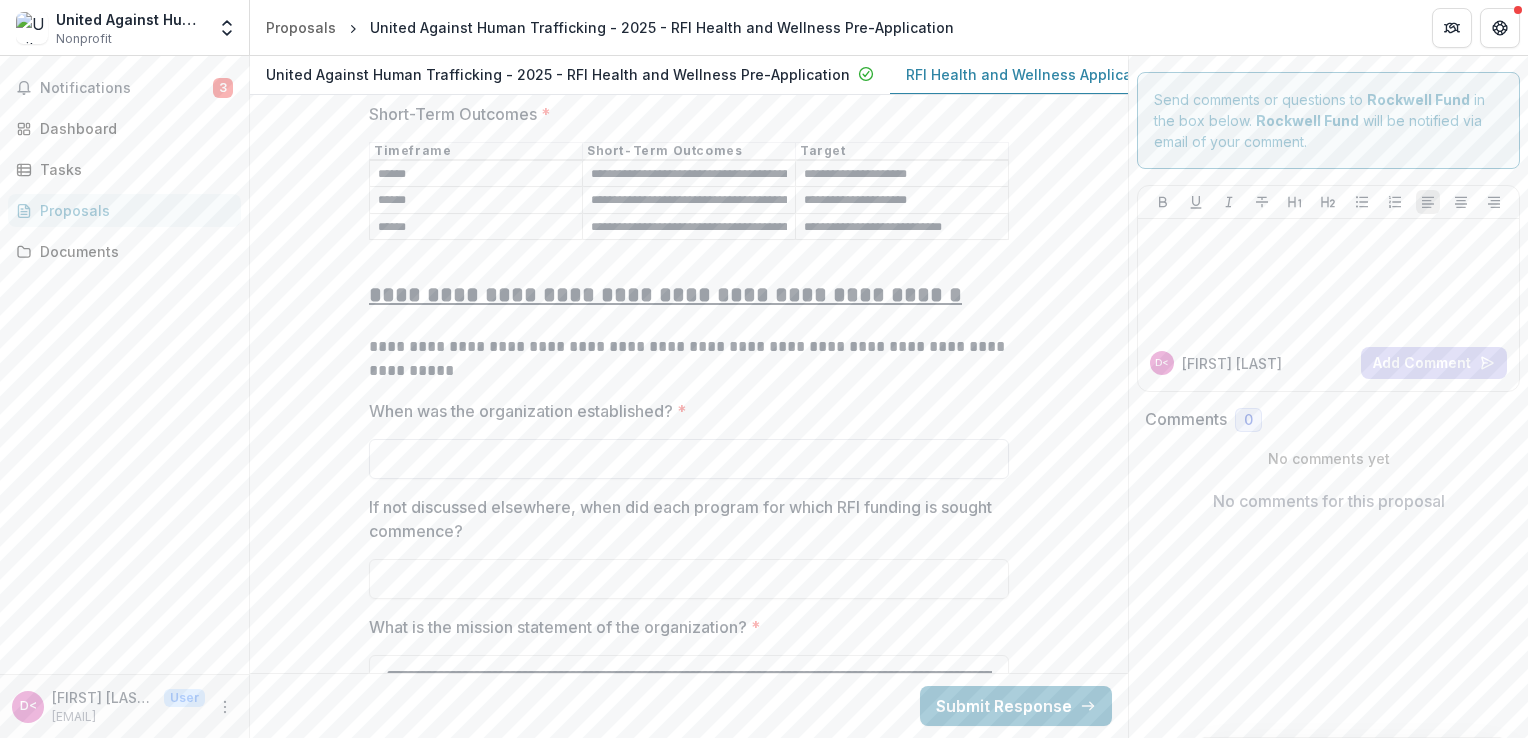 click on "When was the organization established? *" at bounding box center [689, 459] 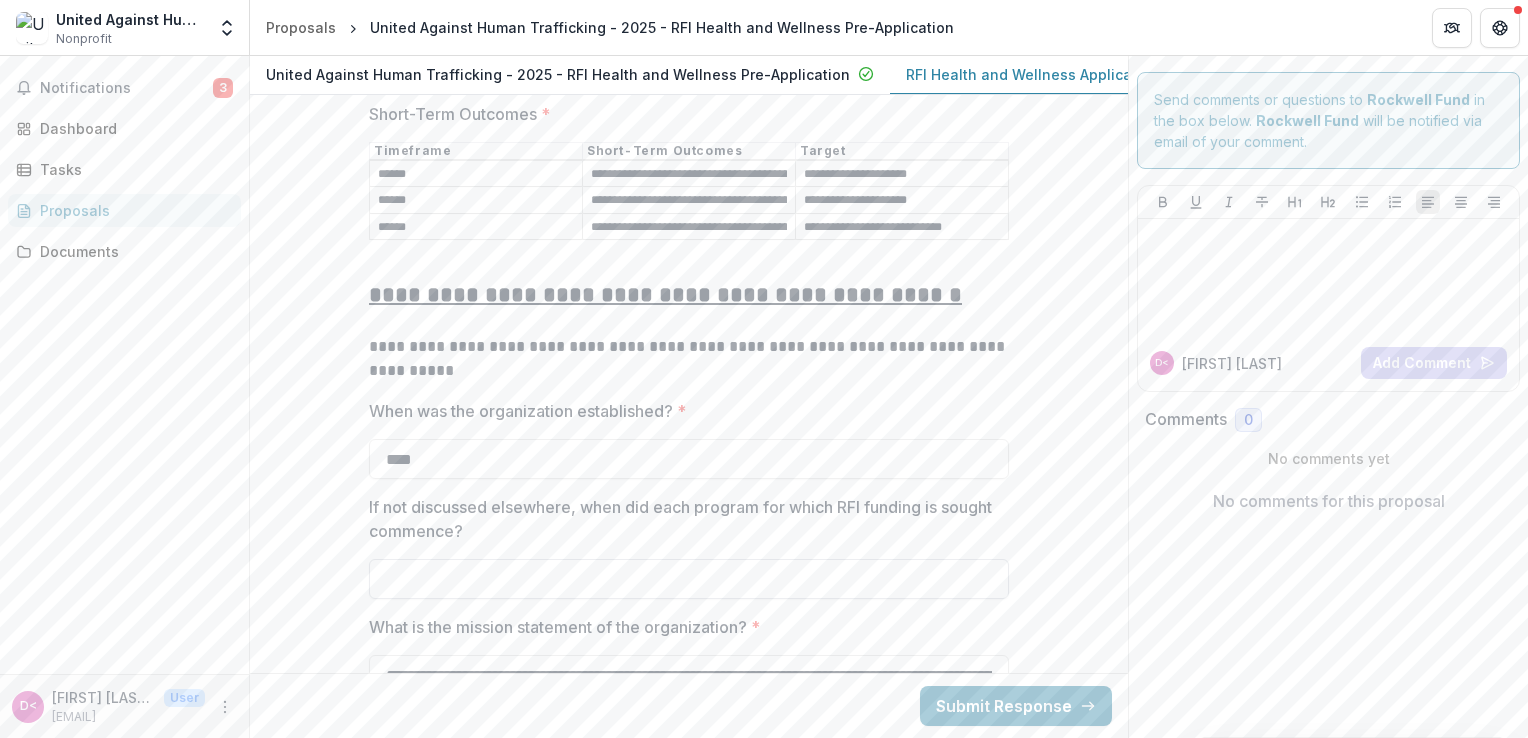 type on "****" 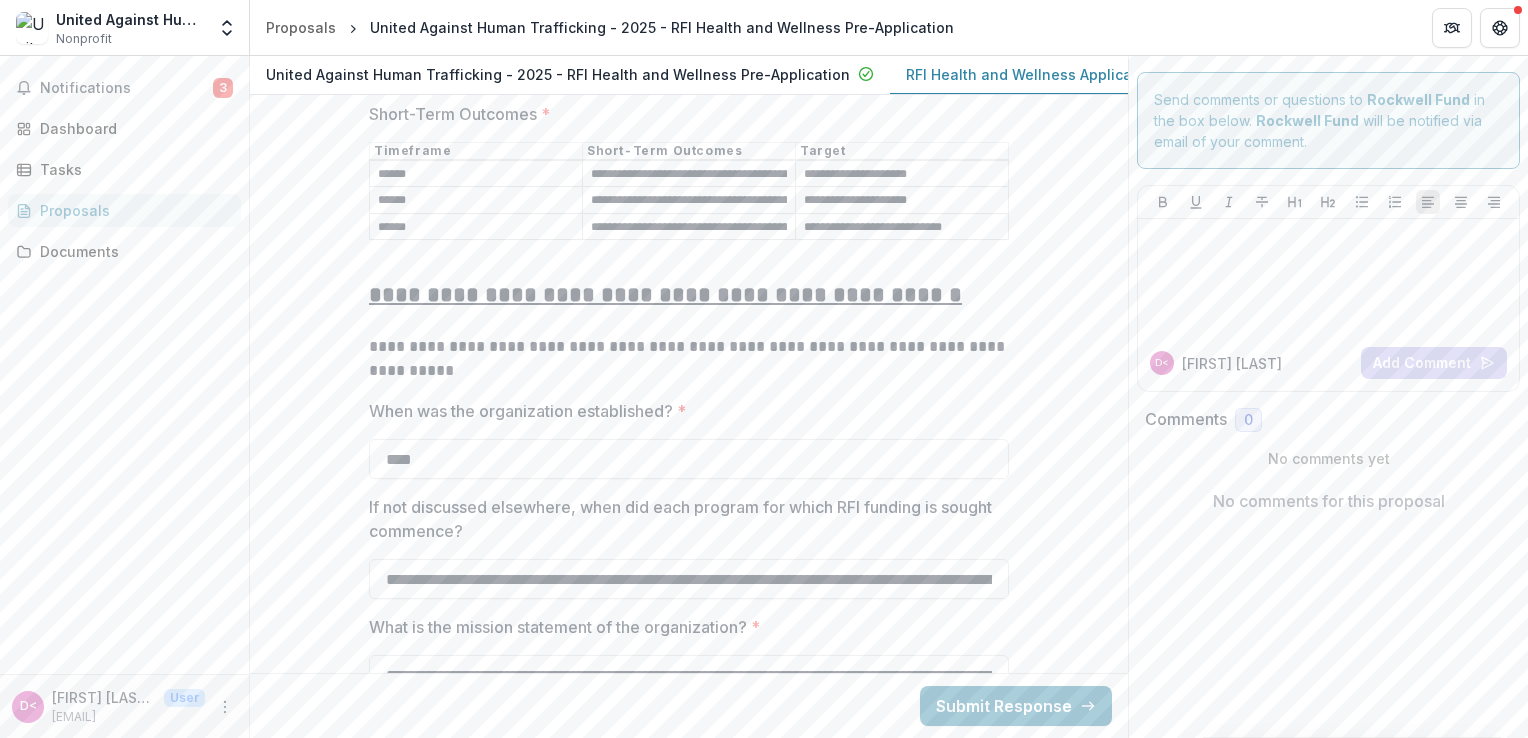 scroll, scrollTop: 0, scrollLeft: 4148, axis: horizontal 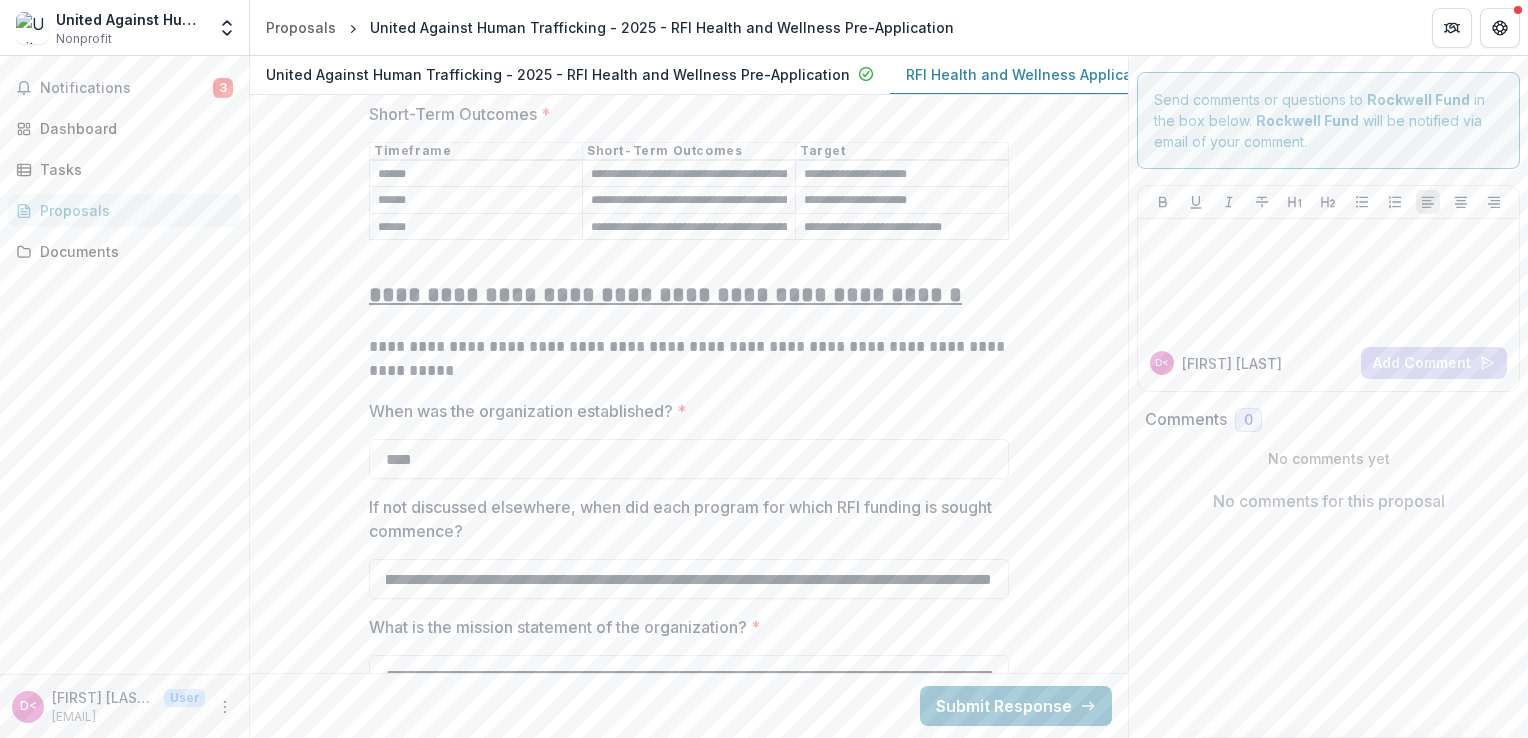 type on "**********" 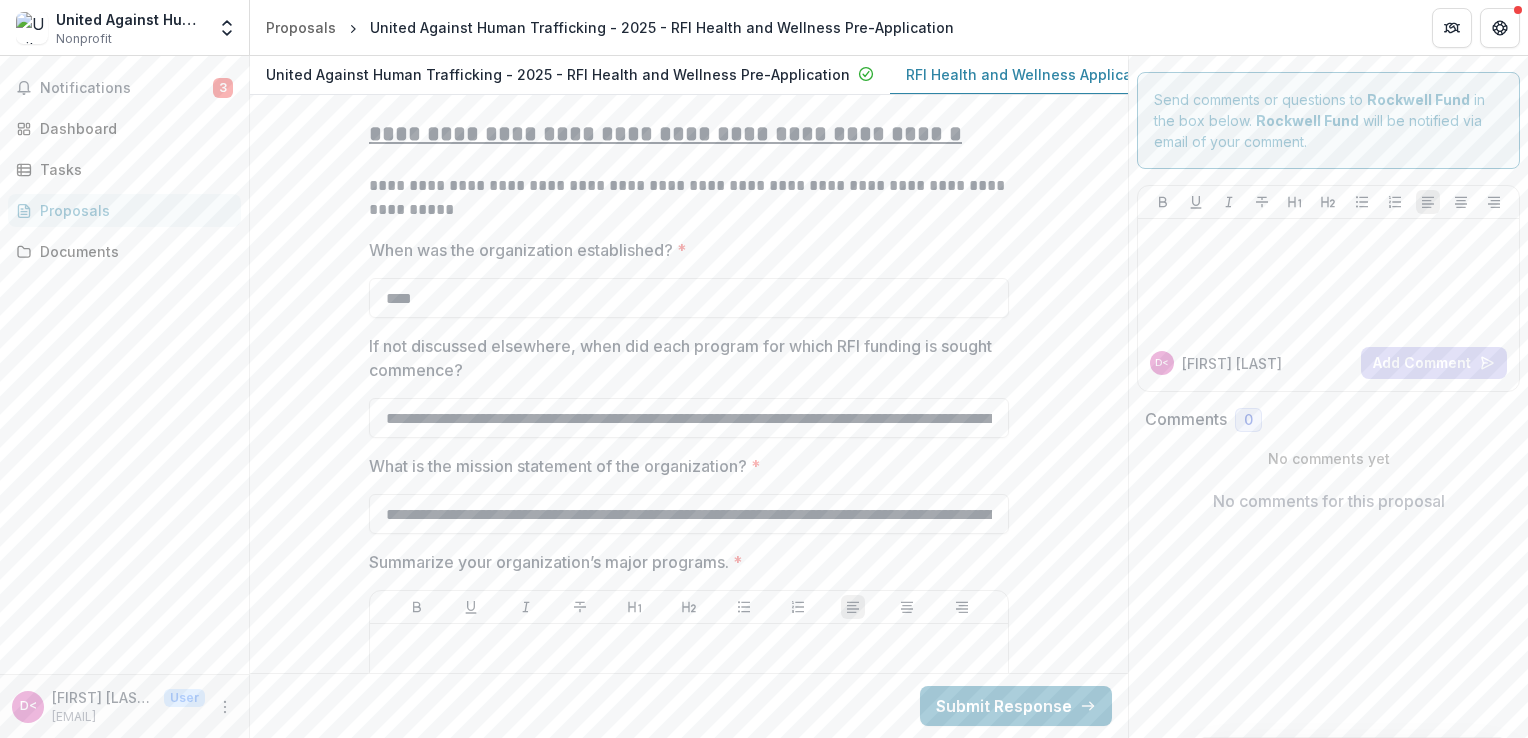 scroll, scrollTop: 8208, scrollLeft: 0, axis: vertical 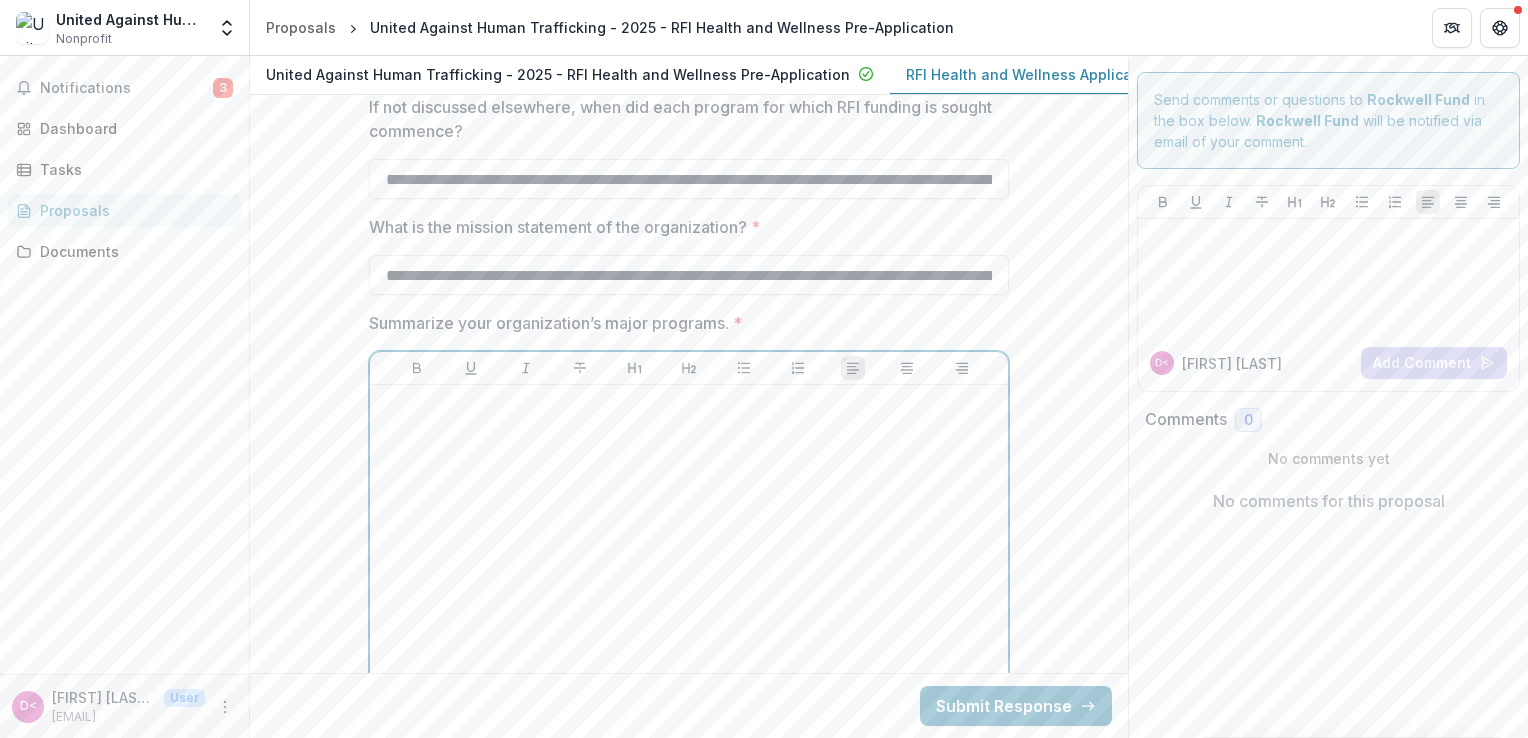 click at bounding box center [689, 543] 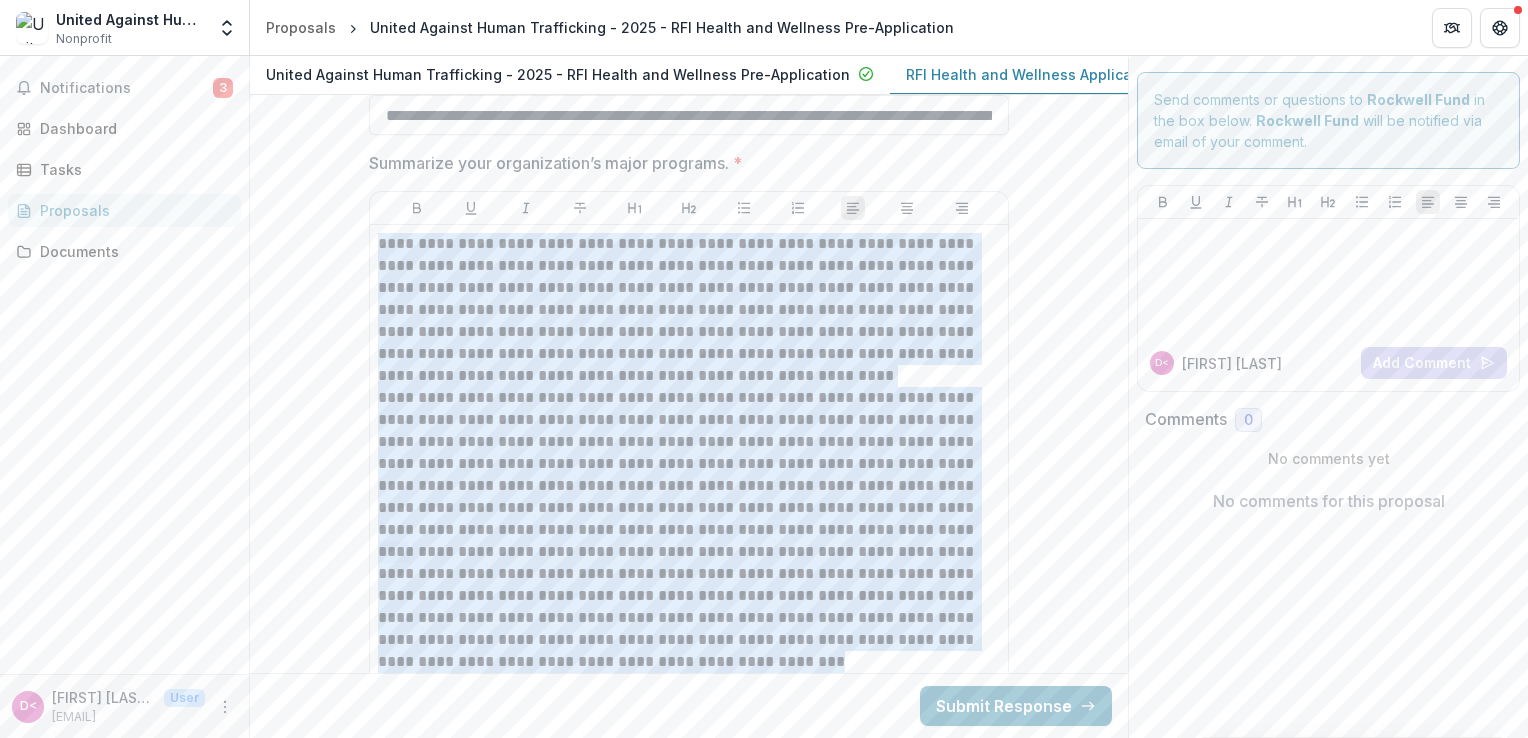 click on "**********" at bounding box center [689, -227] 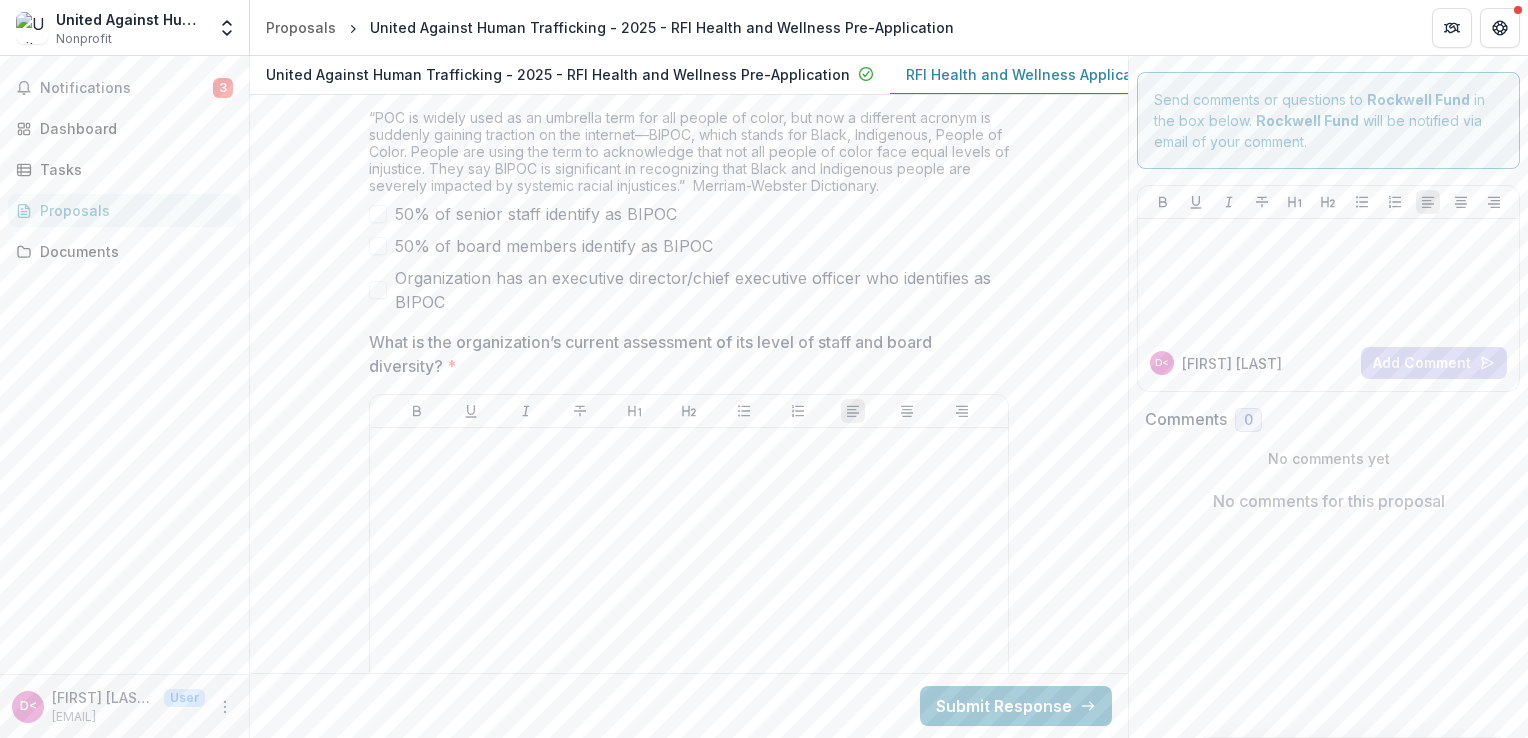 scroll, scrollTop: 9168, scrollLeft: 0, axis: vertical 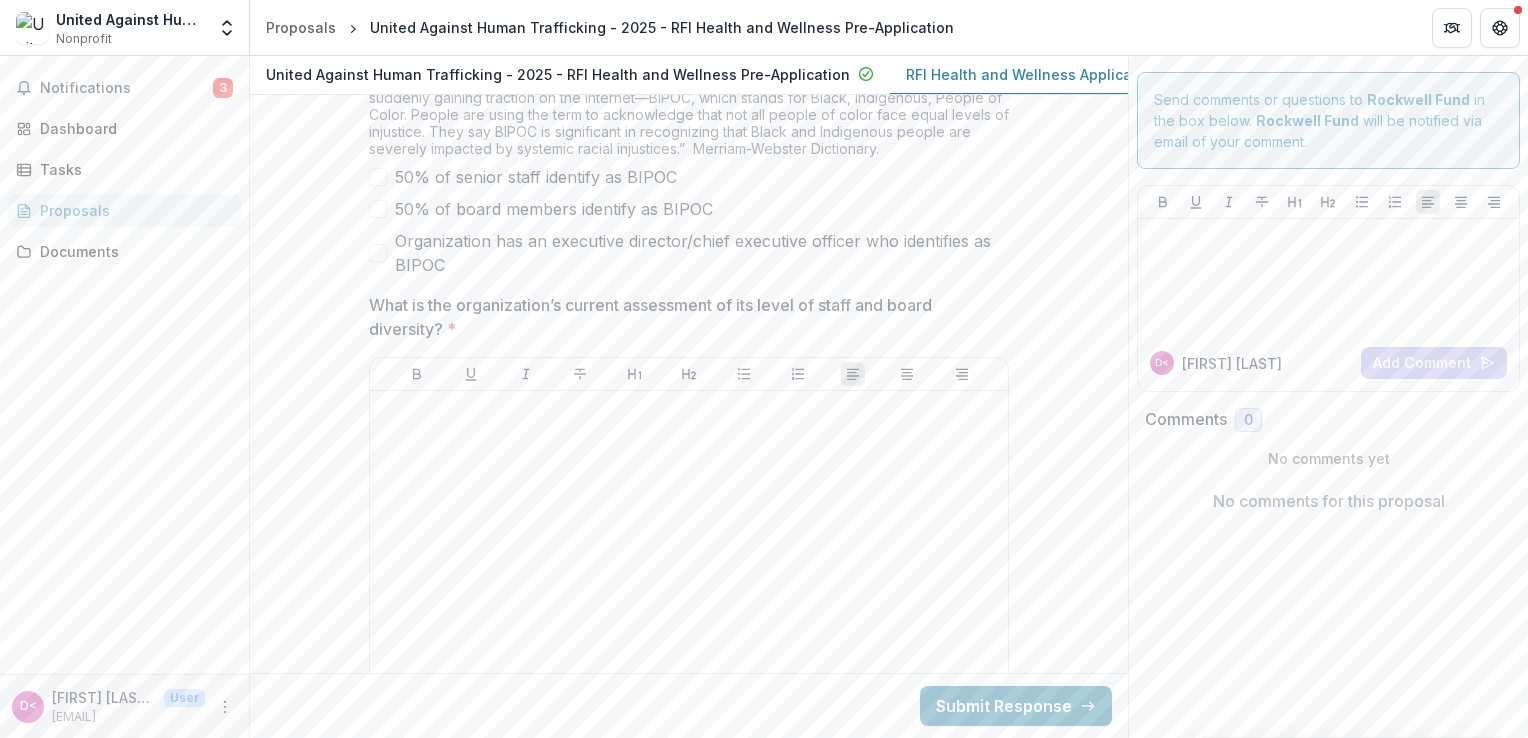 click on "50% of senior staff identify as BIPOC" at bounding box center [536, 177] 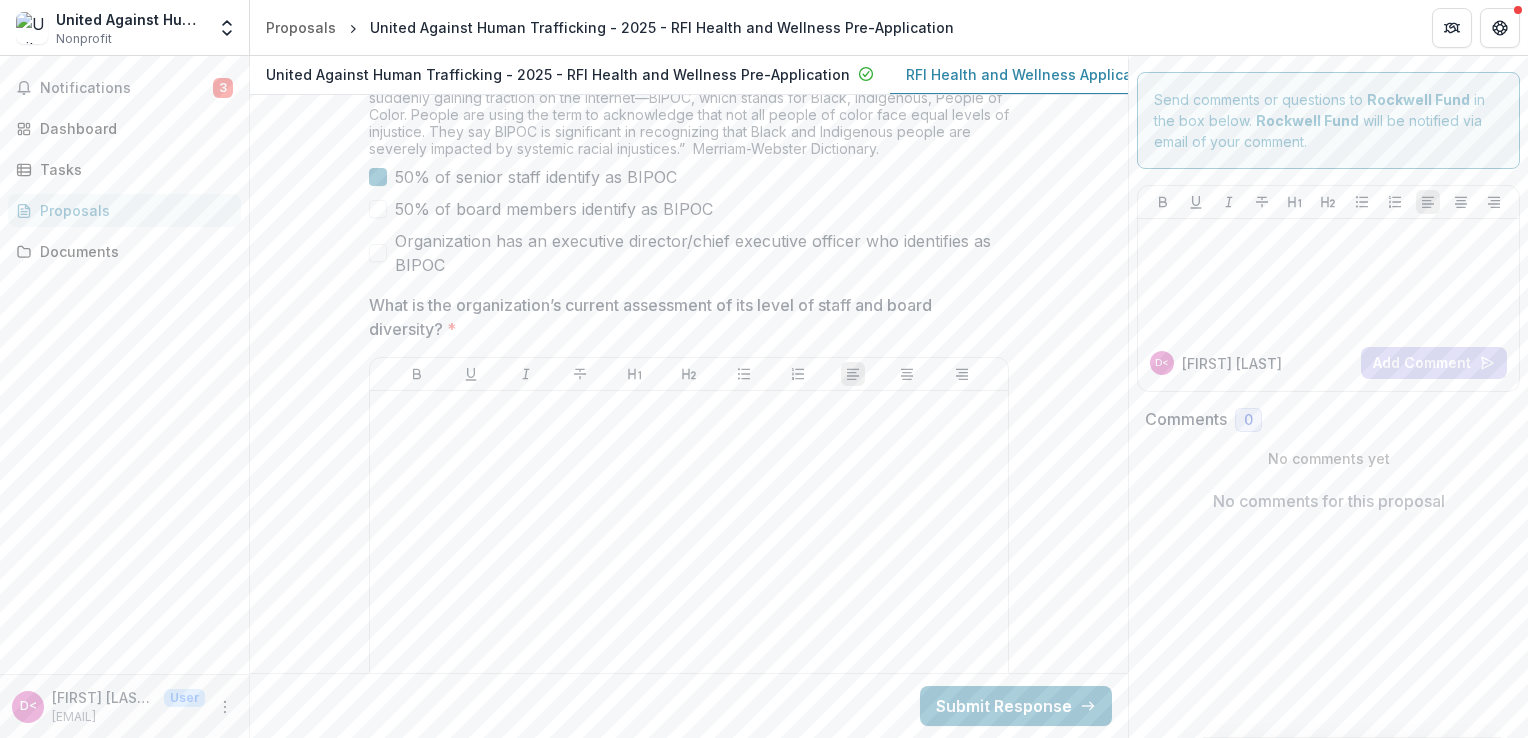click at bounding box center (378, 253) 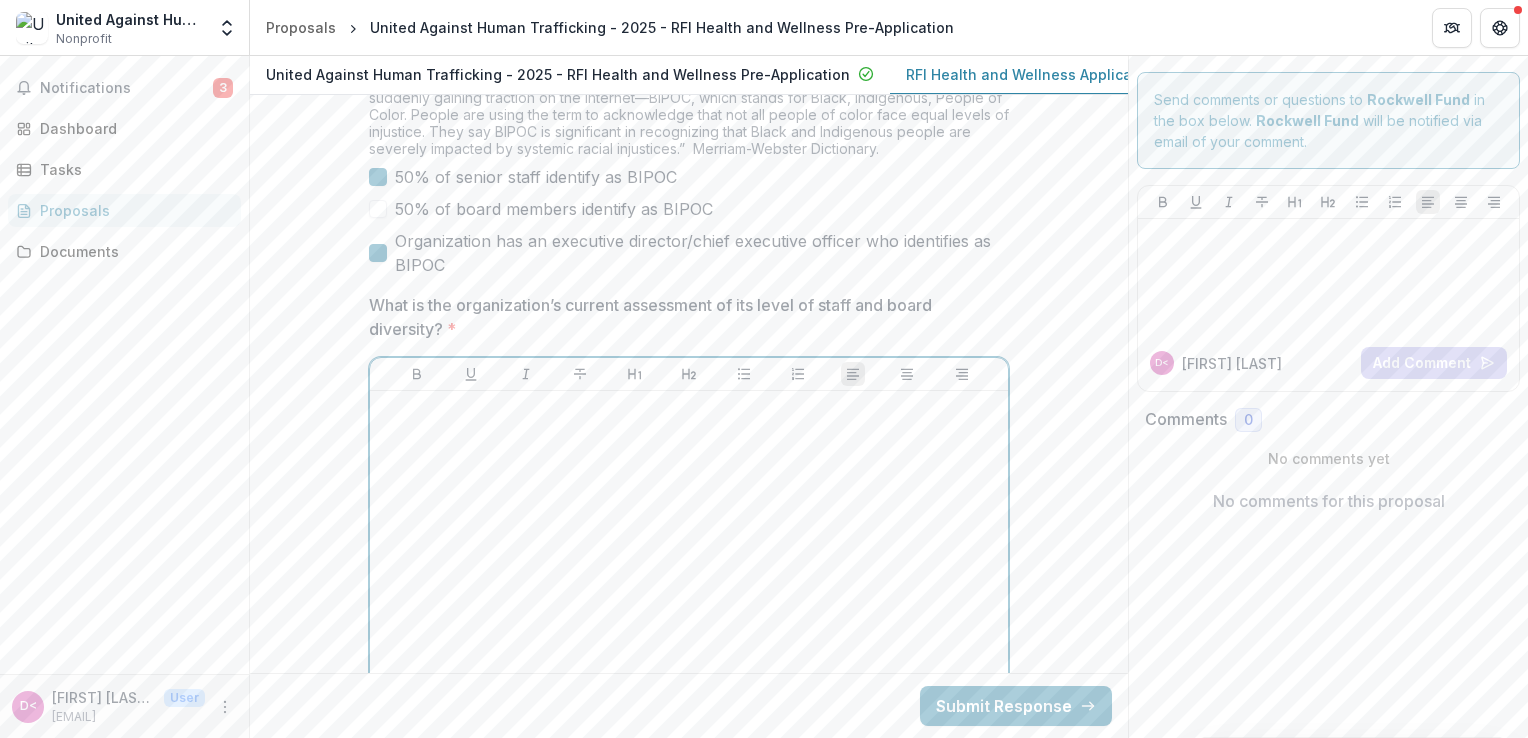 click at bounding box center (689, 549) 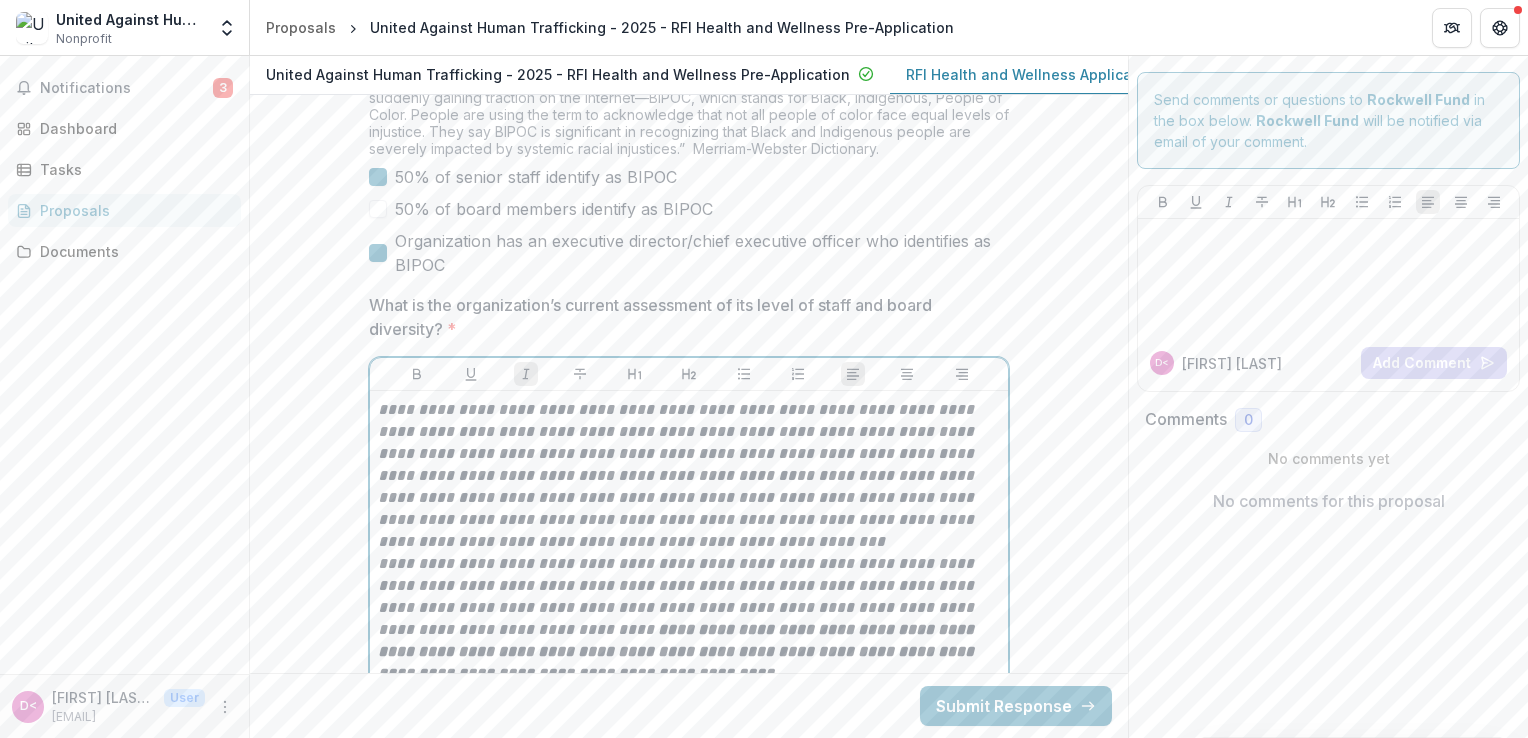 scroll, scrollTop: 9266, scrollLeft: 0, axis: vertical 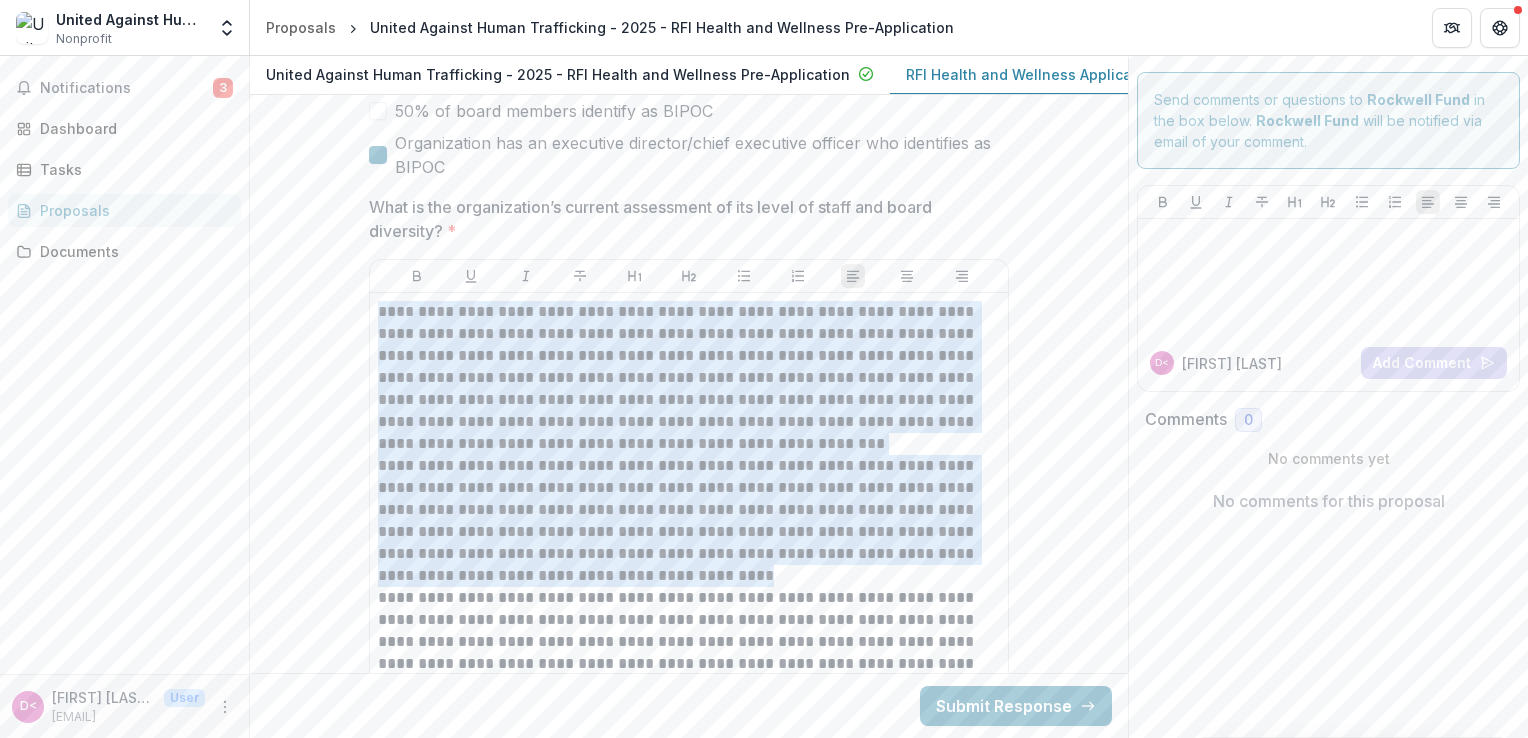 click on "**********" at bounding box center (689, -1055) 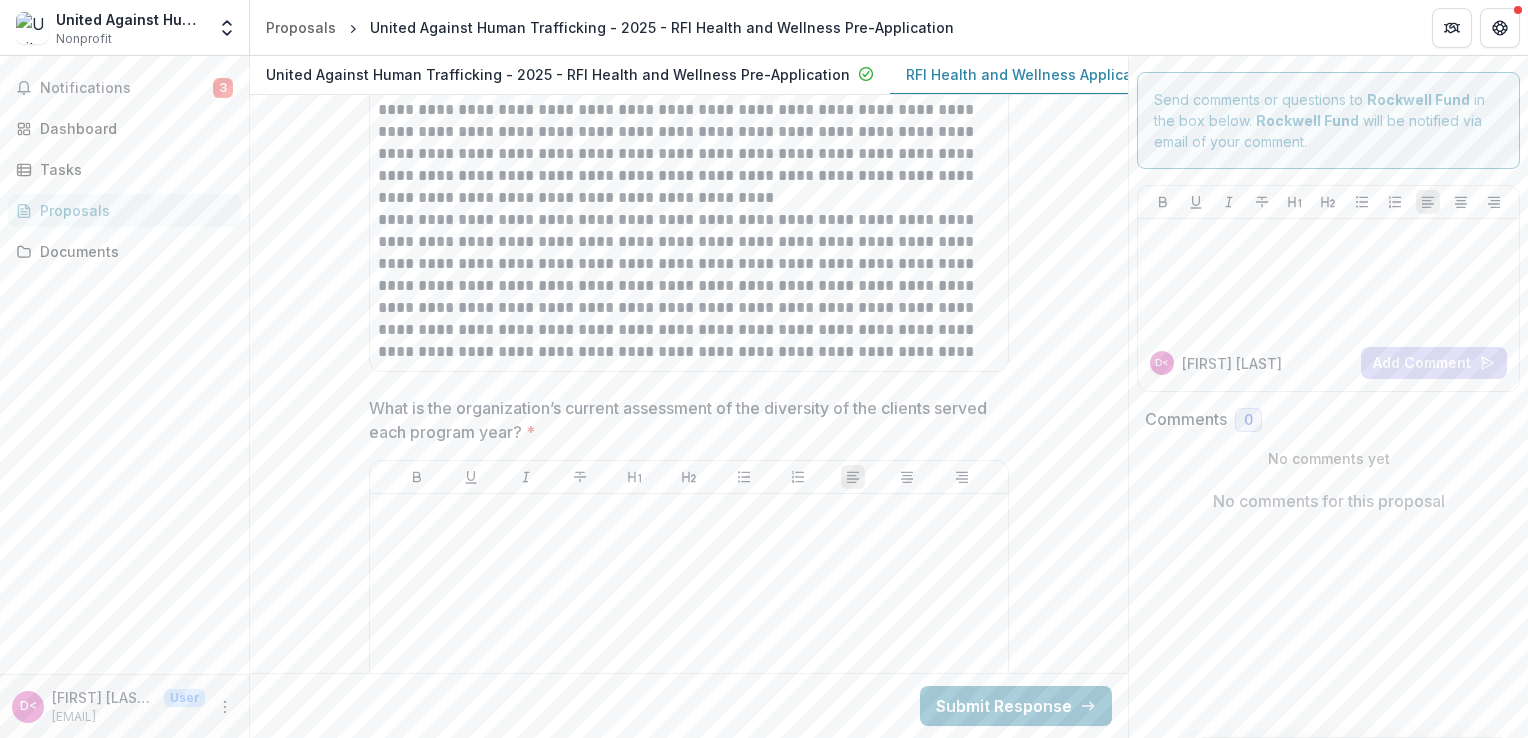 scroll, scrollTop: 9766, scrollLeft: 0, axis: vertical 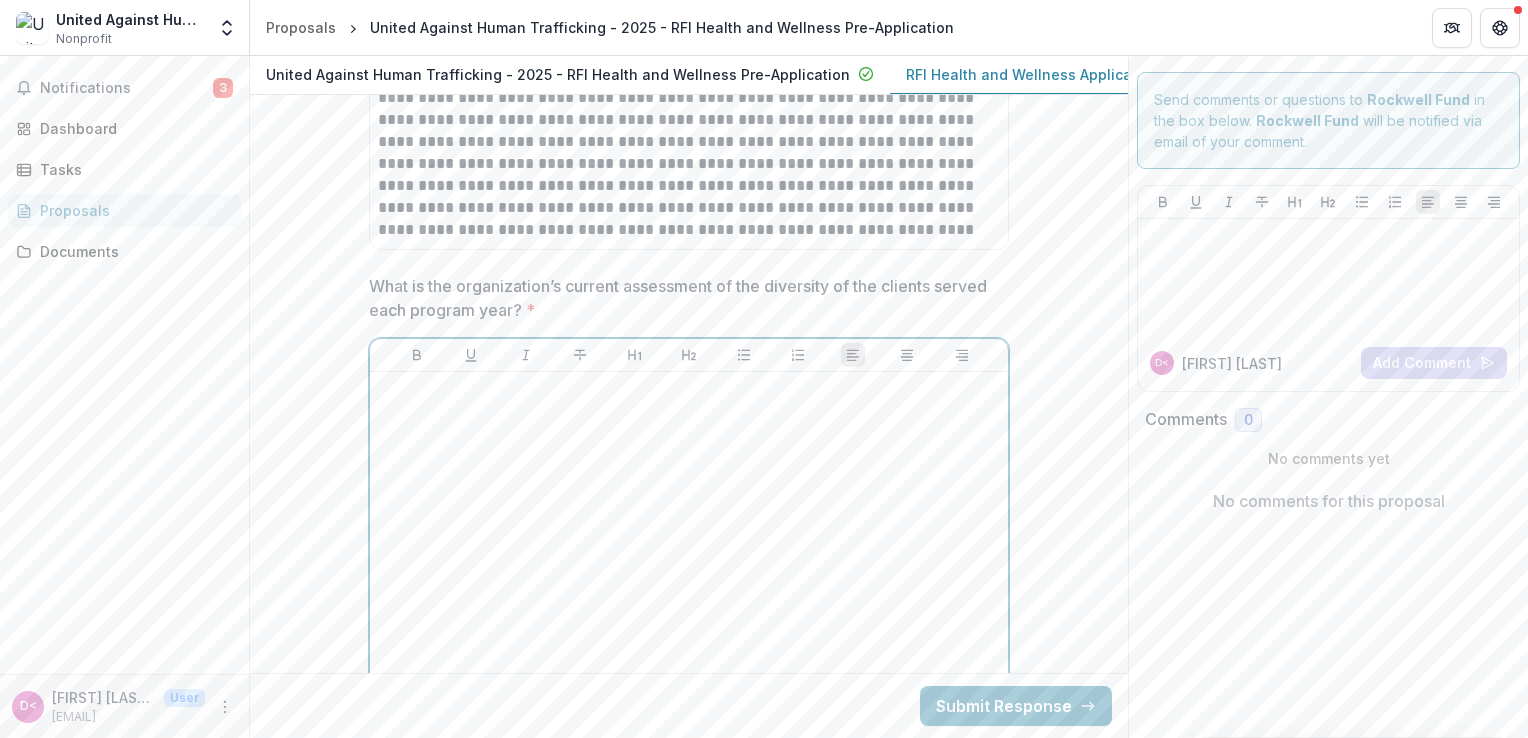 click at bounding box center (689, 530) 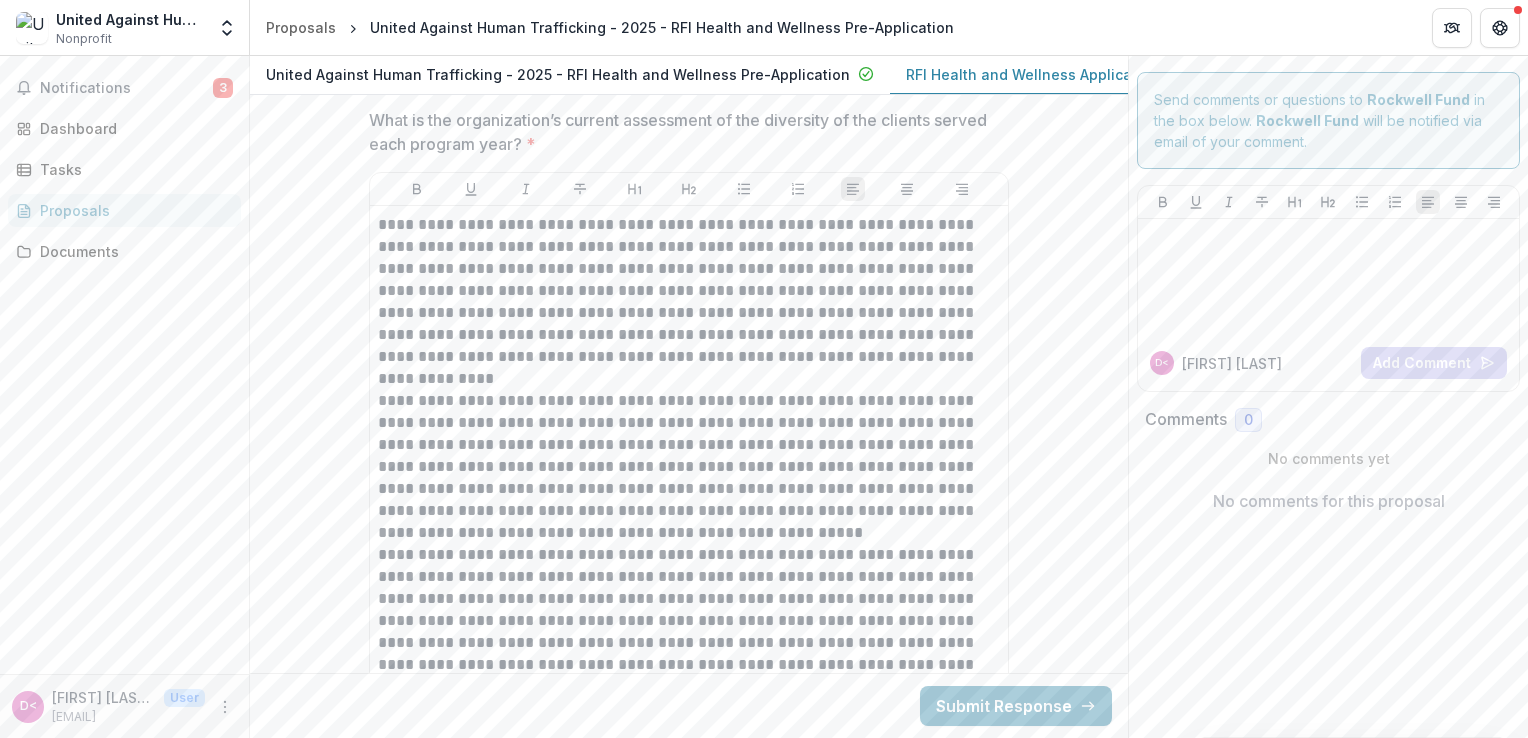 click on "**********" at bounding box center (689, -1607) 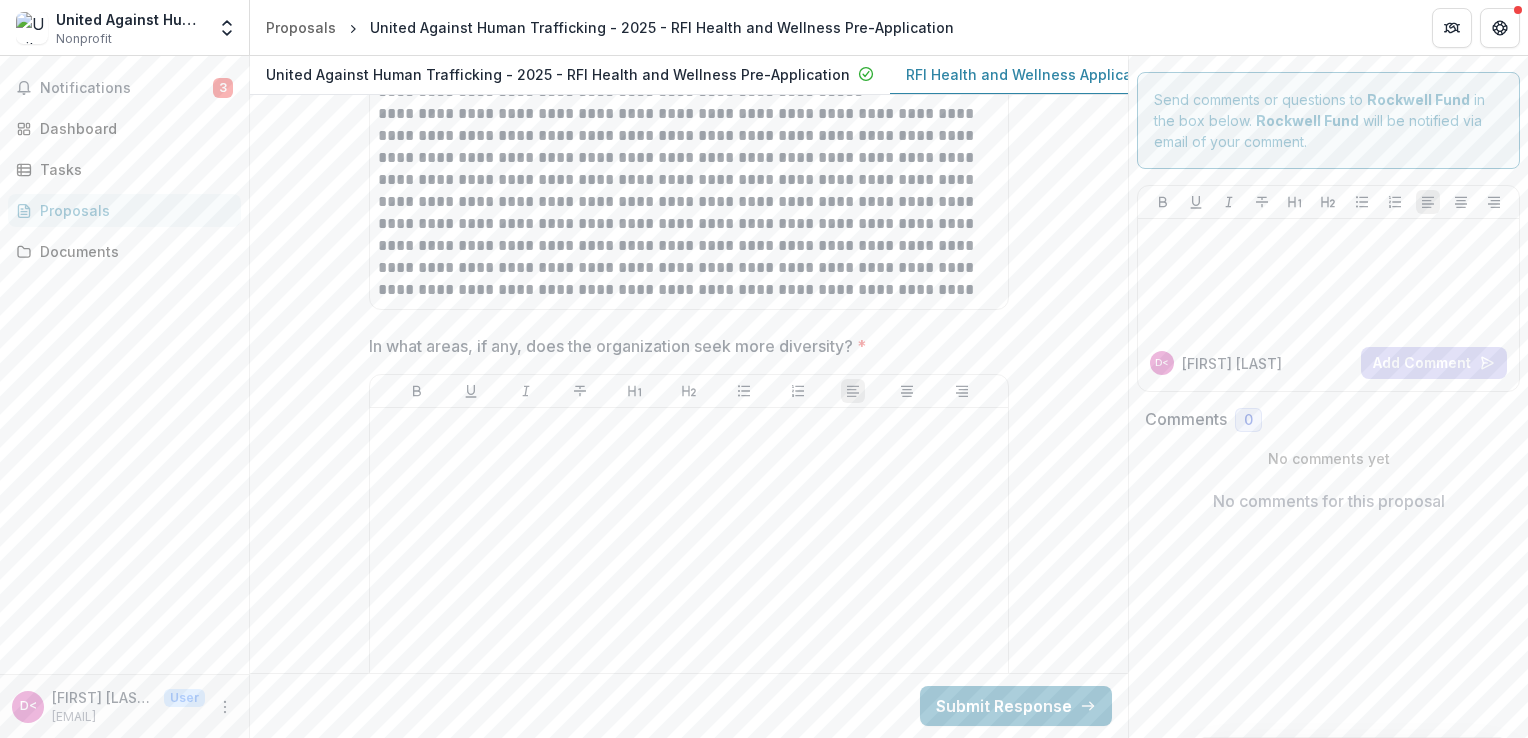 scroll, scrollTop: 10432, scrollLeft: 0, axis: vertical 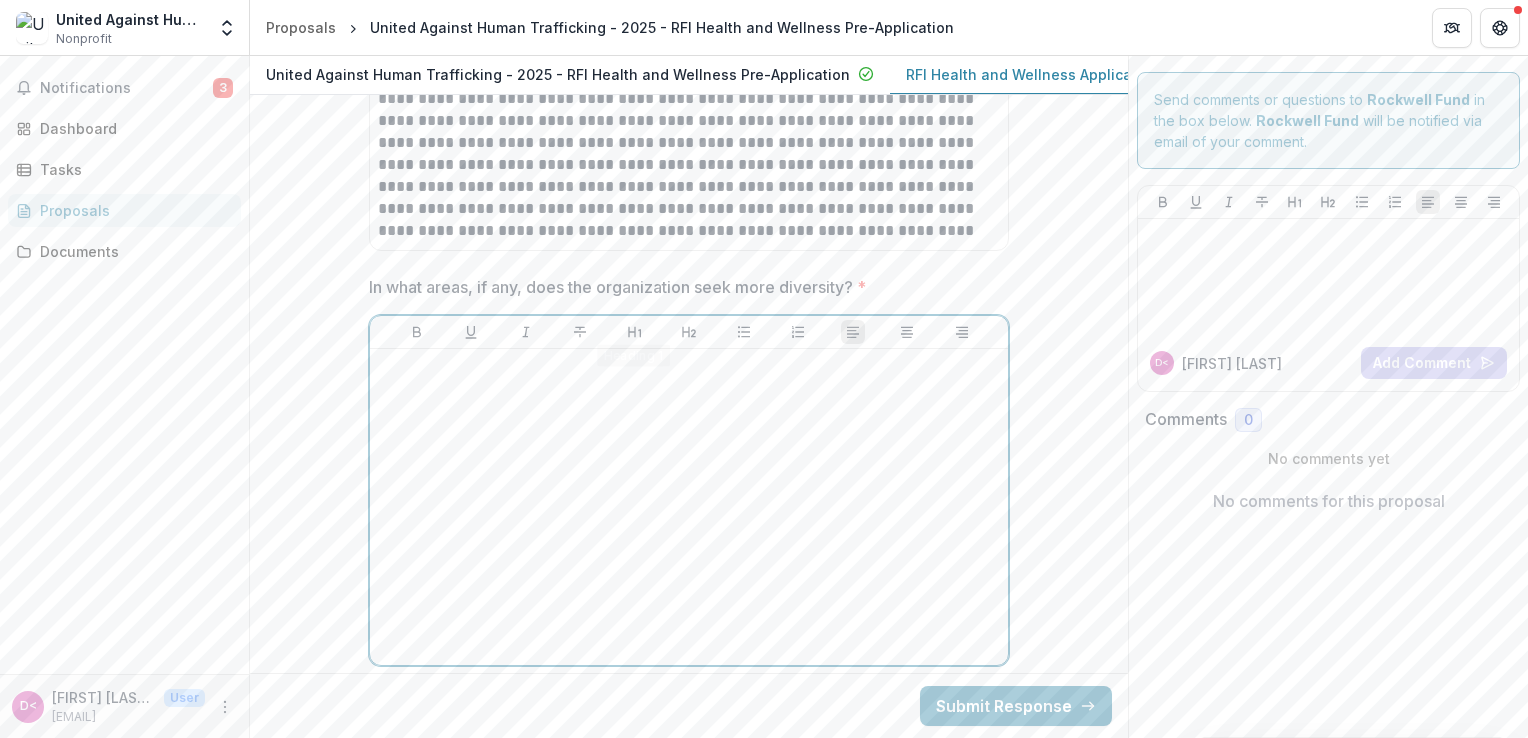 click at bounding box center [689, 507] 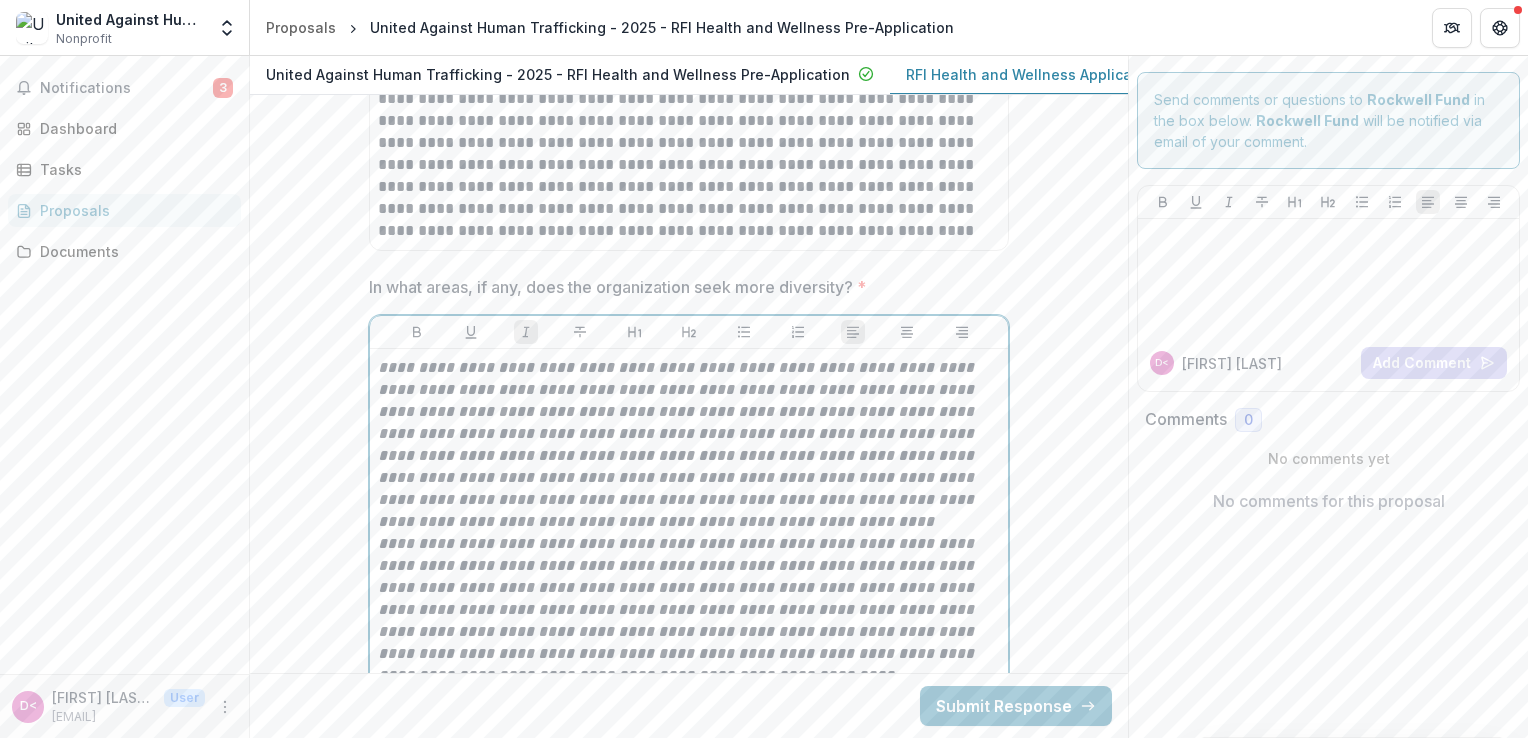 scroll, scrollTop: 10487, scrollLeft: 0, axis: vertical 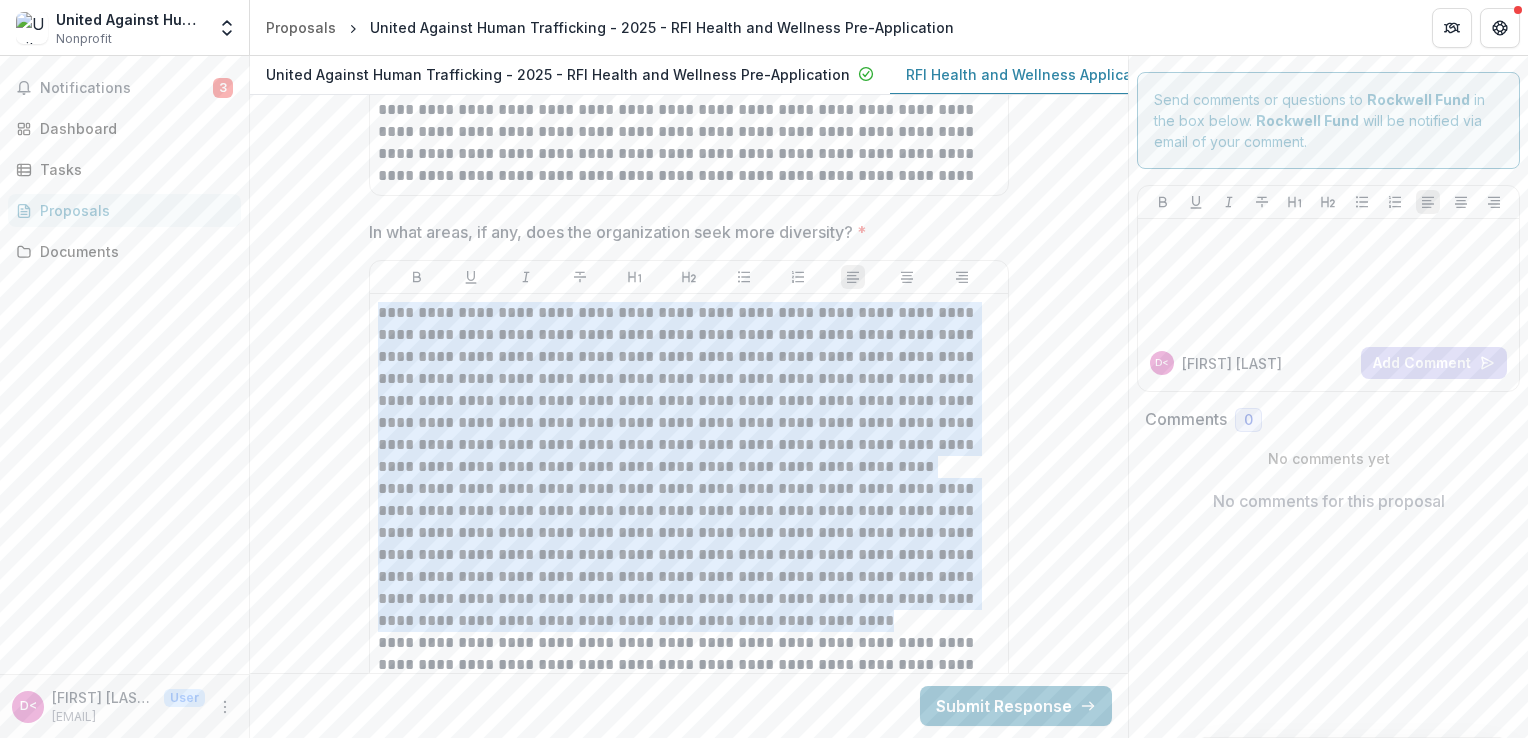 click on "**********" at bounding box center (689, -2092) 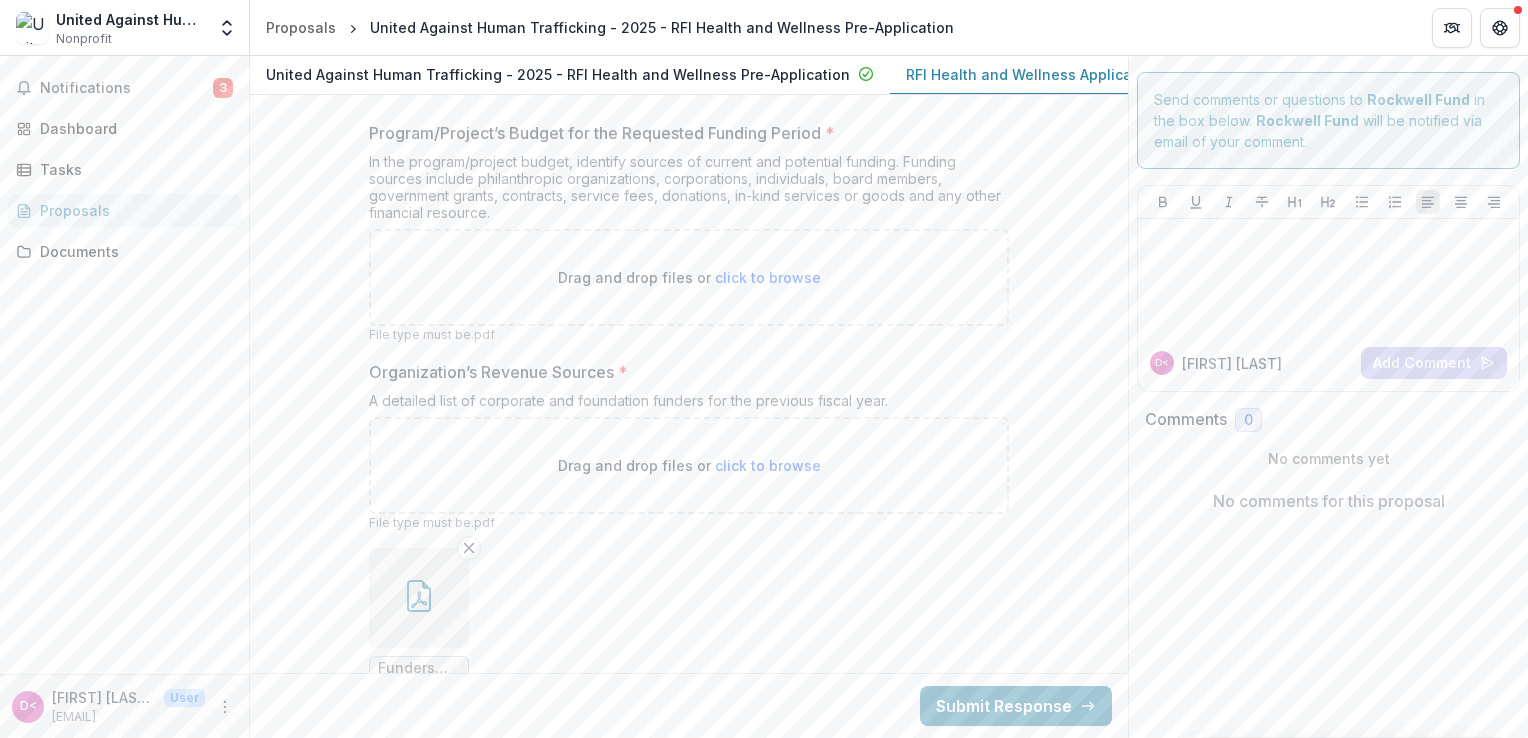 scroll, scrollTop: 14887, scrollLeft: 0, axis: vertical 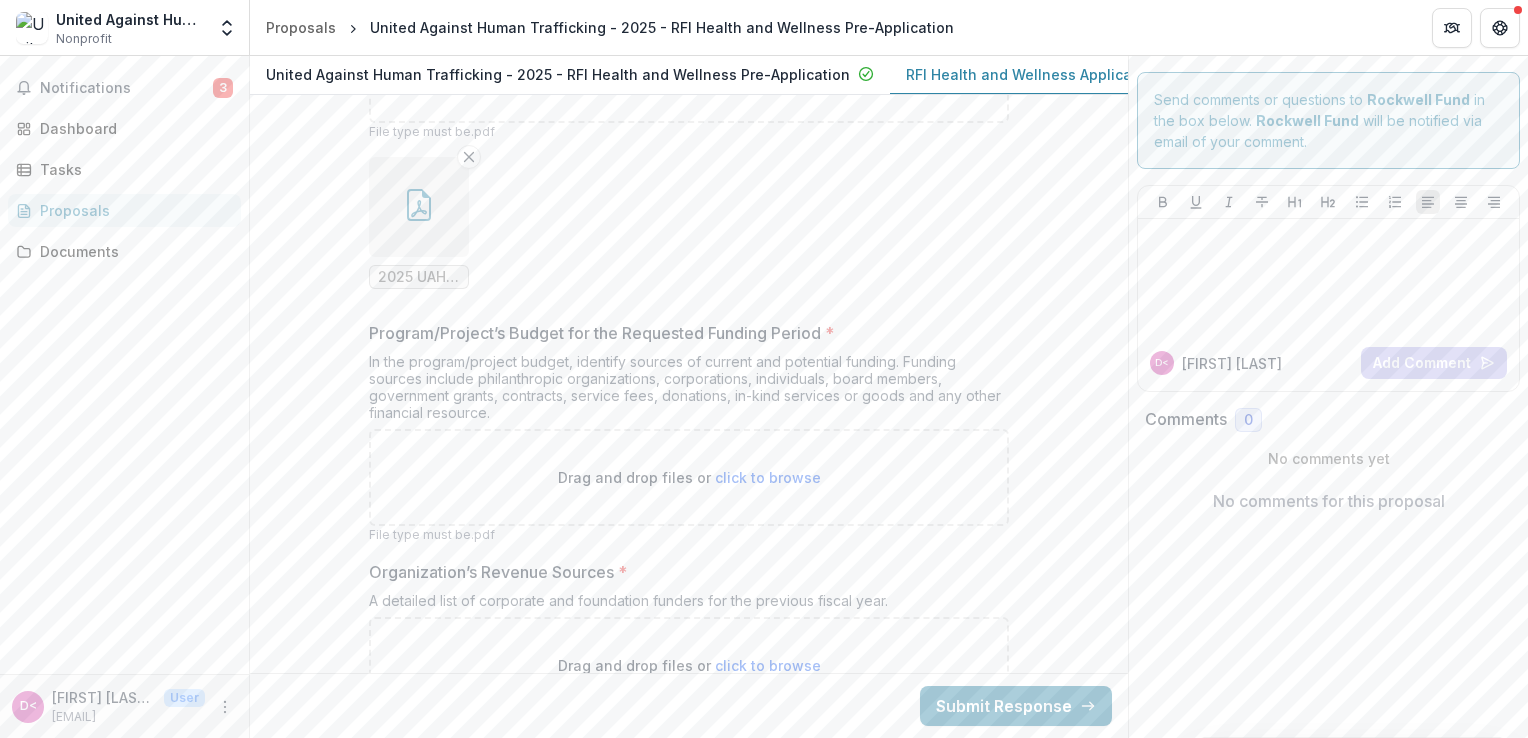 type on "**********" 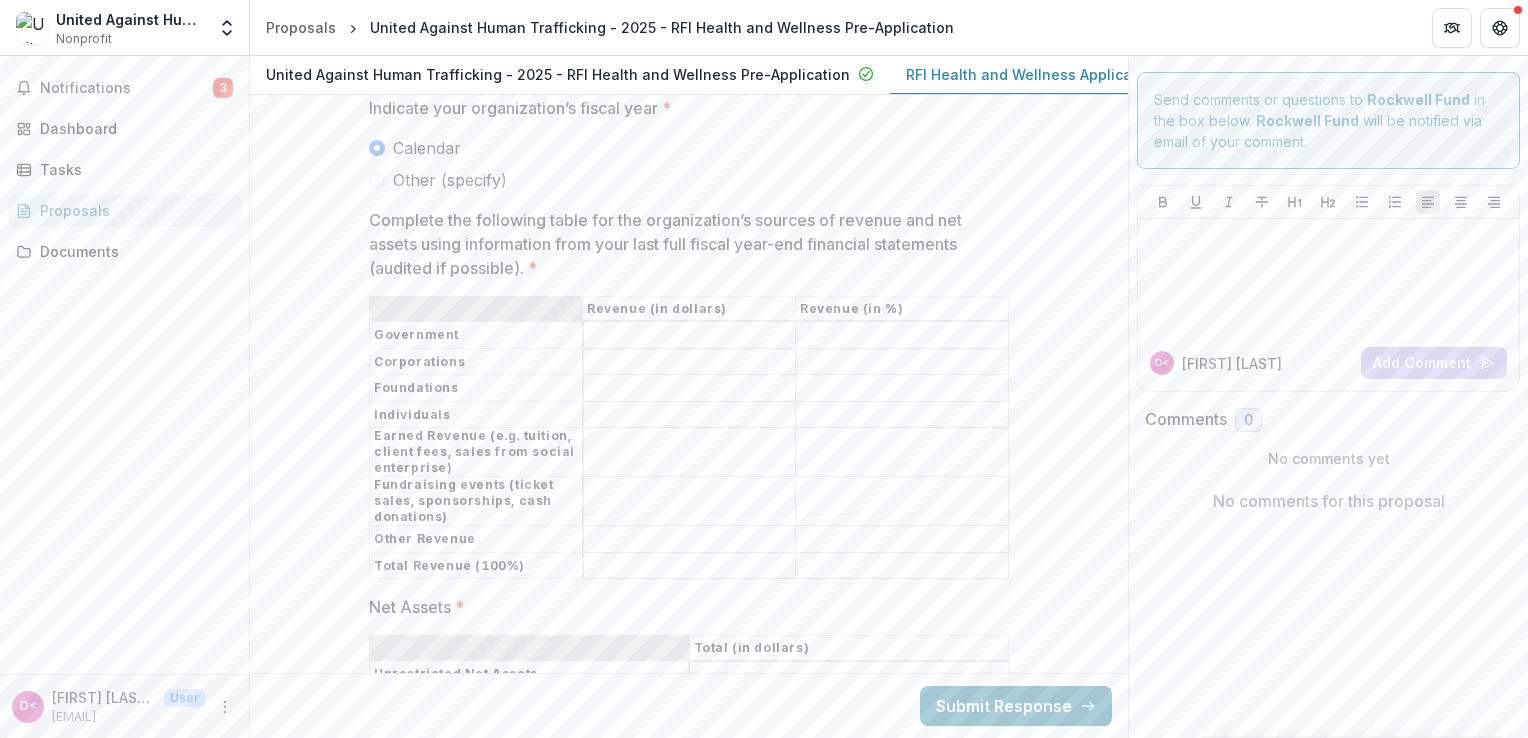 scroll, scrollTop: 12254, scrollLeft: 0, axis: vertical 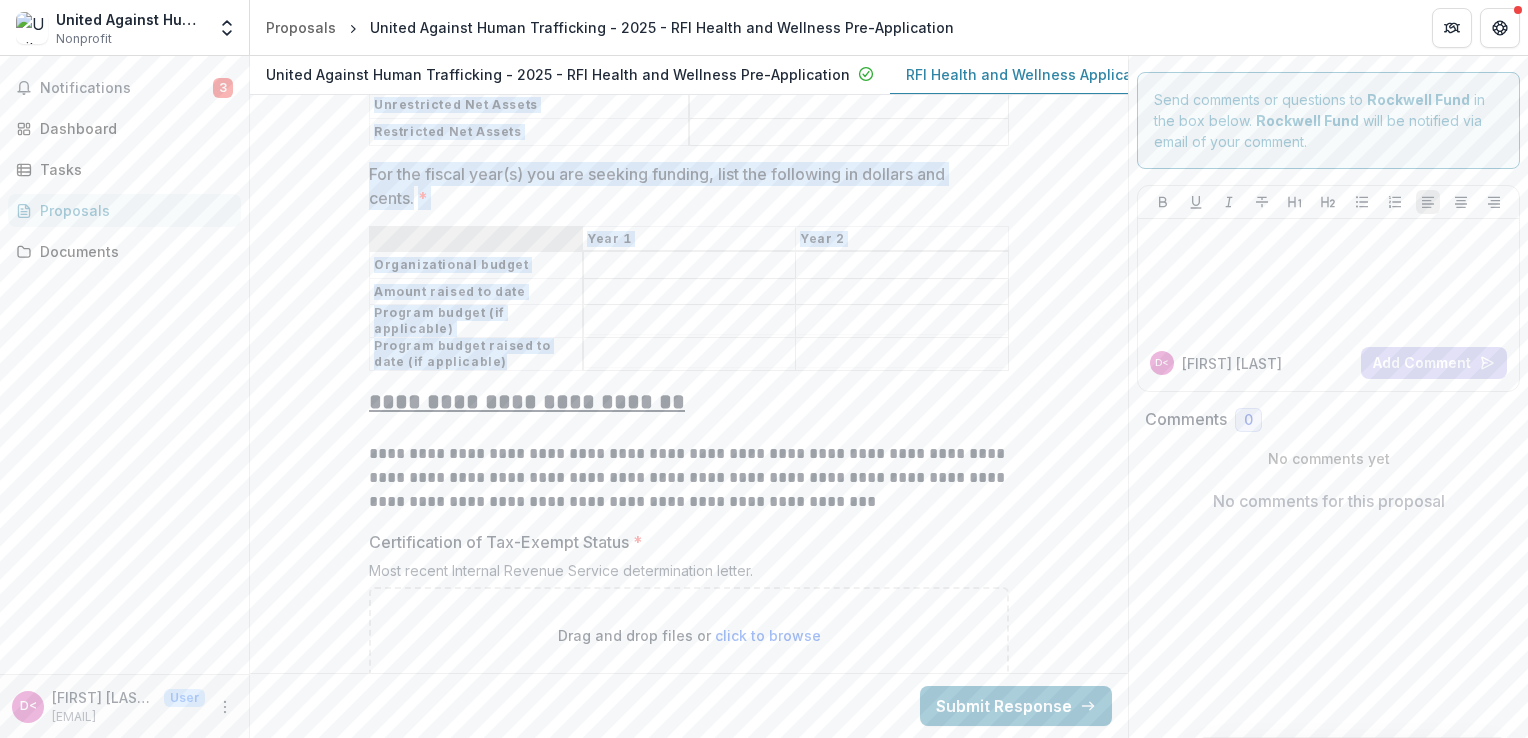 drag, startPoint x: 351, startPoint y: 245, endPoint x: 904, endPoint y: 325, distance: 558.75665 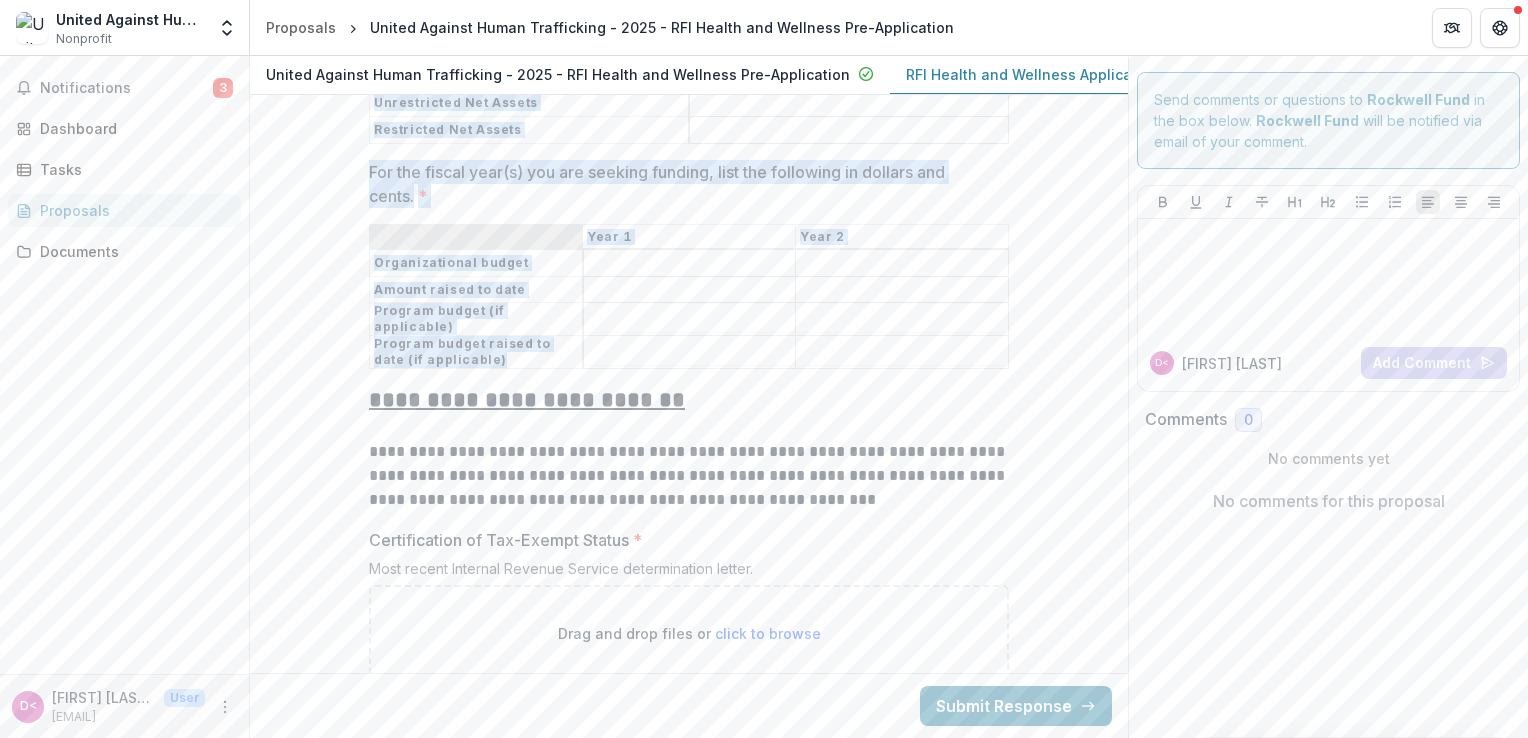 scroll, scrollTop: 12754, scrollLeft: 0, axis: vertical 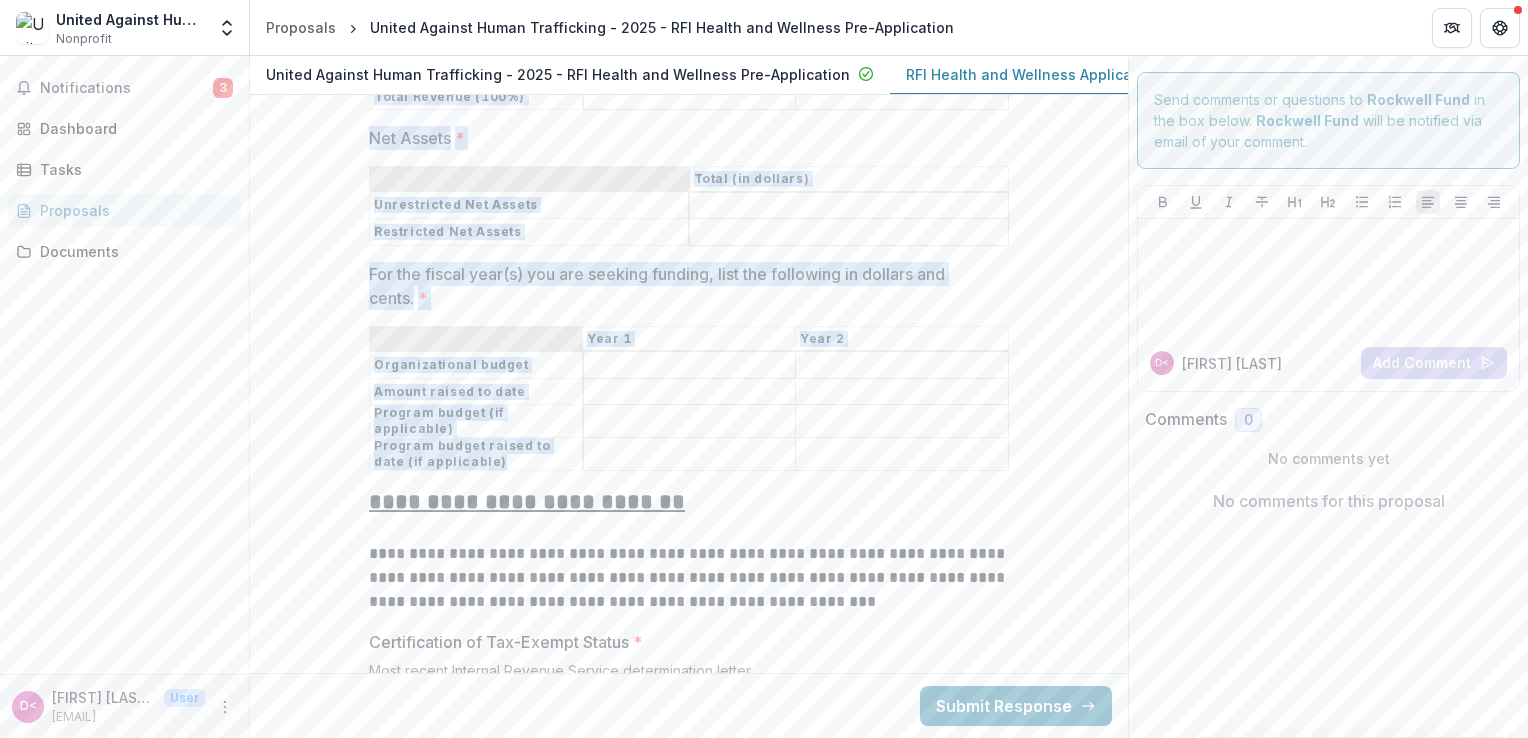 copy on "Complete the following table for the organization’s sources of revenue and net assets using information from your last full fiscal year-end financial statements (audited if possible). * Revenue  (in dollars) Revenue  (in %) Government Corporations  Foundations  Individuals Earned Revenue (e.g. tuition, client fees, sales from social enterprise)  Fundraising events (ticket sales, sponsorships, cash donations)  Other Revenue Total Revenue (100%) Net Assets * Total (in dollars) Unrestricted Net Assets Restricted Net Assets For the fiscal year(s) you are seeking funding, list the following in dollars and cents.  * Year 1 Year 2 Organizational budget Amount raised to date Program budget (if applicable)  Program budget raised to date (if applicable)" 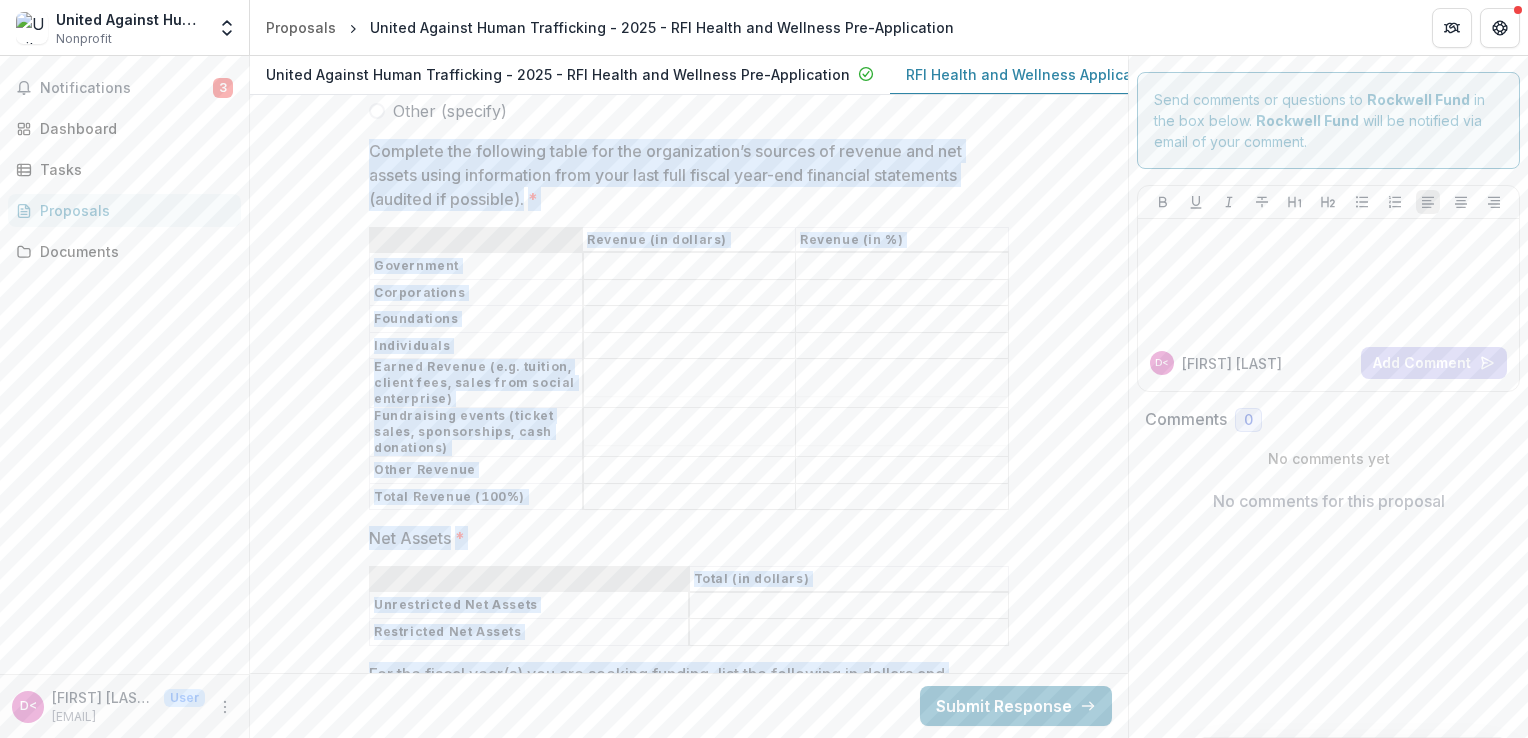 scroll, scrollTop: 12254, scrollLeft: 0, axis: vertical 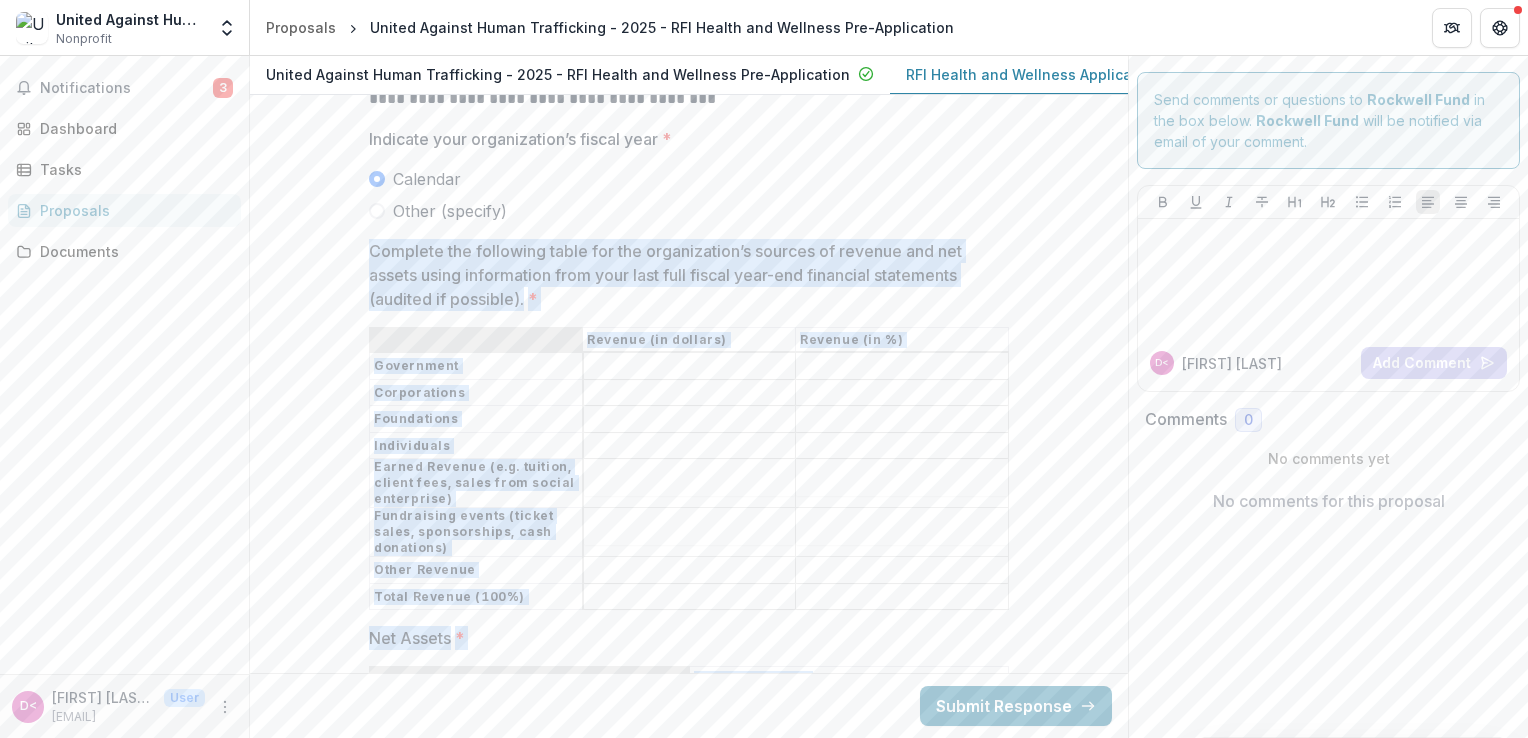 click on "Complete the following table for the organization’s sources of revenue and net assets using information from your last full fiscal year-end financial statements (audited if possible). *" at bounding box center (683, 275) 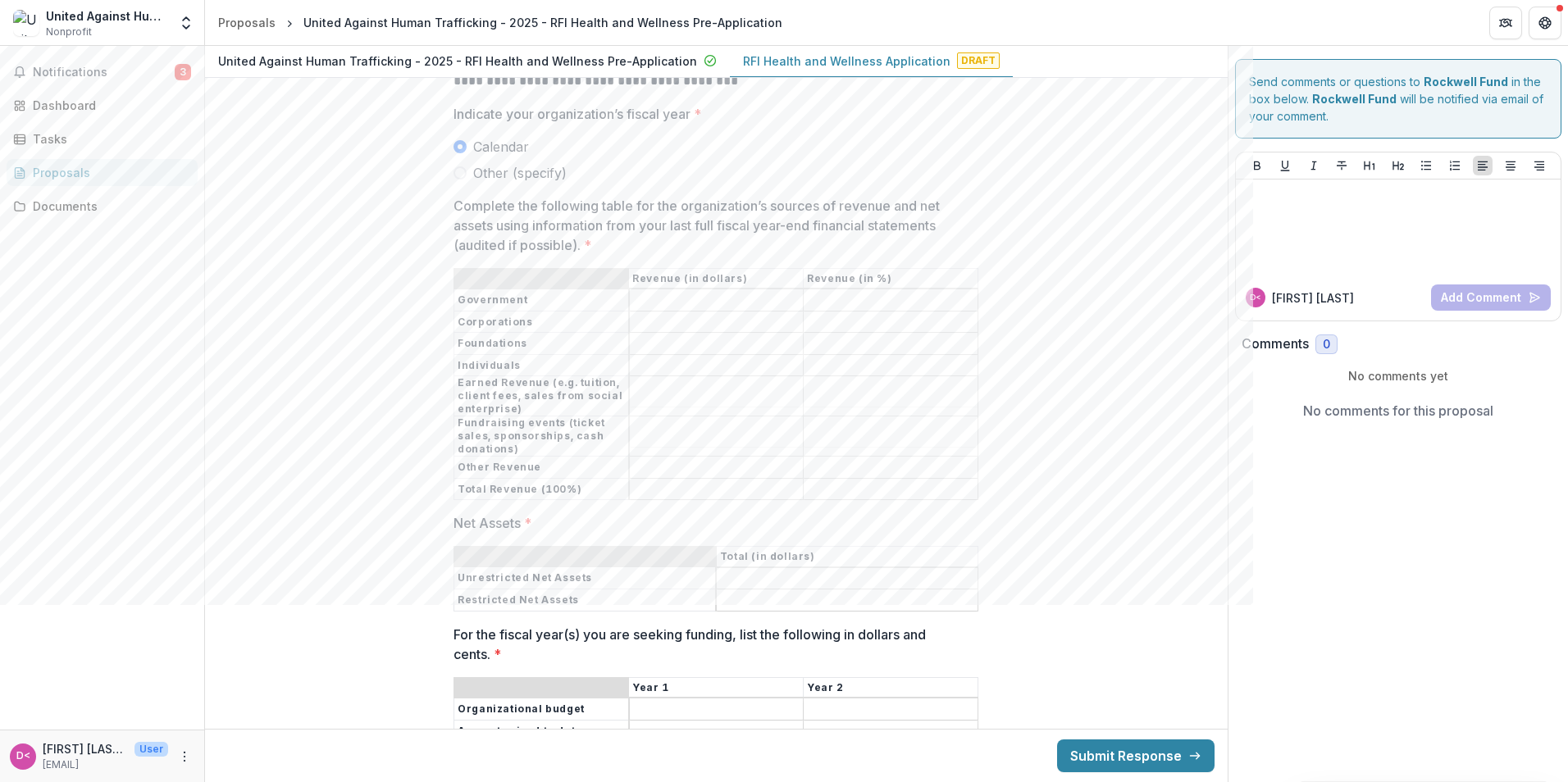 scroll, scrollTop: 10032, scrollLeft: 0, axis: vertical 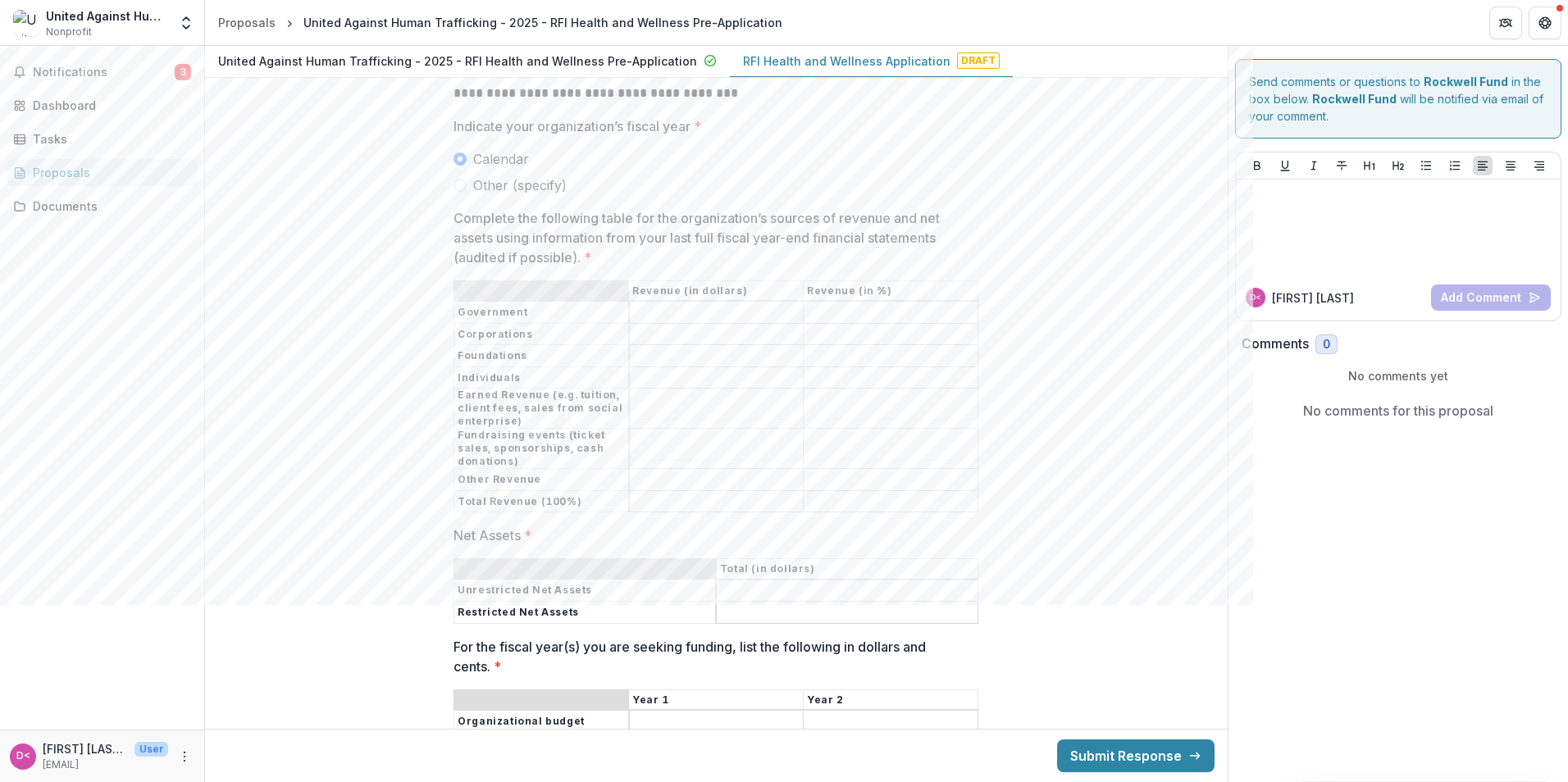 click on "Complete the following table for the organization’s sources of revenue and net assets using information from your last full fiscal year-end financial statements (audited if possible). *" at bounding box center (717, 313) 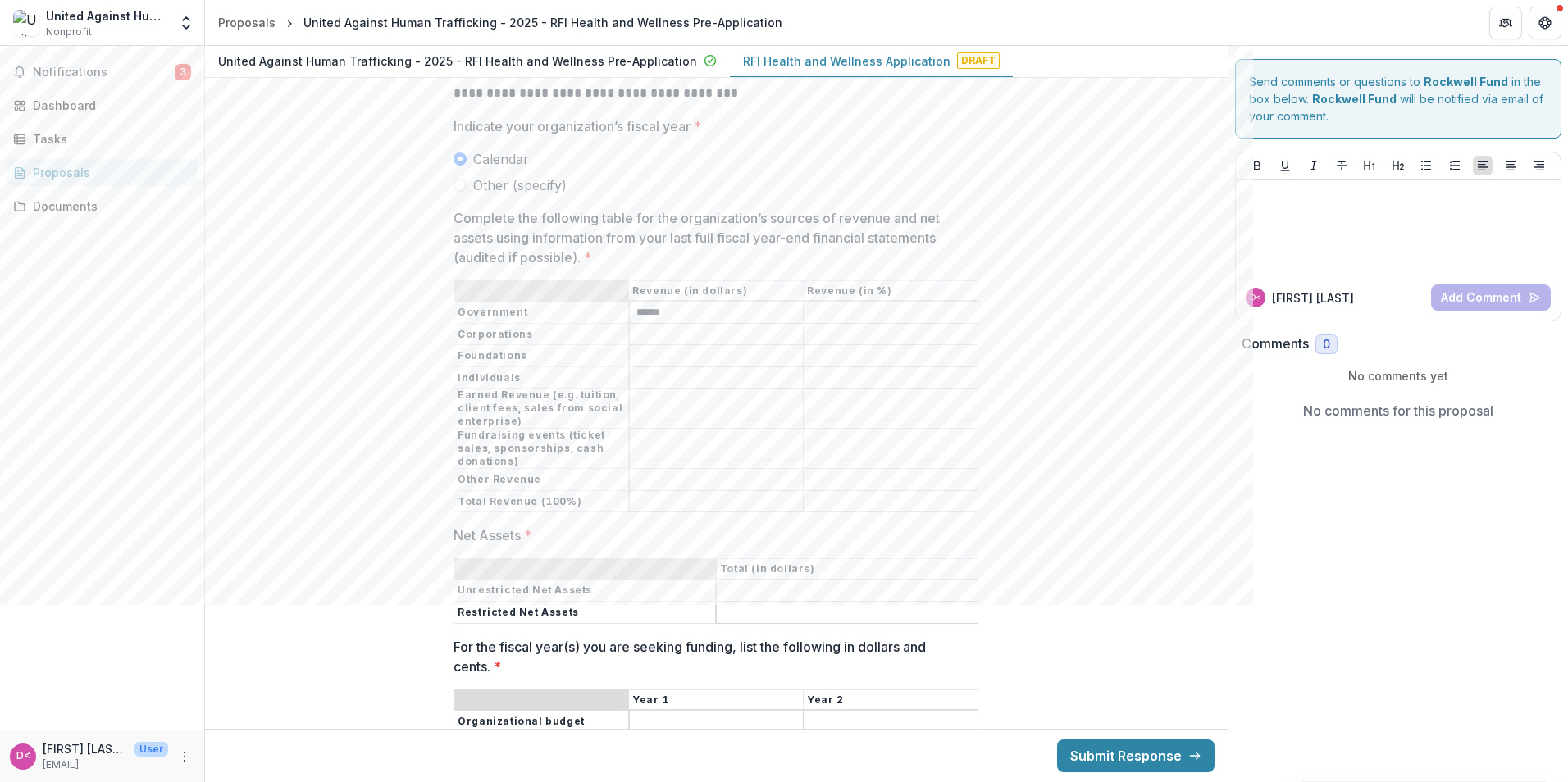 type on "******" 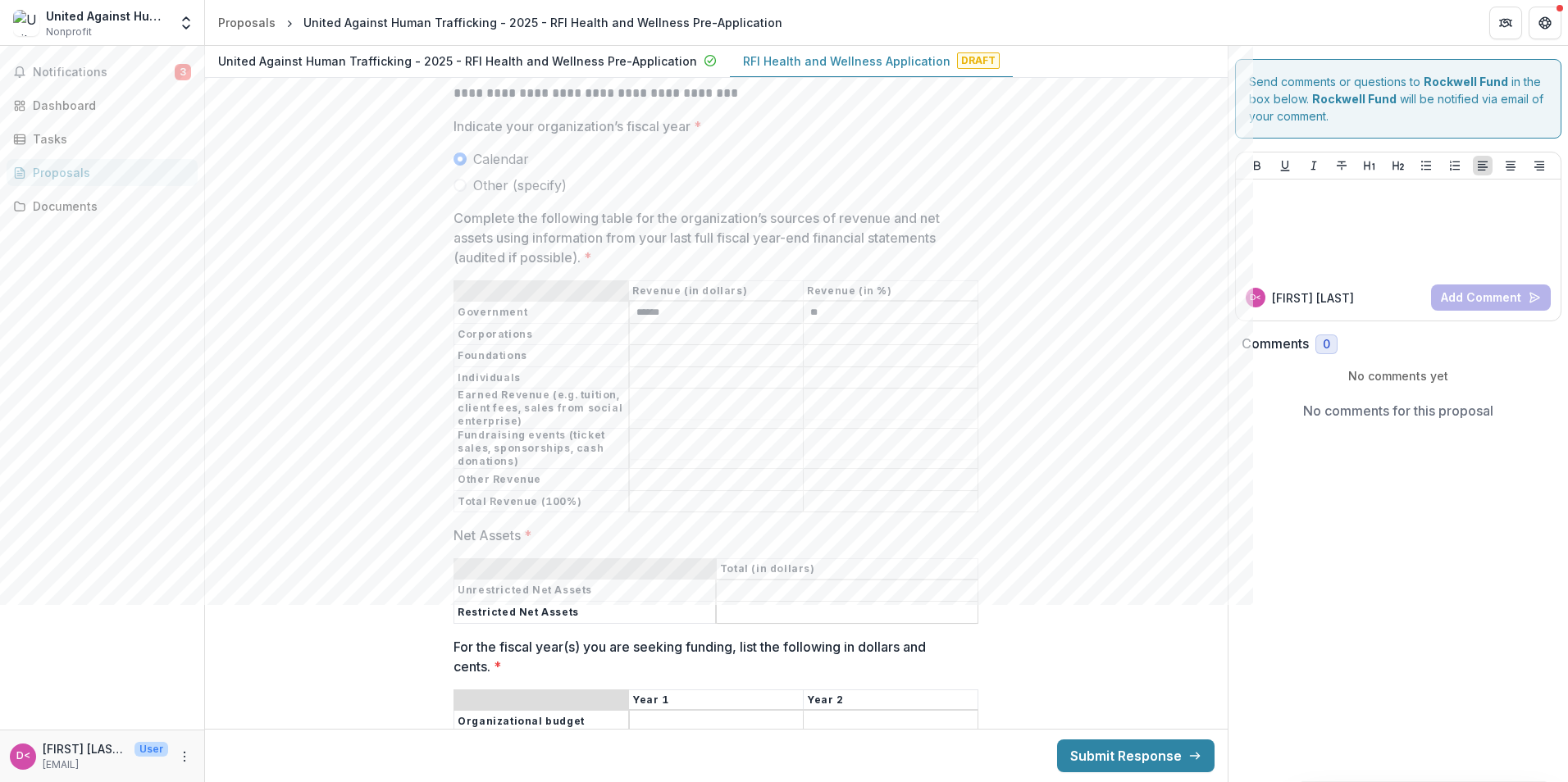type on "**" 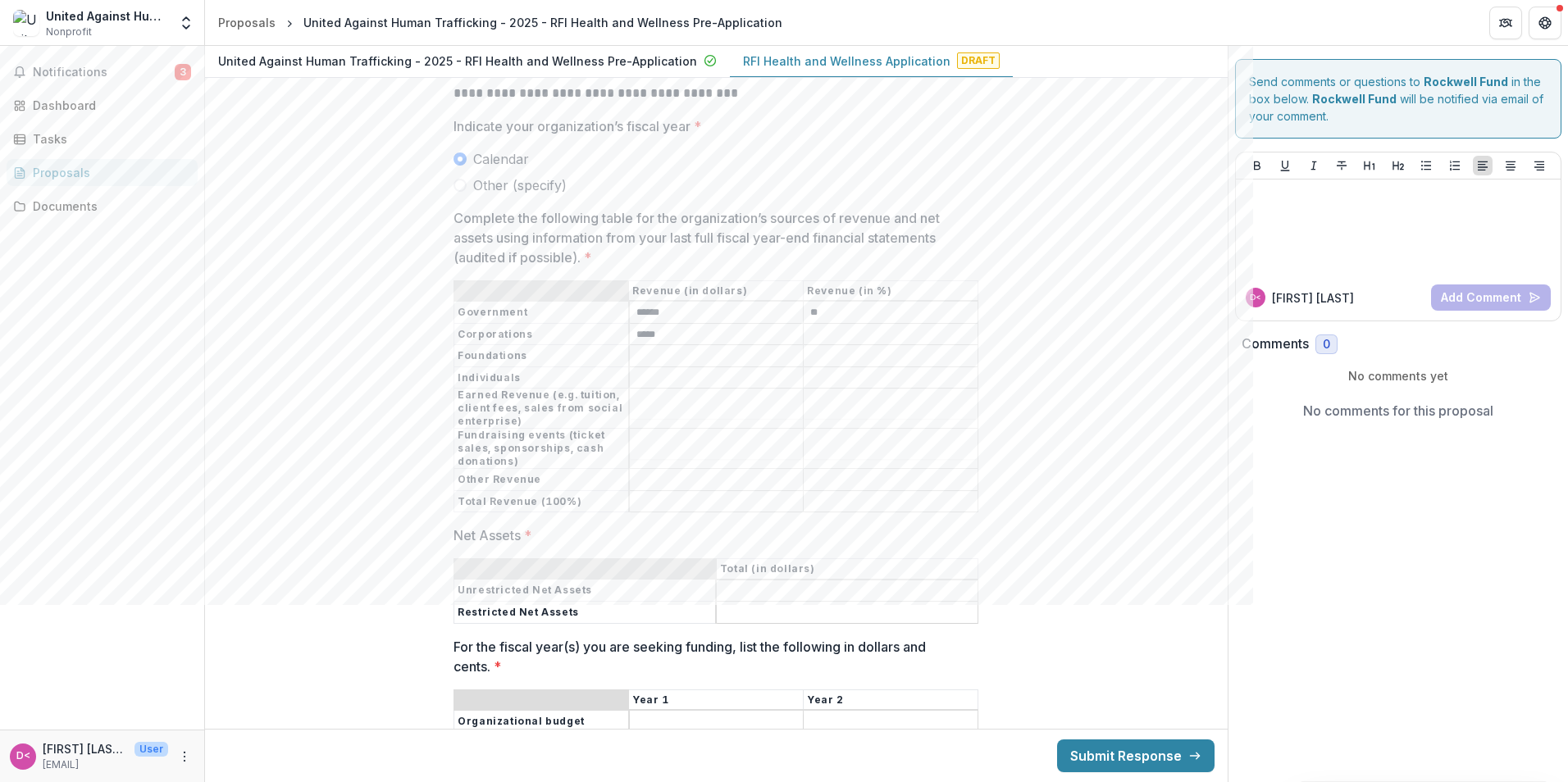 type on "*****" 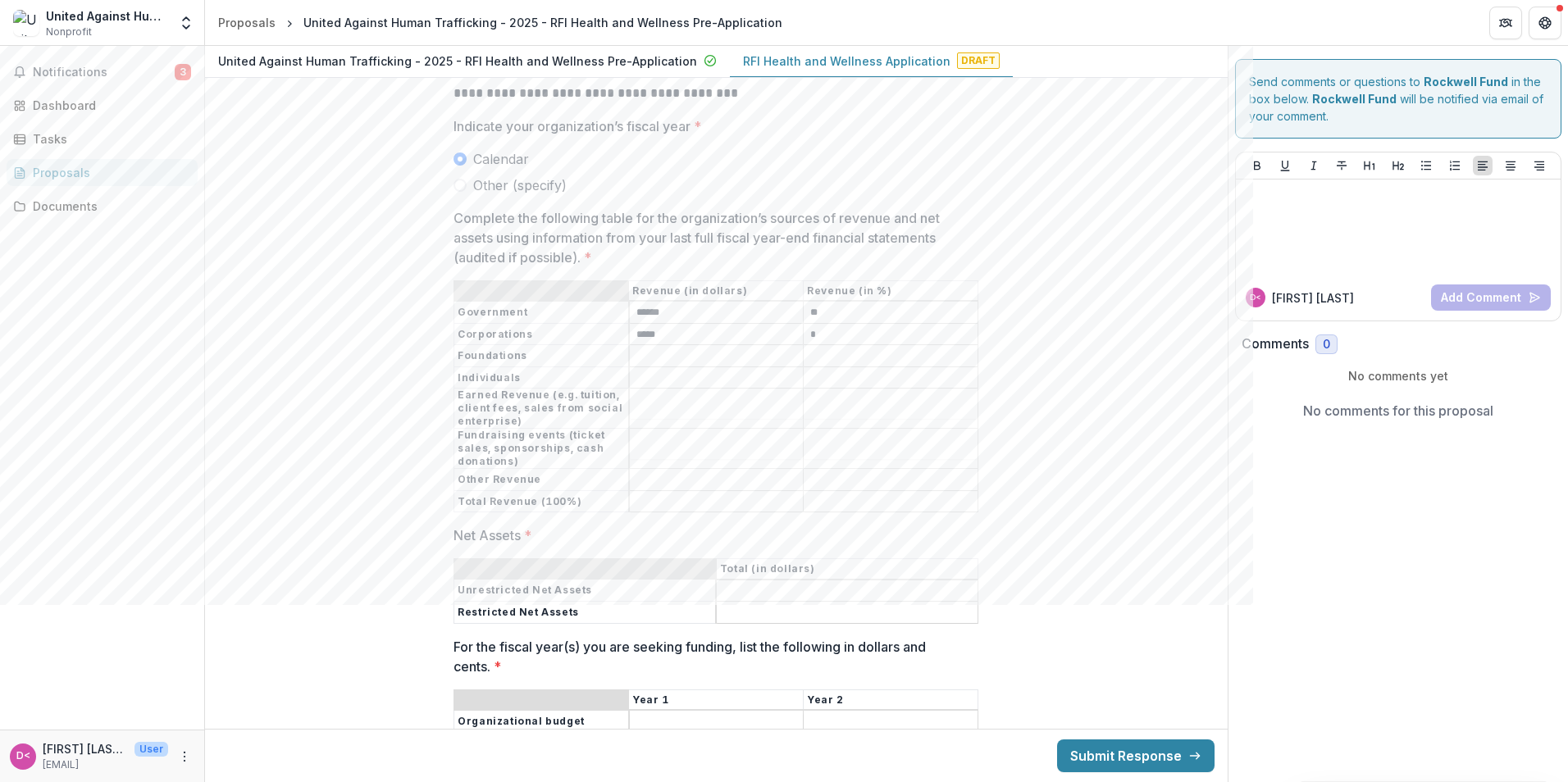 type on "*" 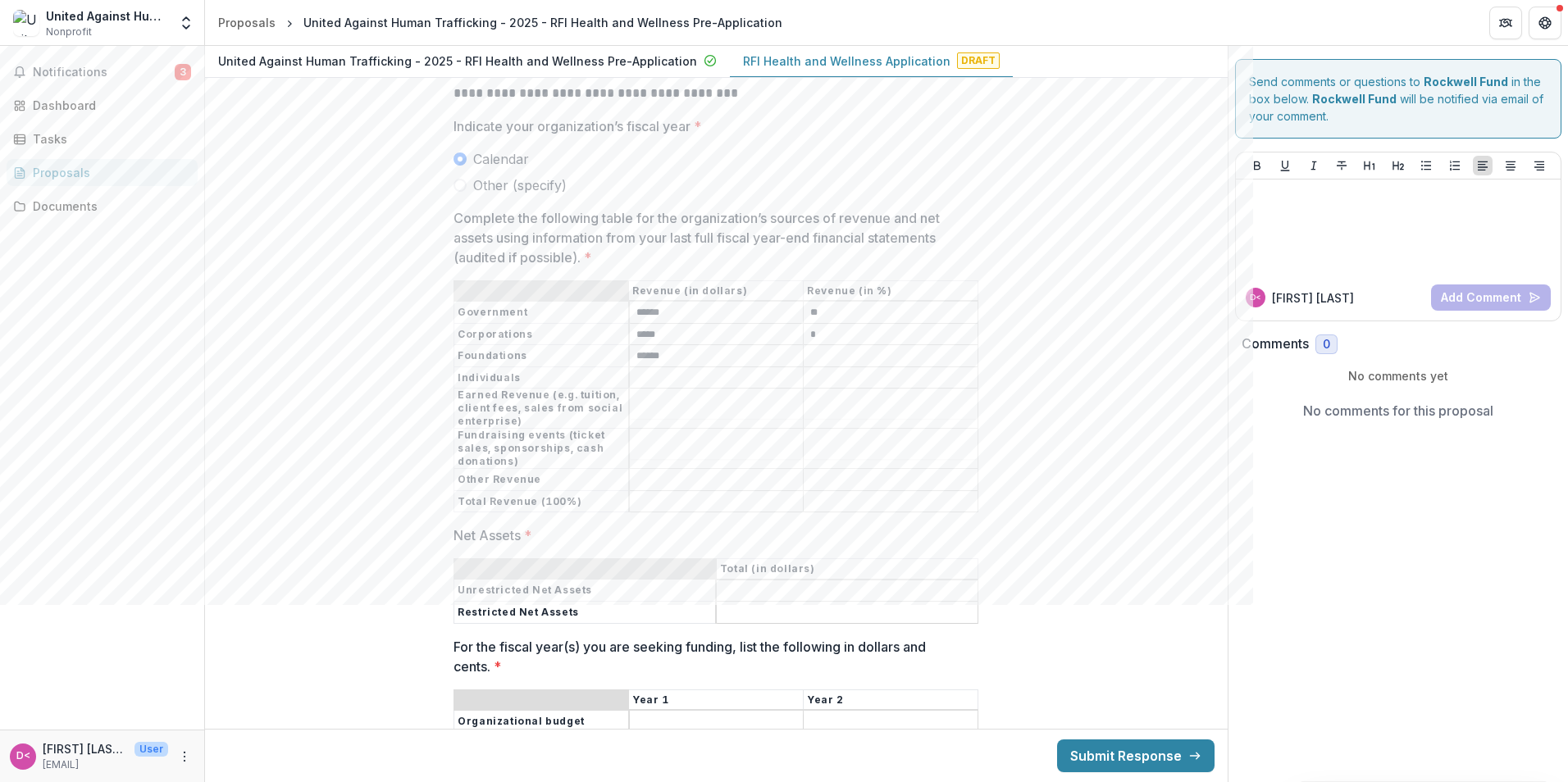 type on "******" 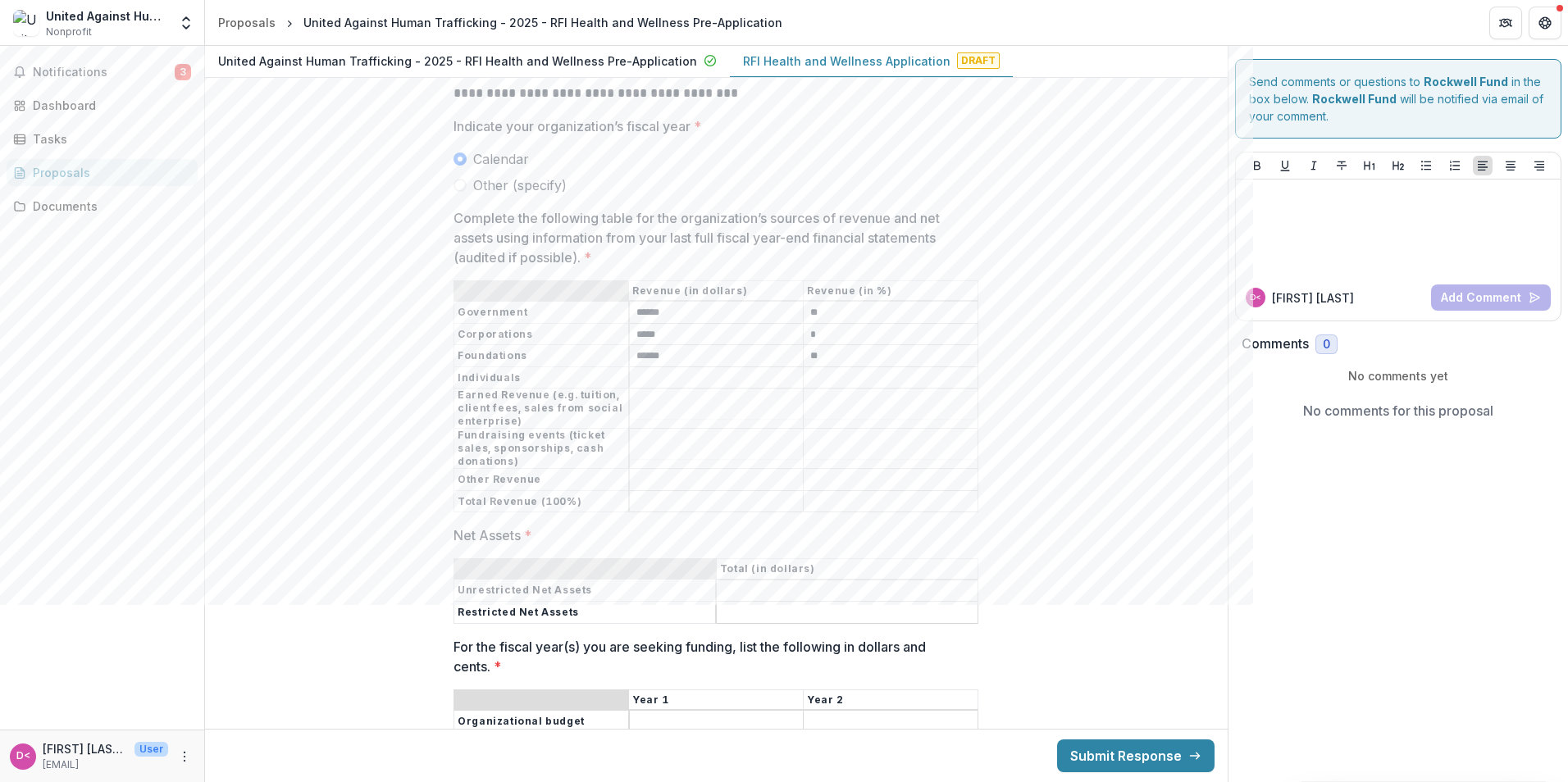 type on "**" 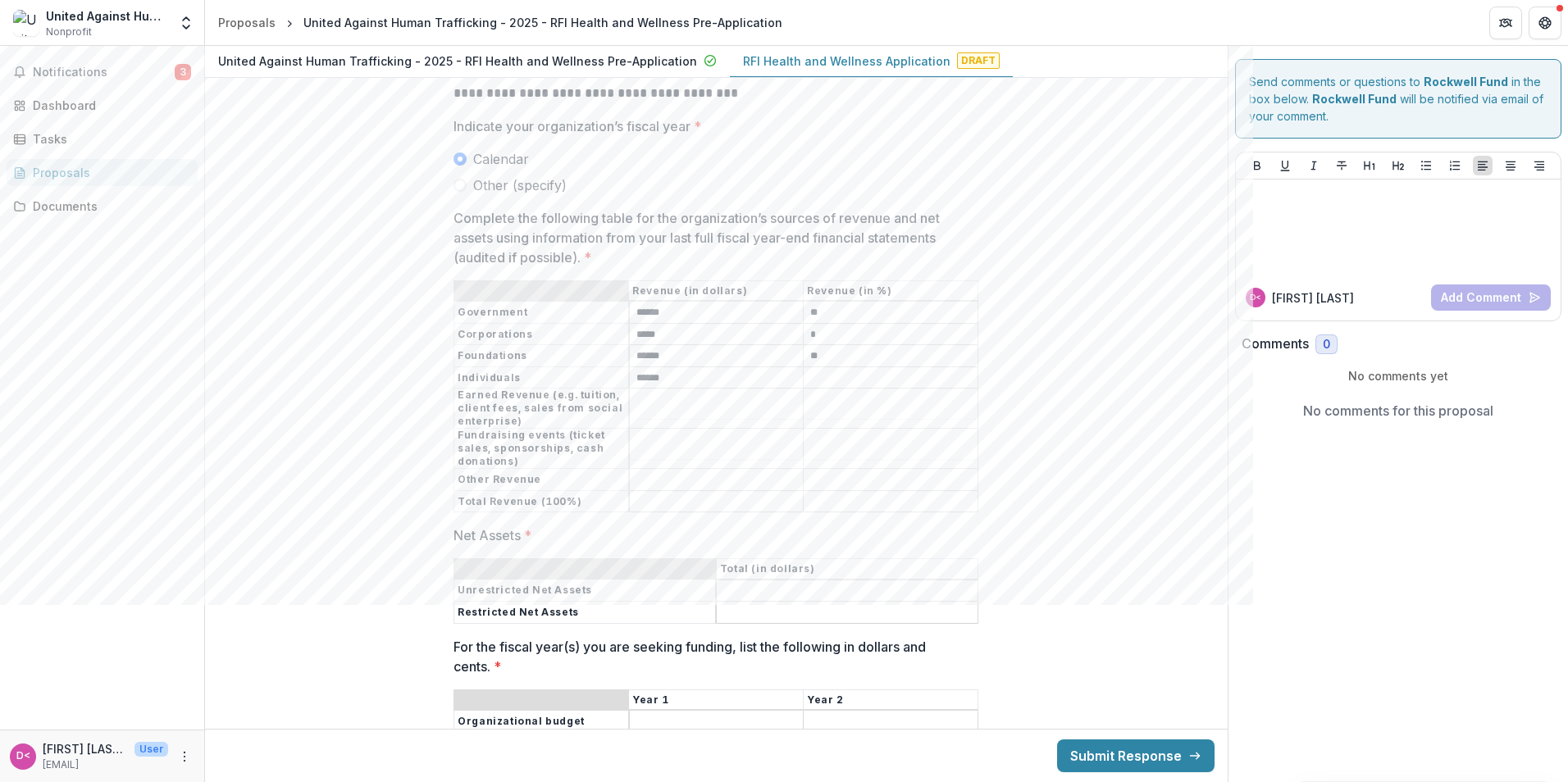 type on "******" 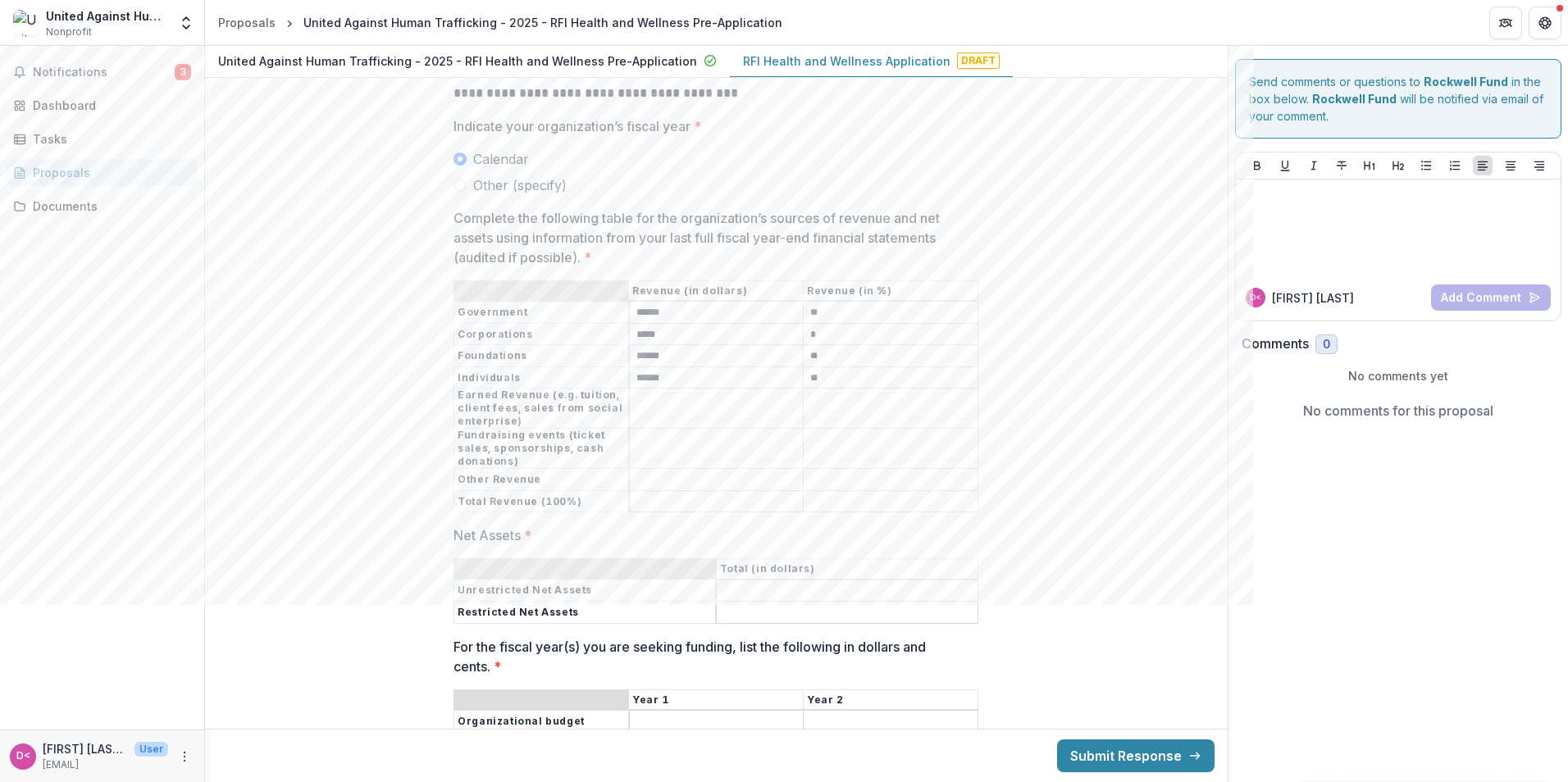 type on "**" 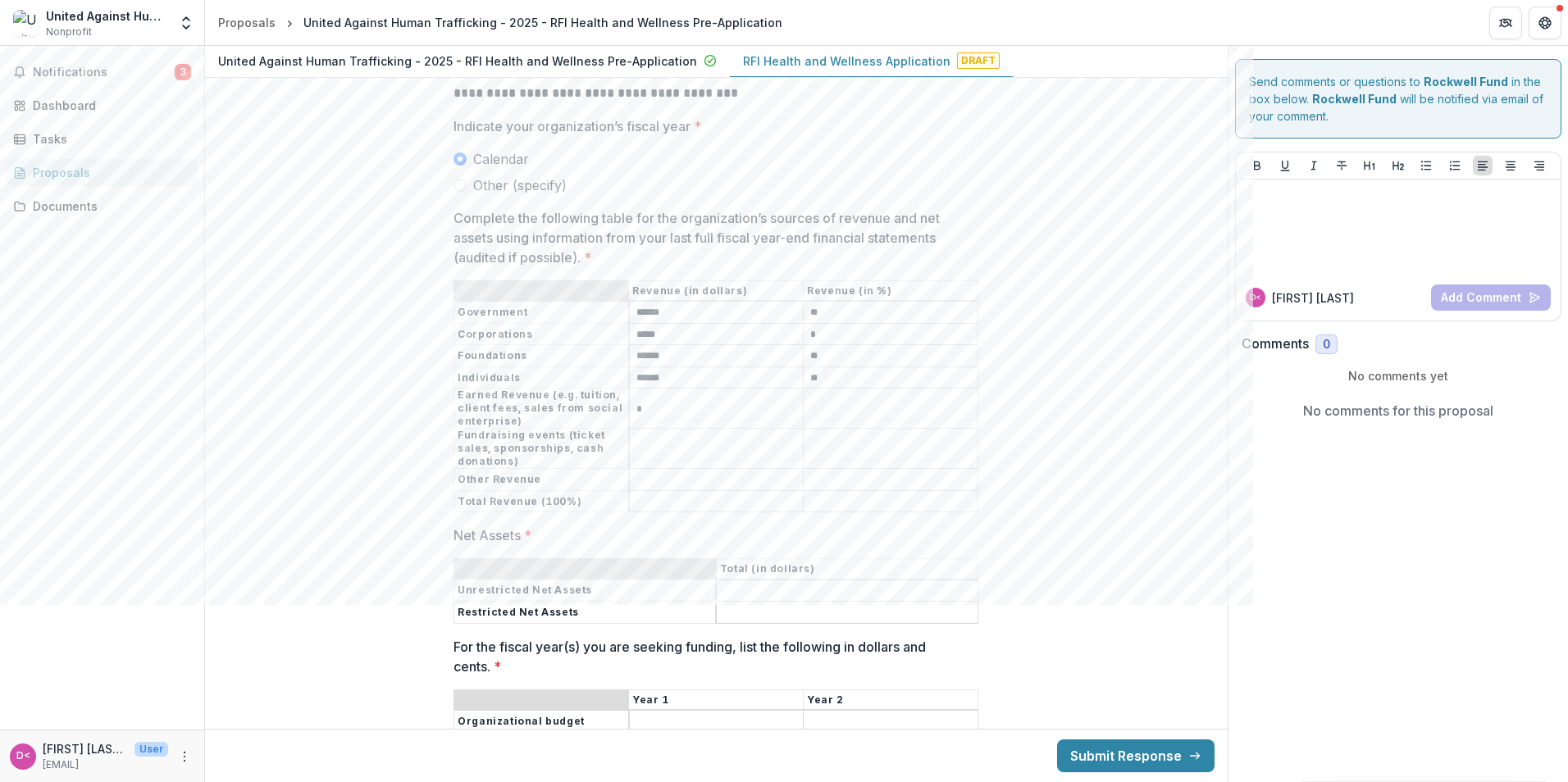 type on "*" 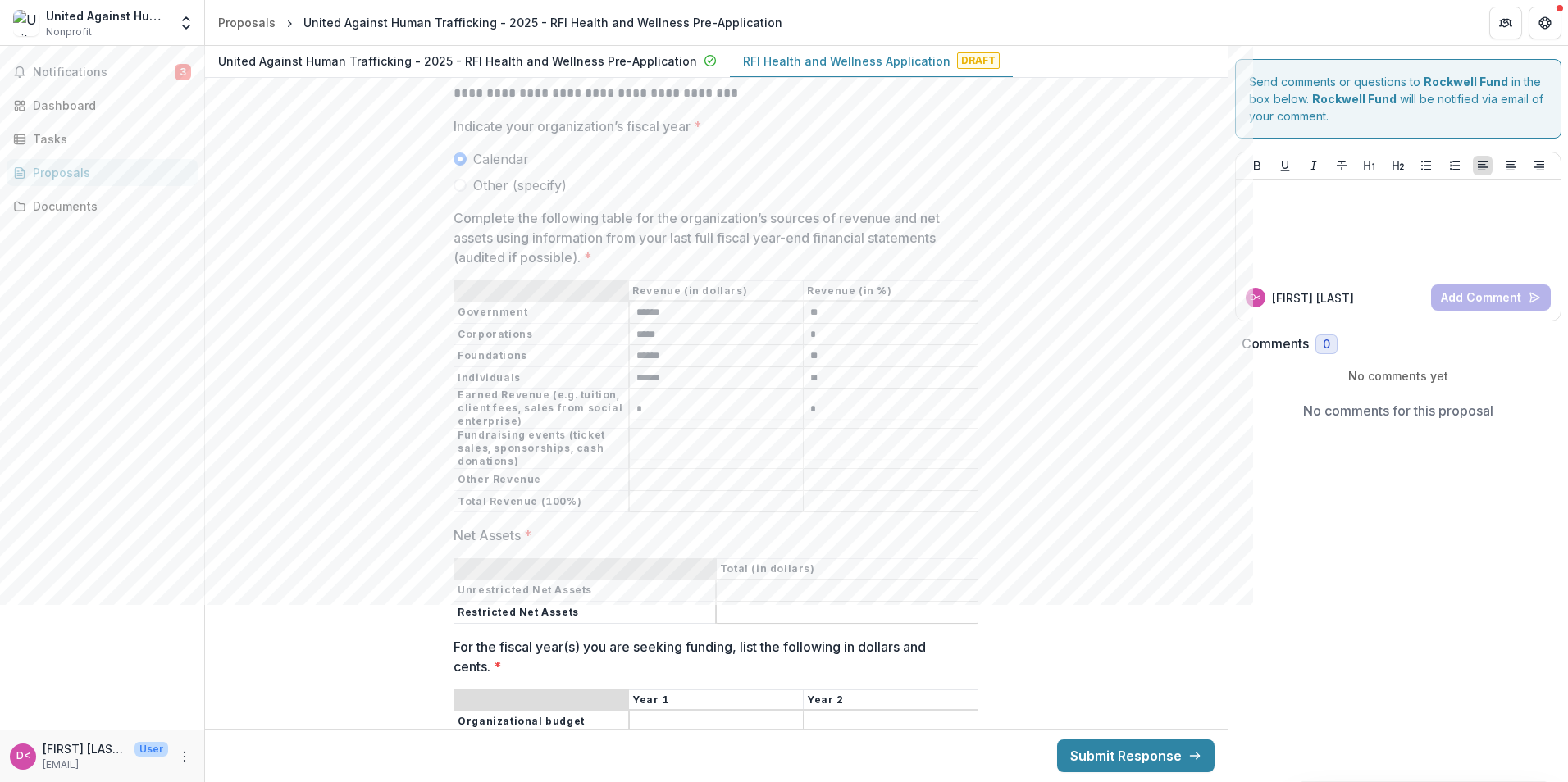 type on "*" 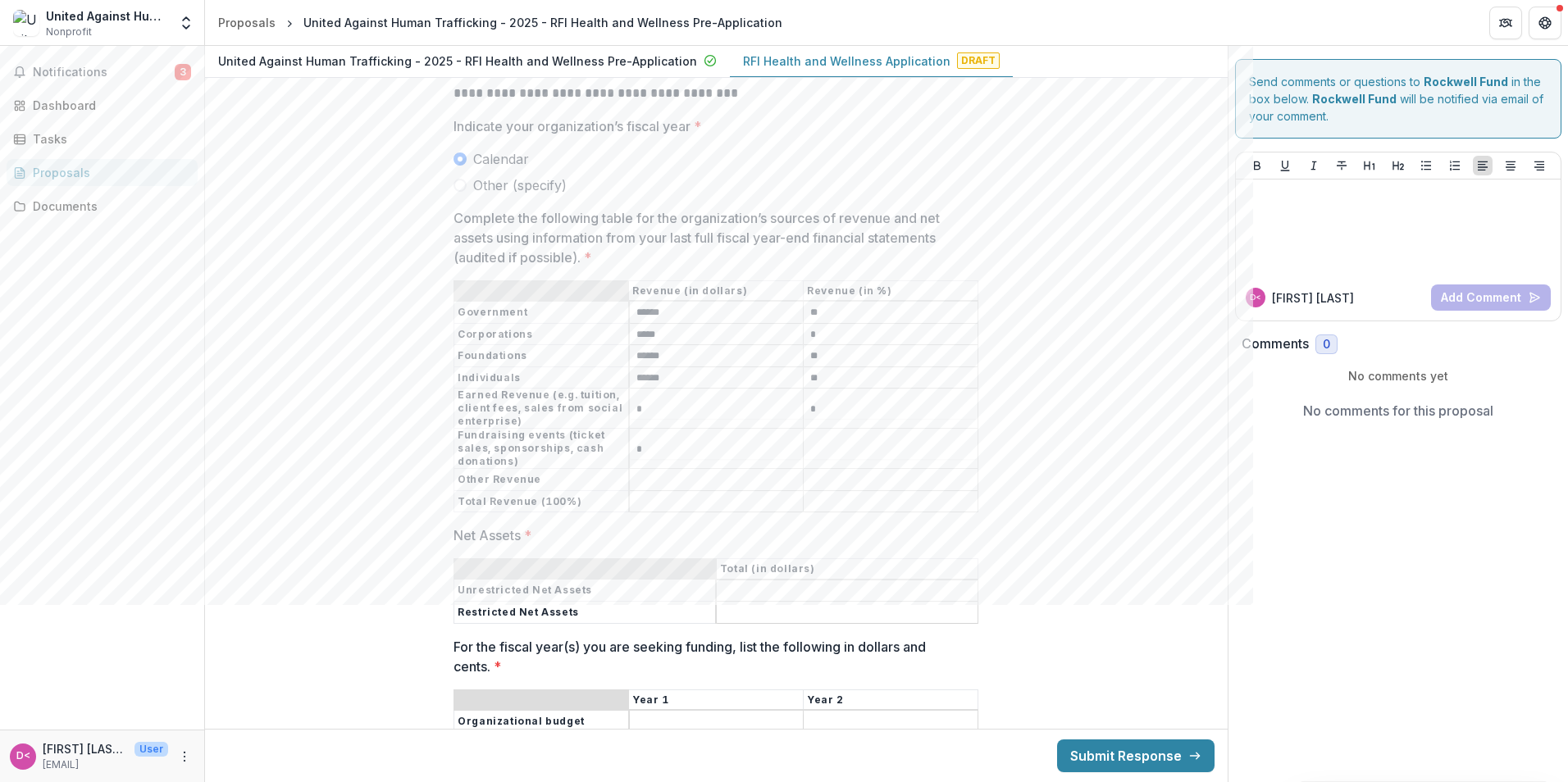 type on "*" 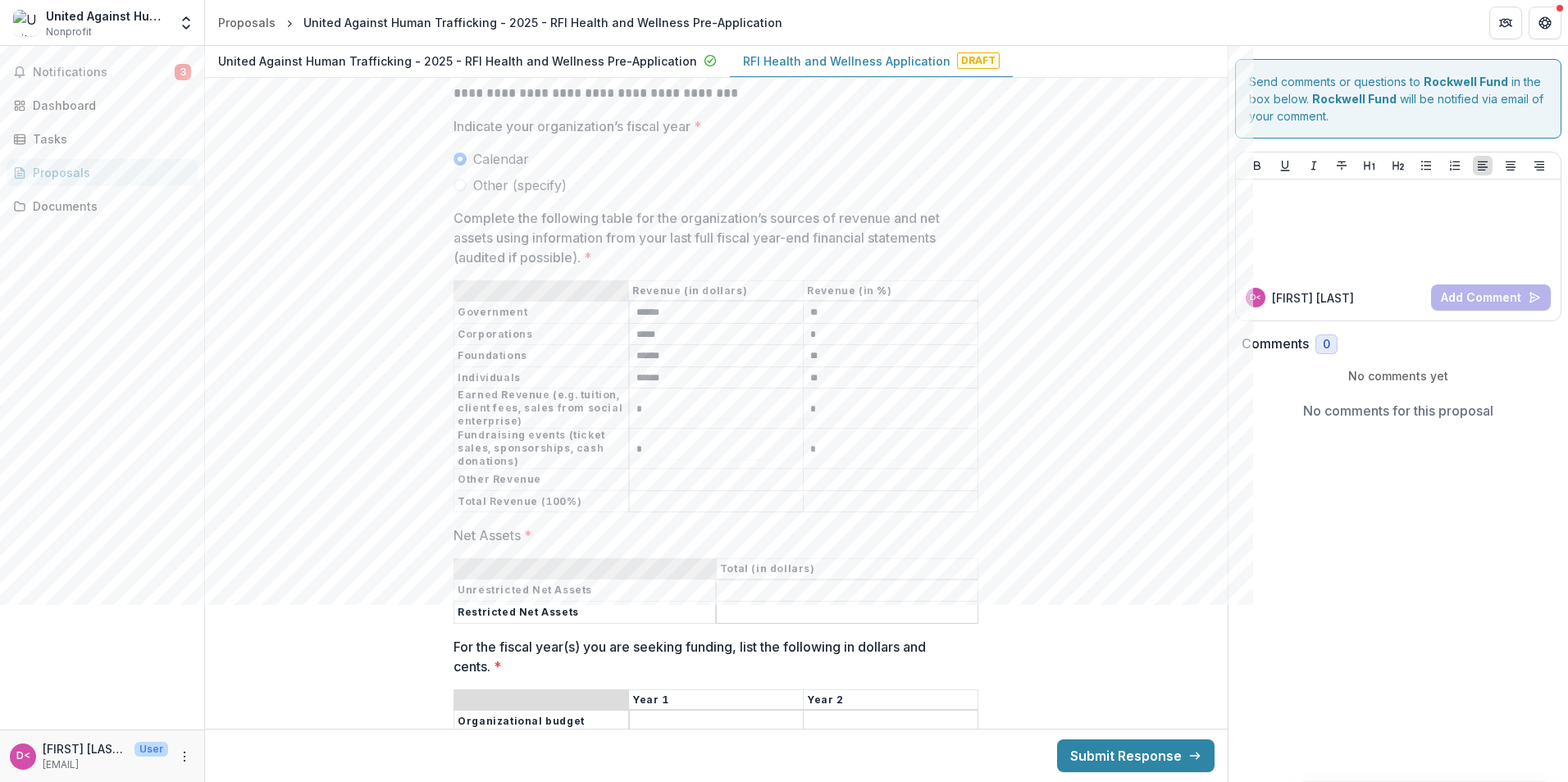 type on "*" 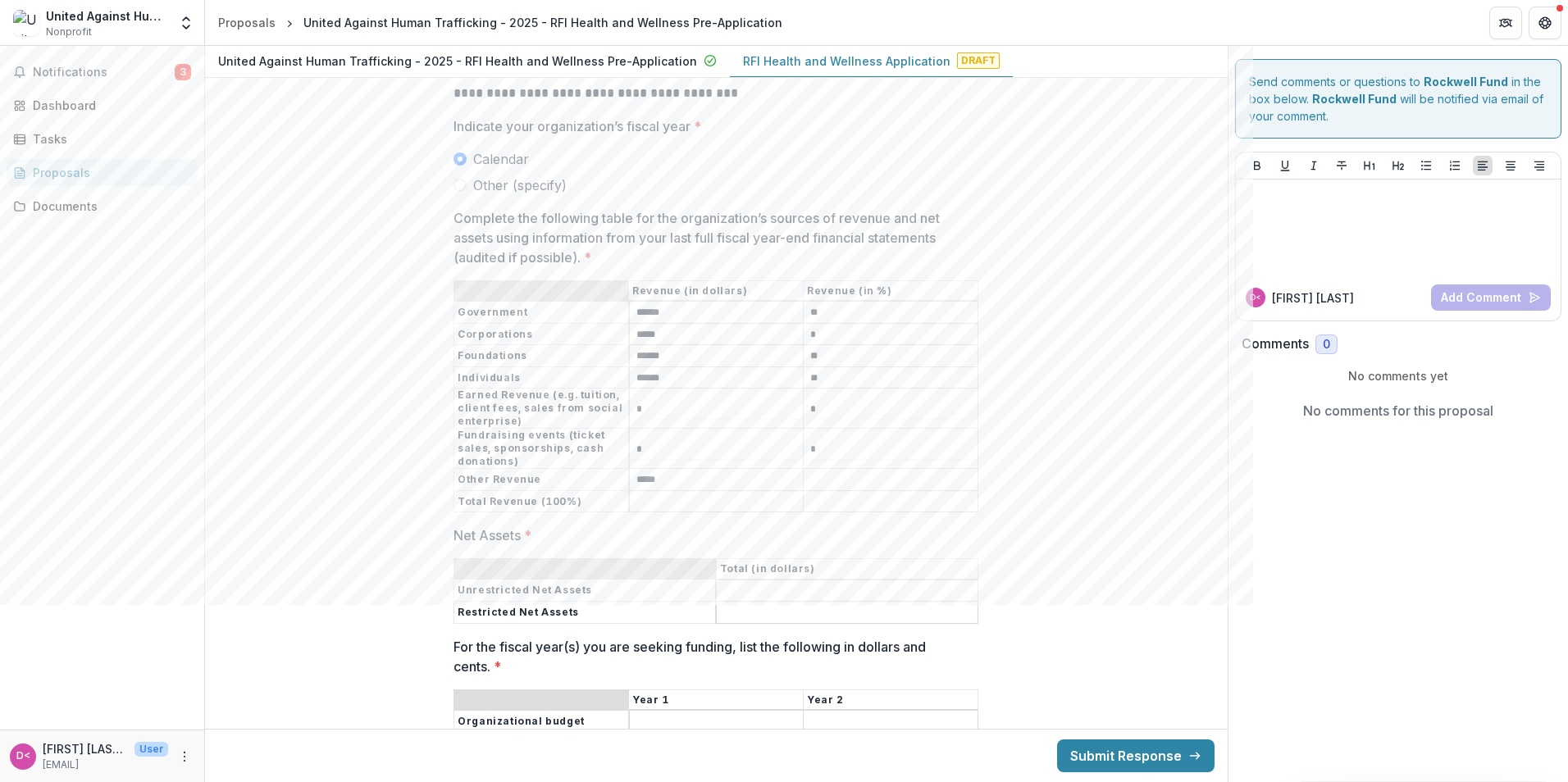 type on "*****" 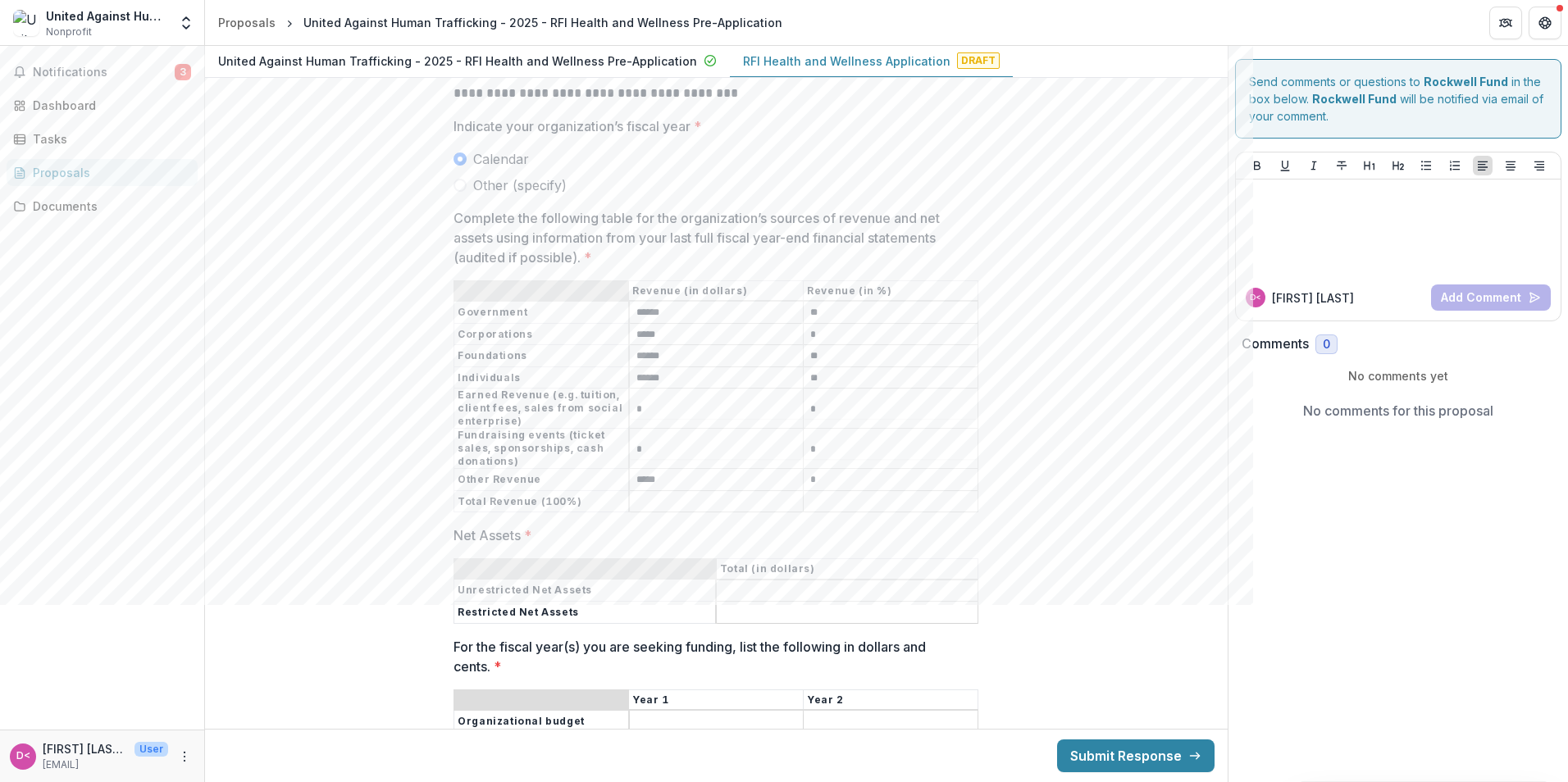 type on "*" 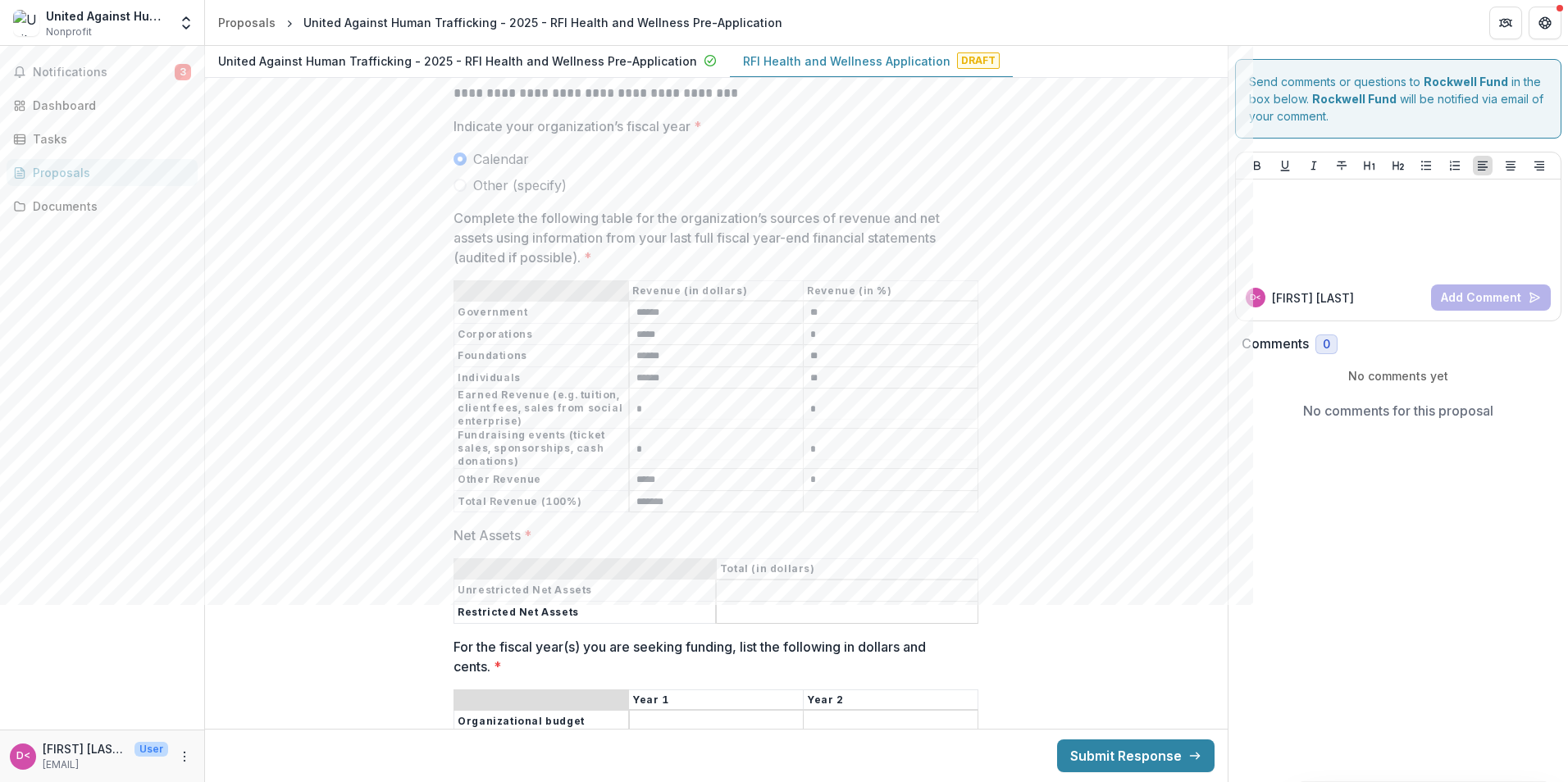 type on "*******" 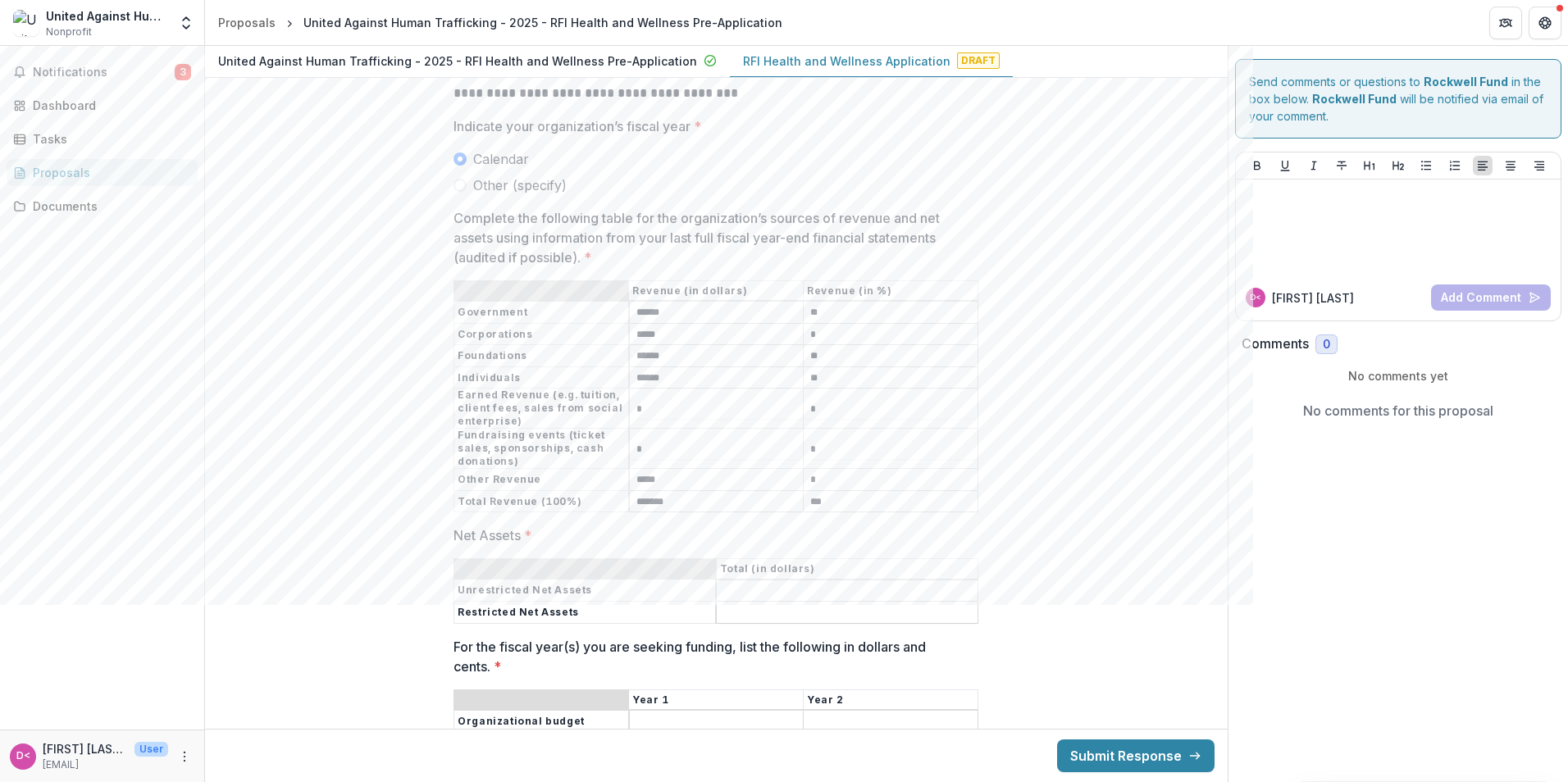 type on "***" 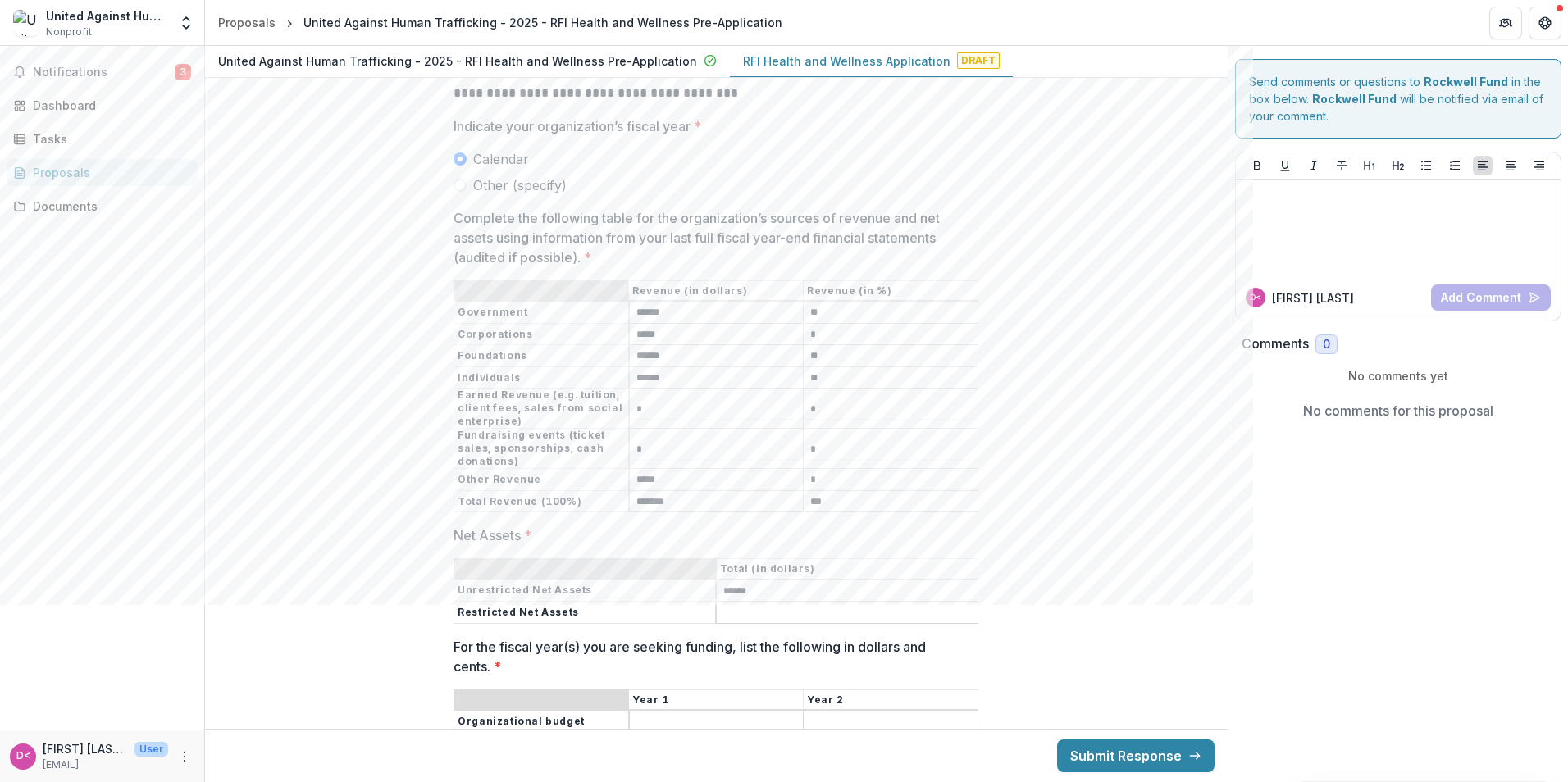 type on "******" 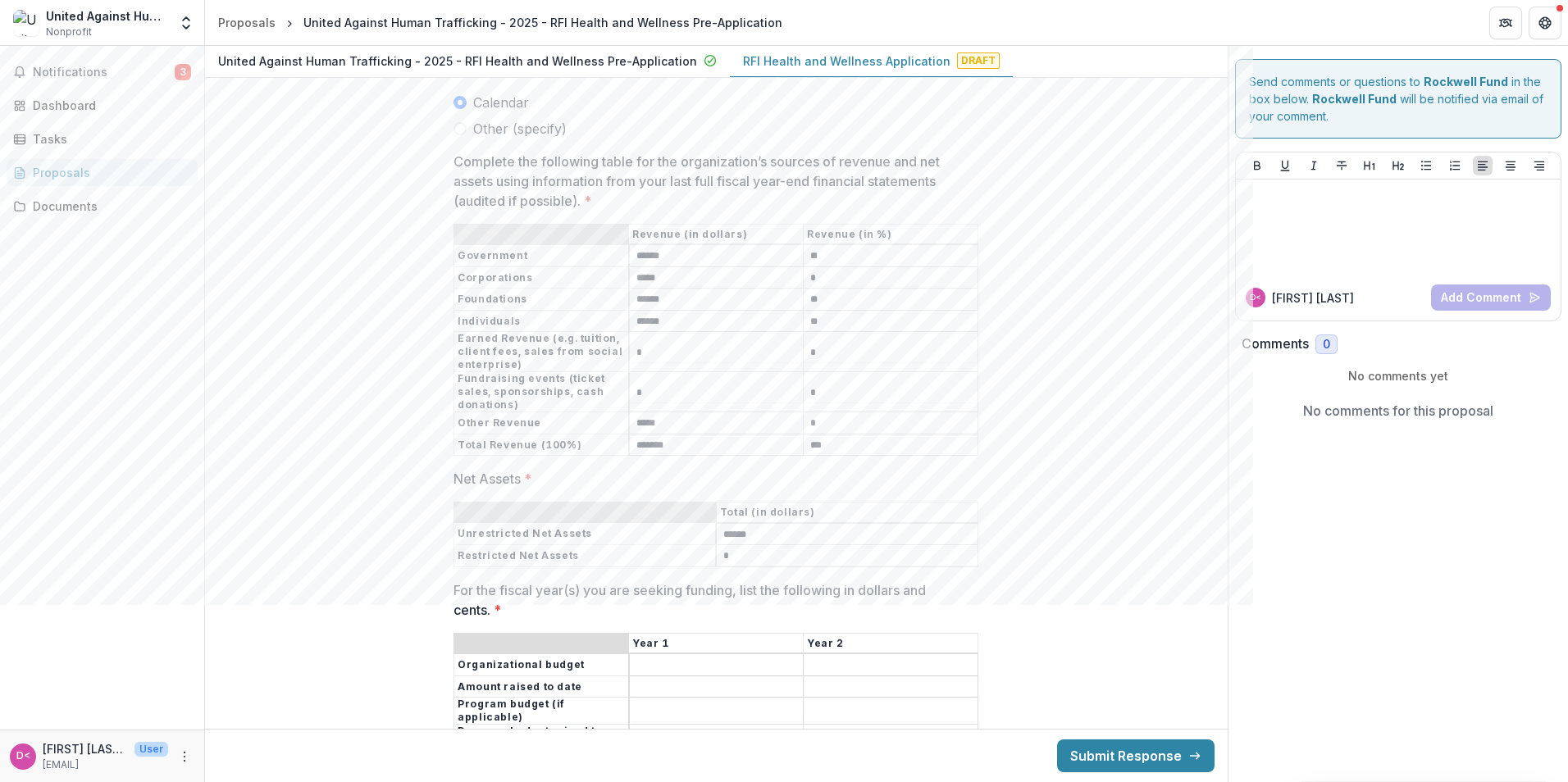 scroll, scrollTop: 10196, scrollLeft: 0, axis: vertical 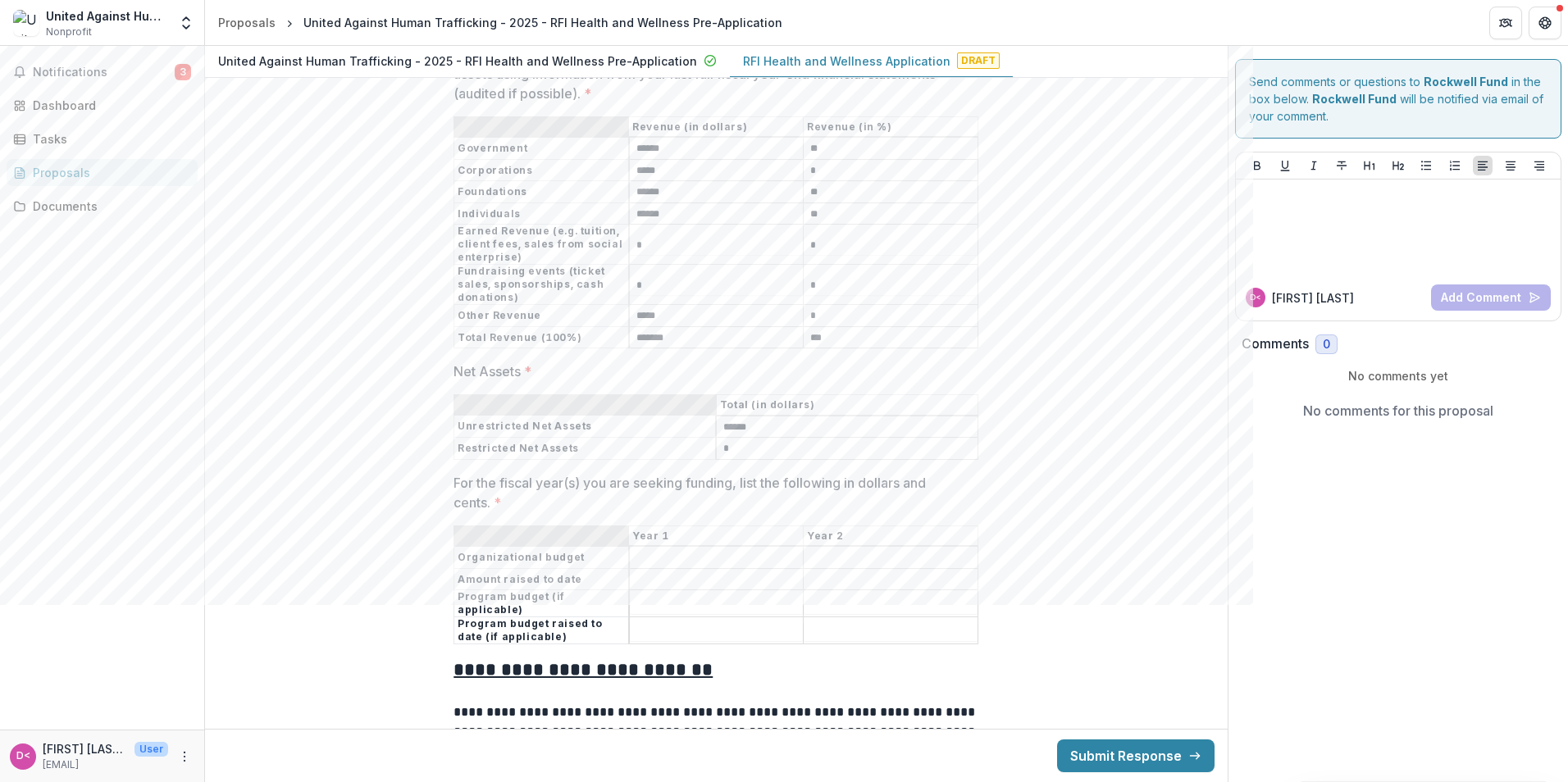 type on "*" 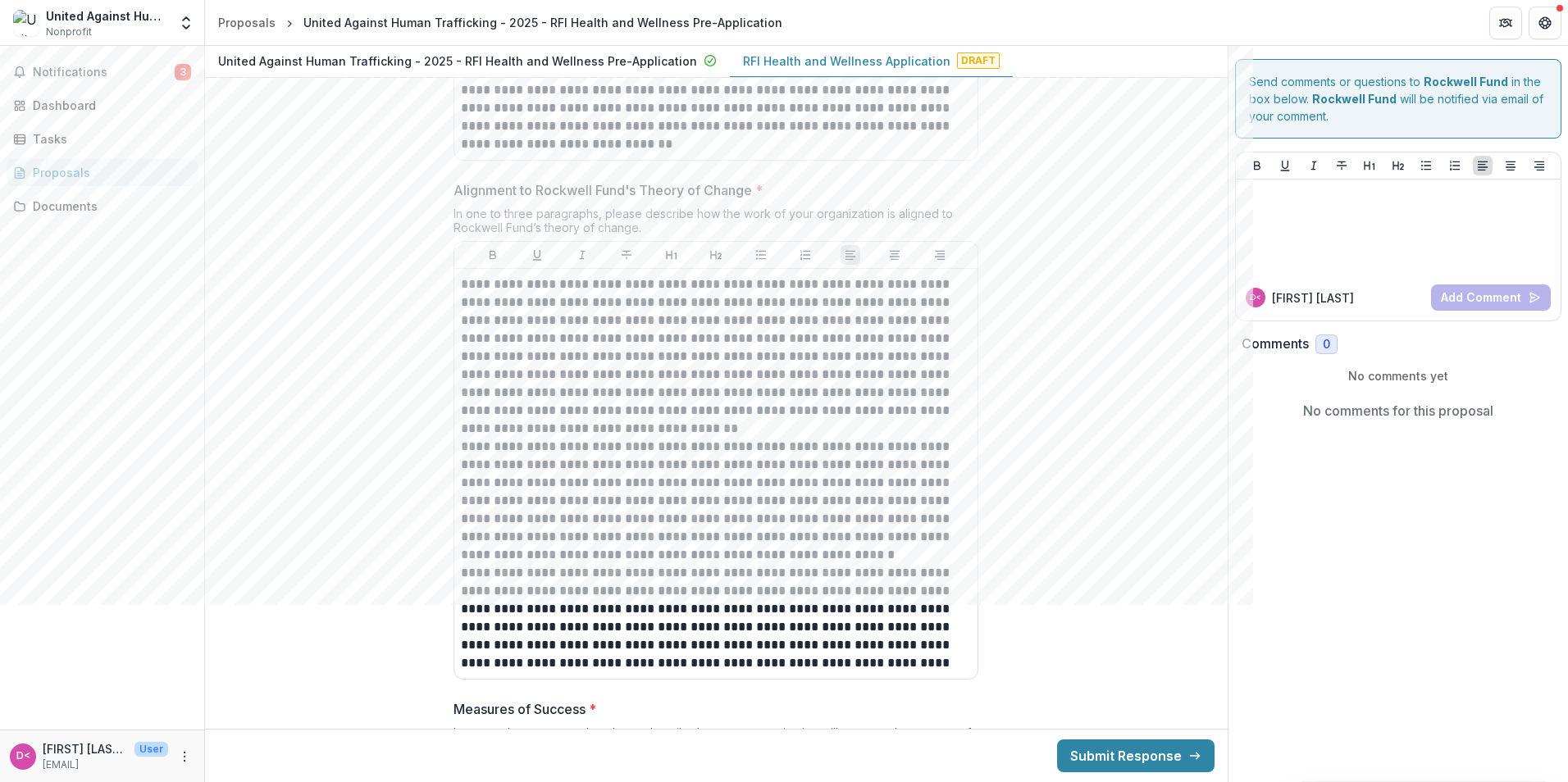 scroll, scrollTop: 4717, scrollLeft: 0, axis: vertical 